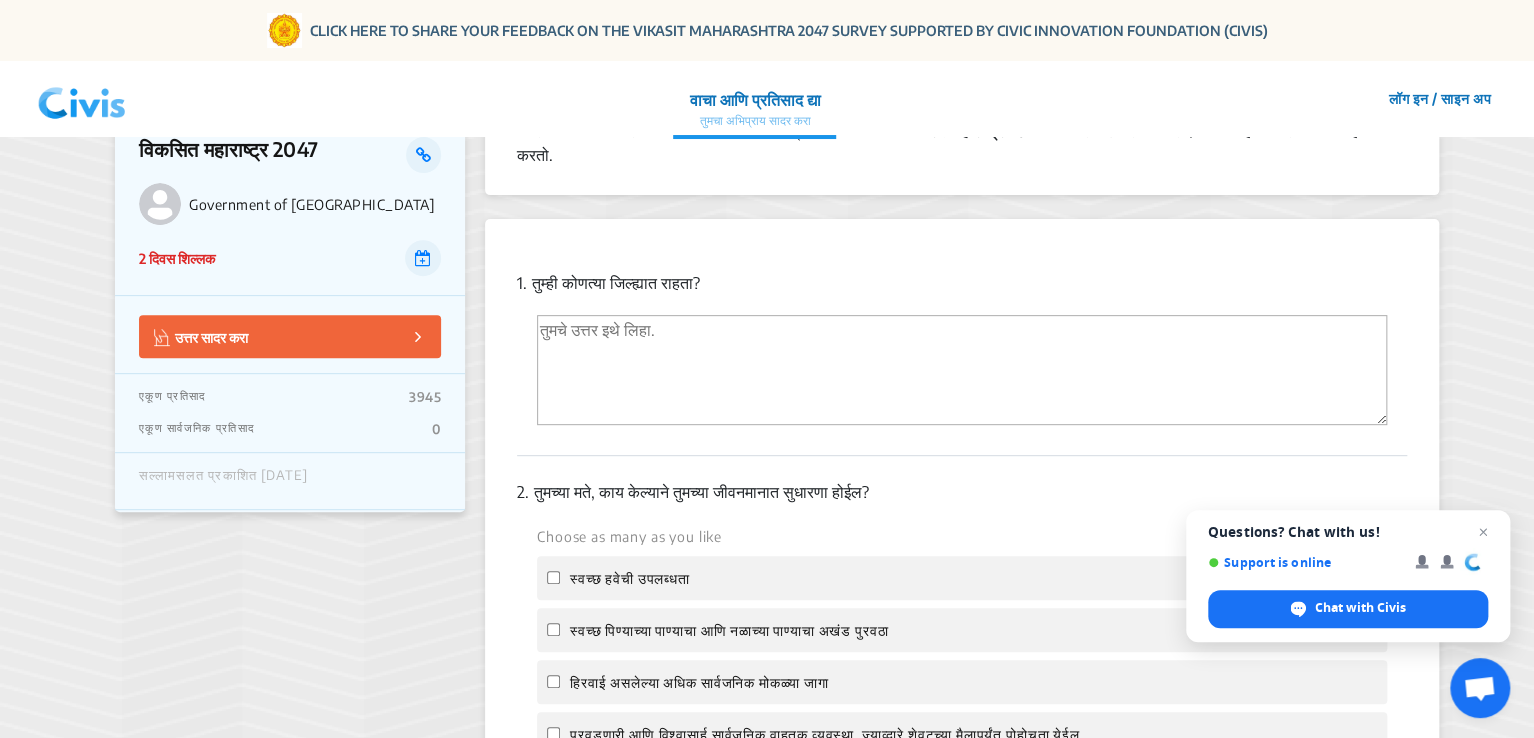 scroll, scrollTop: 275, scrollLeft: 0, axis: vertical 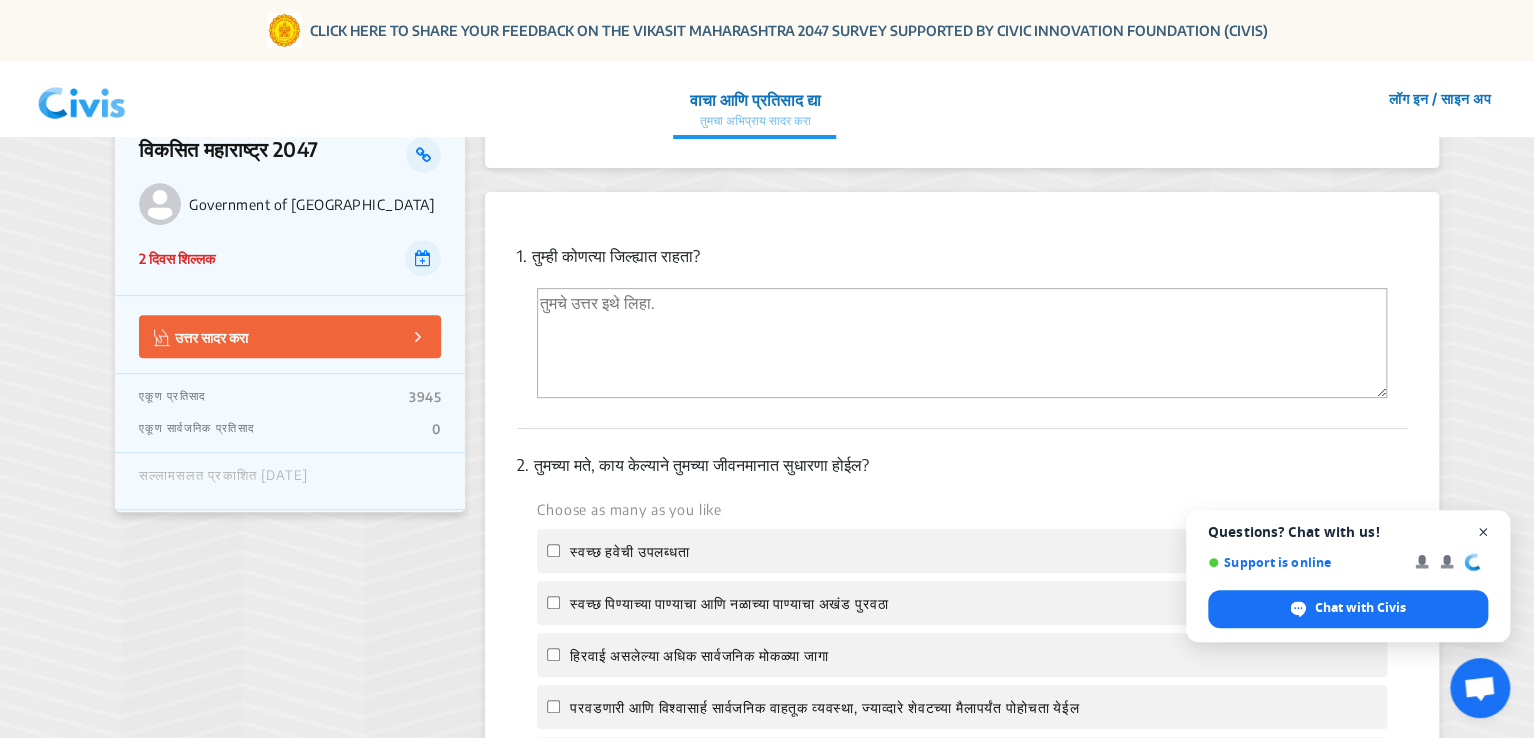 click at bounding box center [1483, 532] 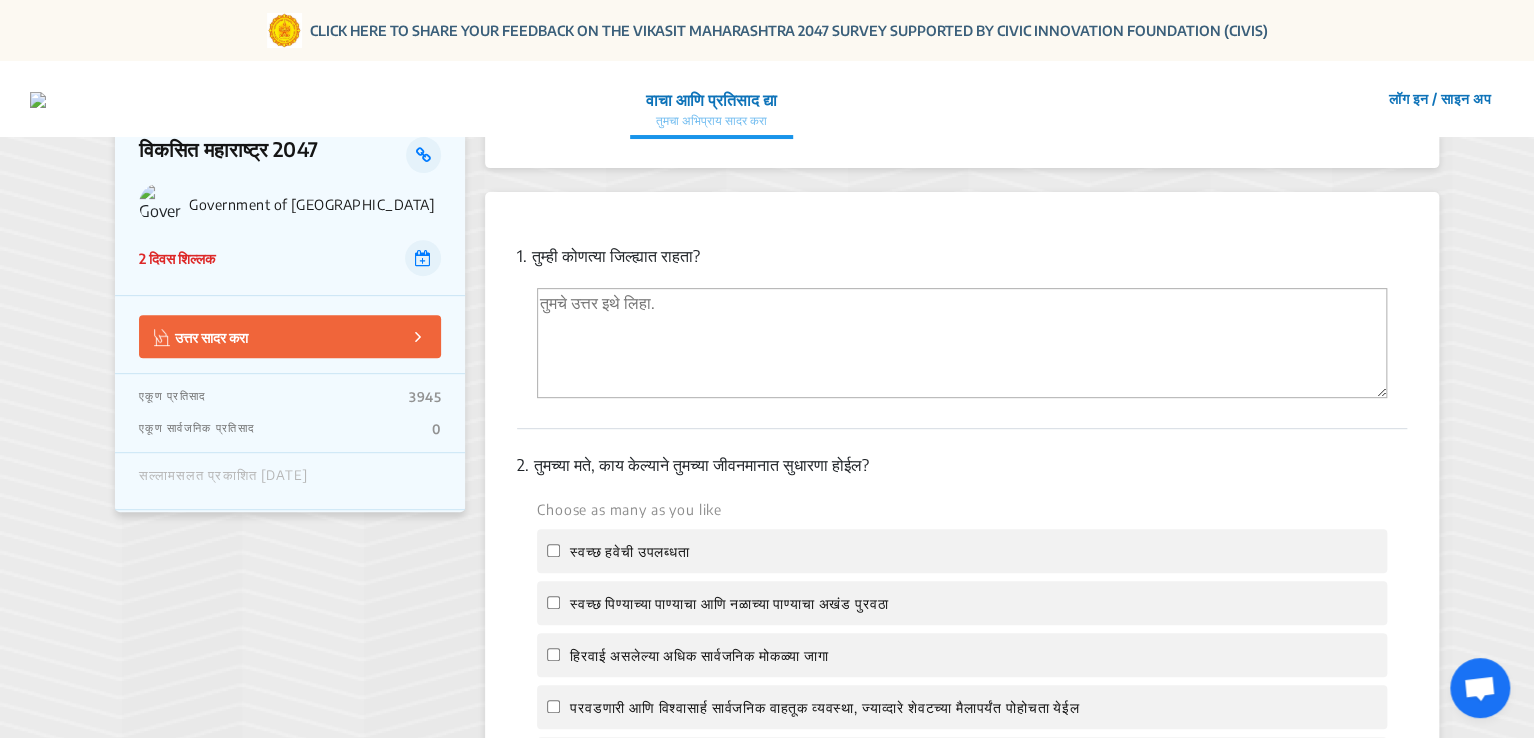click on "1.  तुम्ही कोणत्या जिल्ह्यात राहता?" 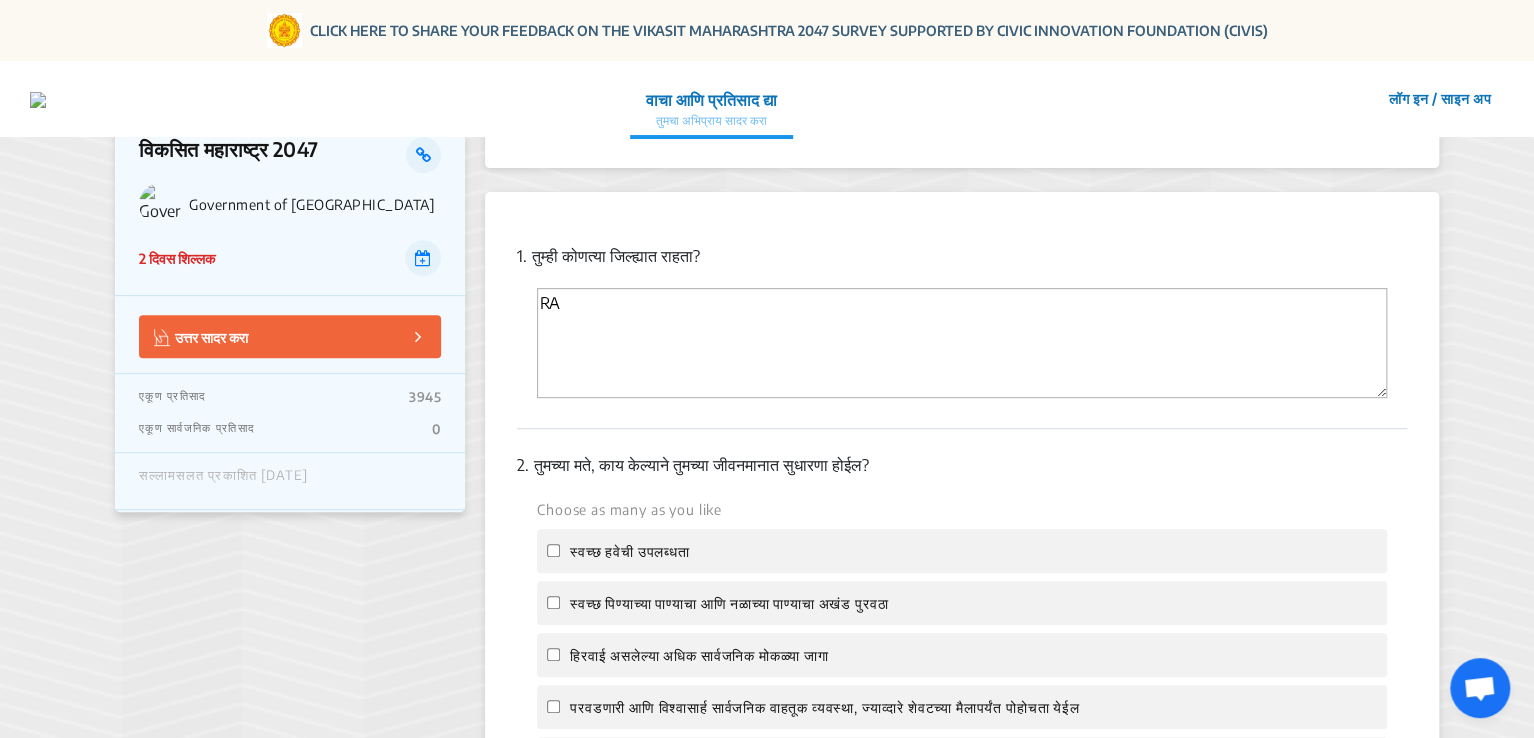 type on "R" 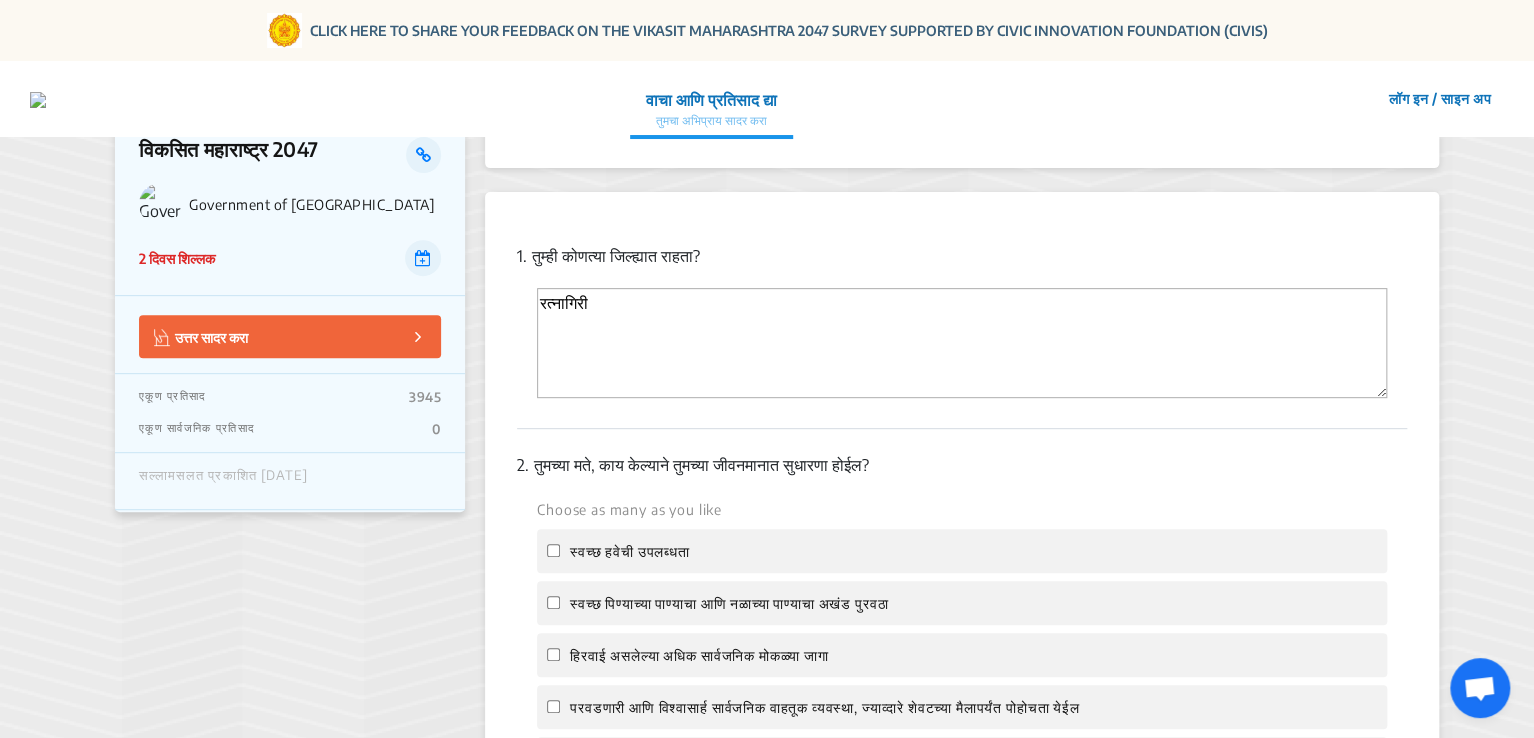 type on "रत्नागिरी" 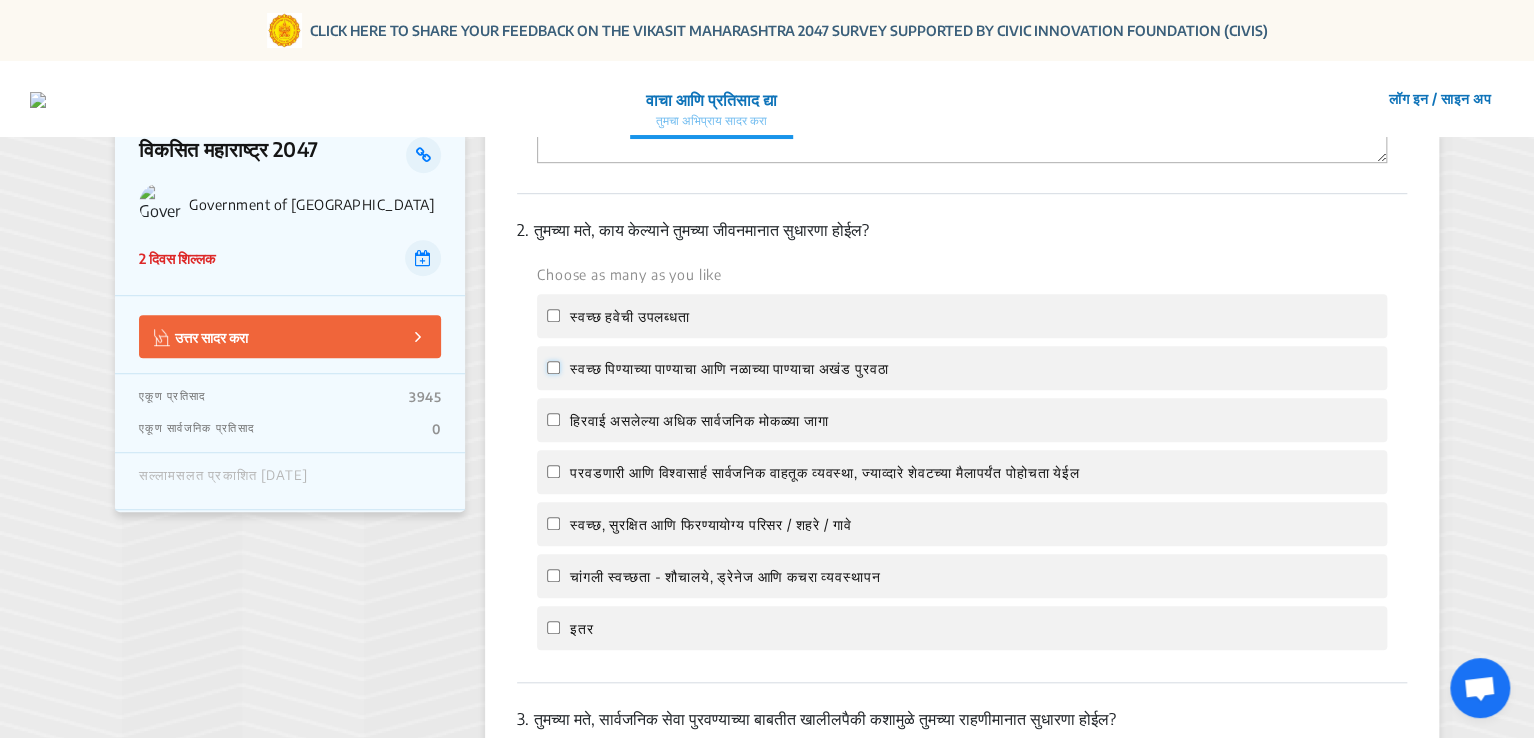 scroll, scrollTop: 511, scrollLeft: 0, axis: vertical 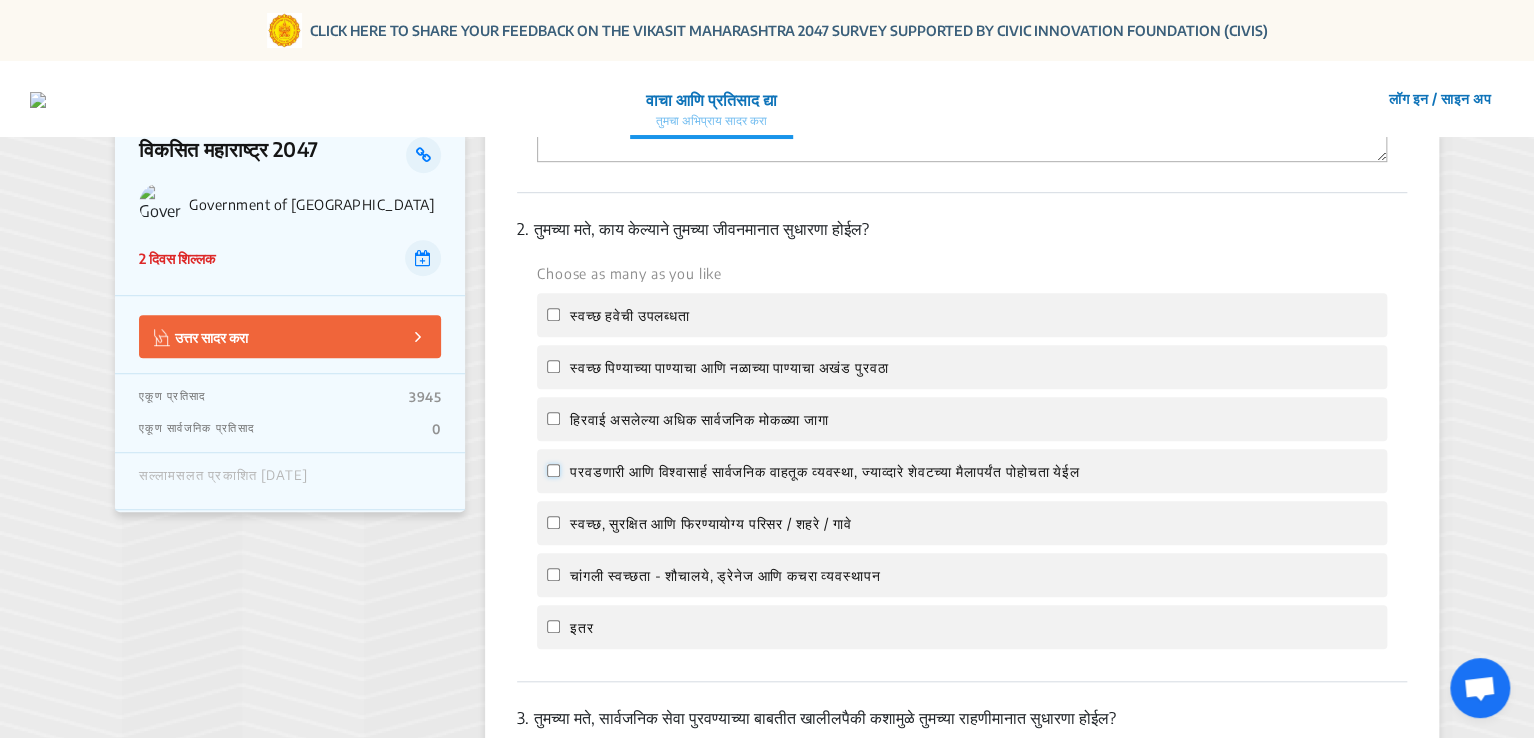 click on "परवडणारी आणि विश्वासार्ह सार्वजनिक वाहतूक व्यवस्था, ज्याव्दारे शेवटच्या मैलापर्यंत पोहोचता येईल" 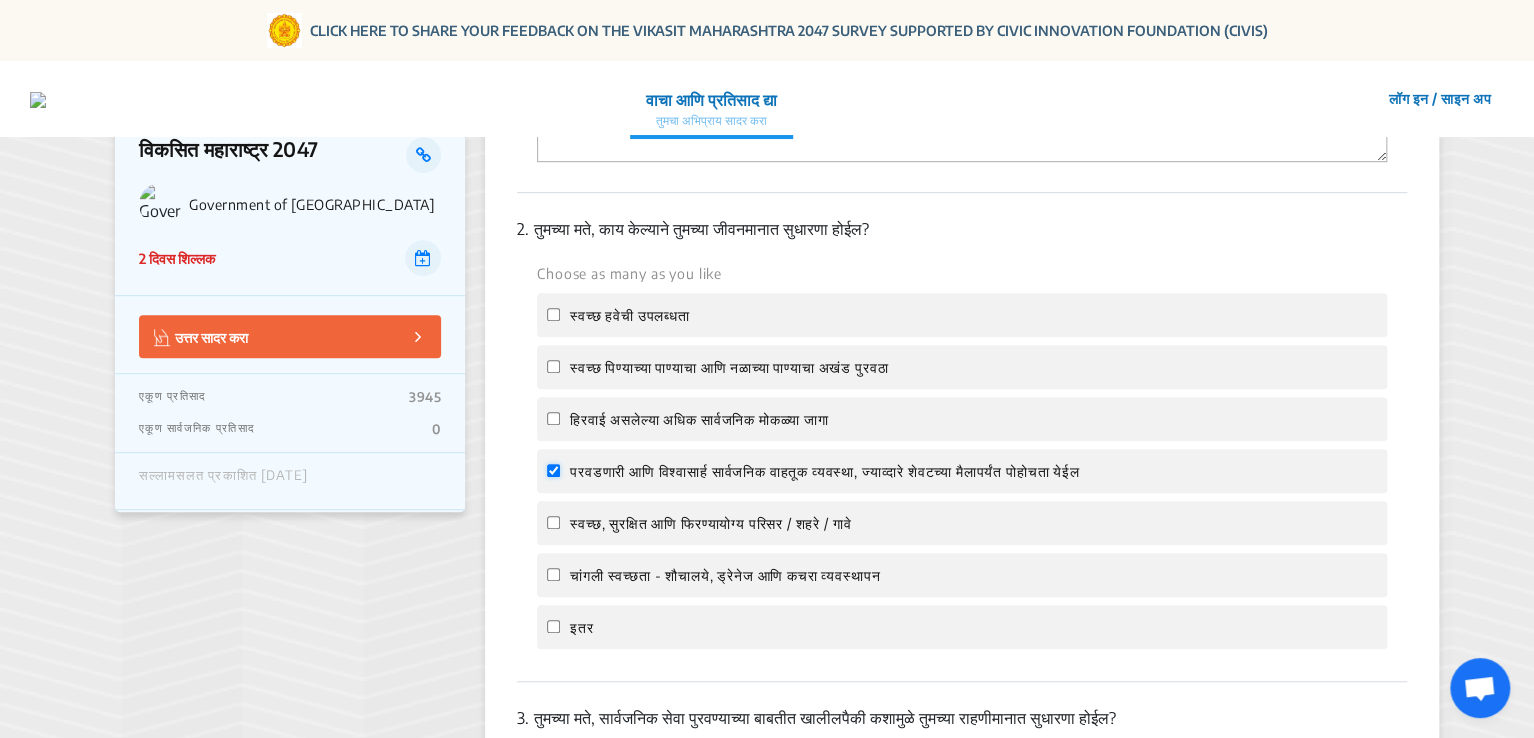 checkbox on "true" 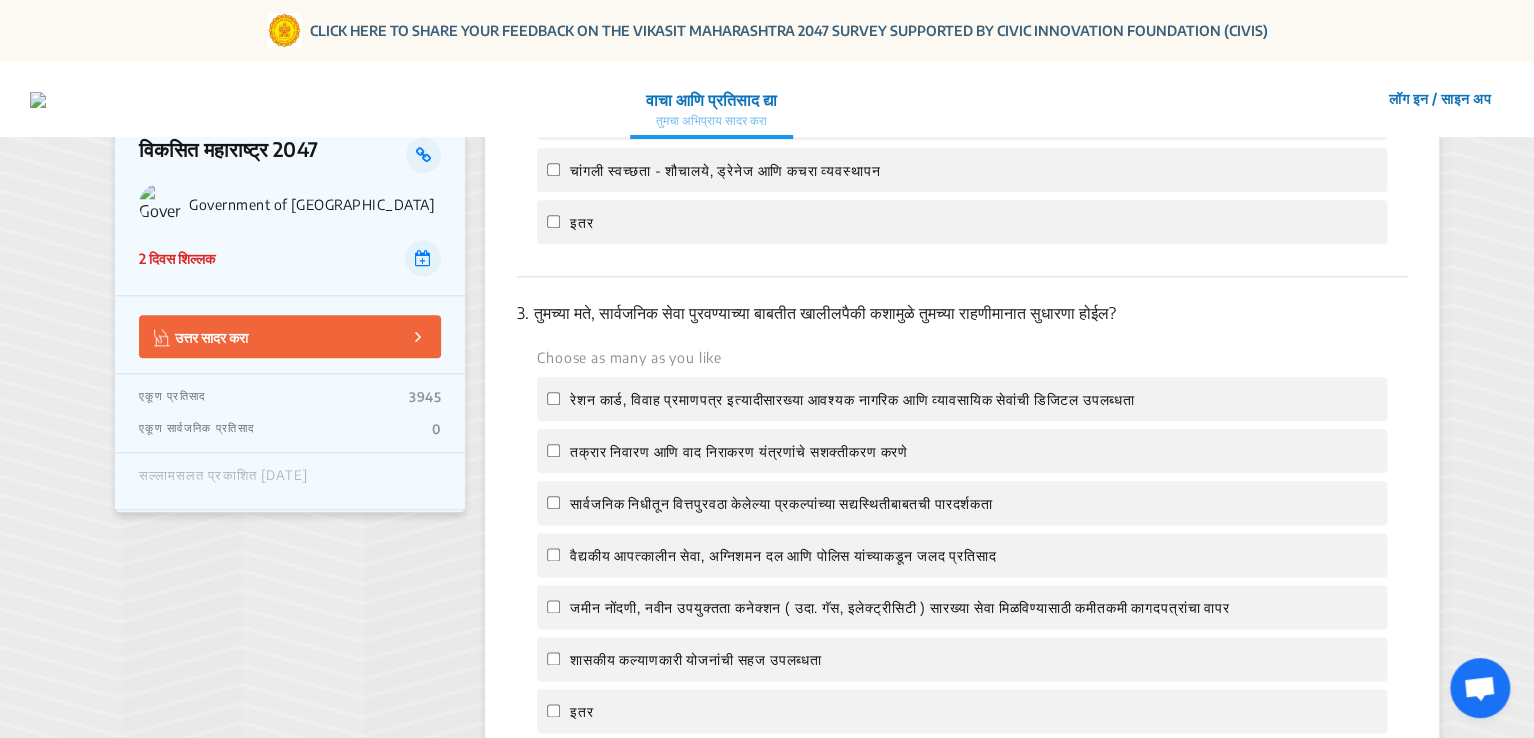 scroll, scrollTop: 986, scrollLeft: 0, axis: vertical 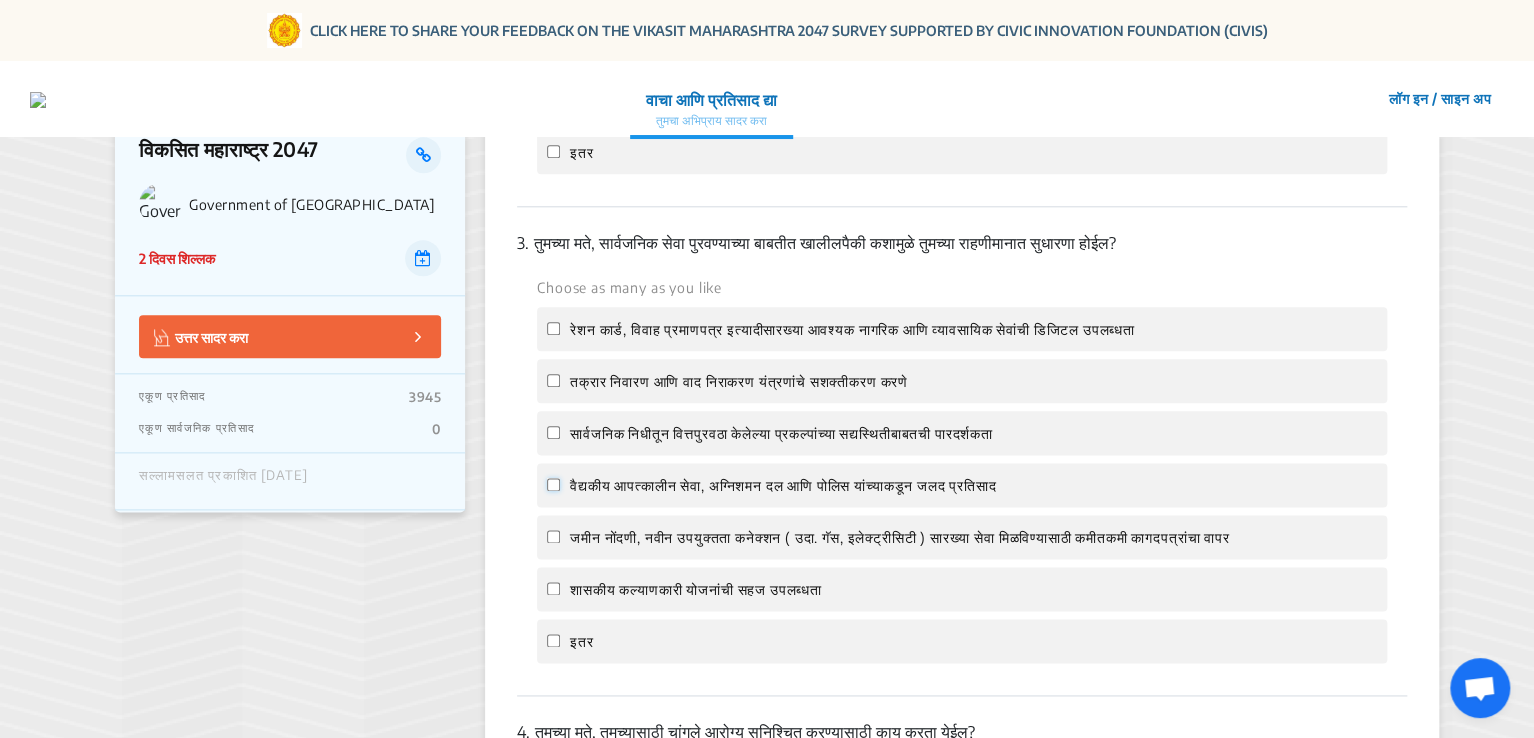 click on "वैद्यकीय आपत्कालीन सेवा, अग्निशमन दल आणि पोलिस यांच्याकडून जलद प्रतिसाद" 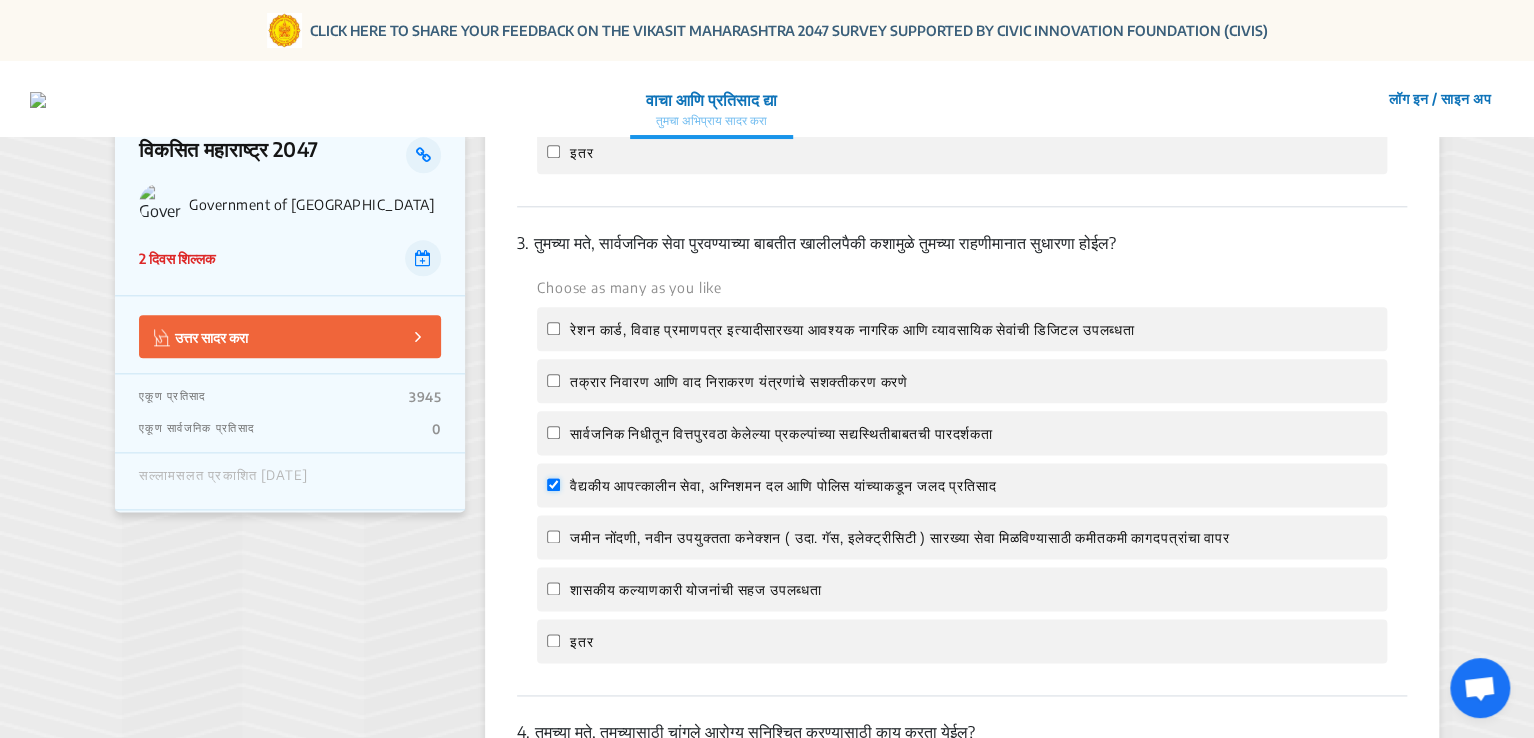 checkbox on "true" 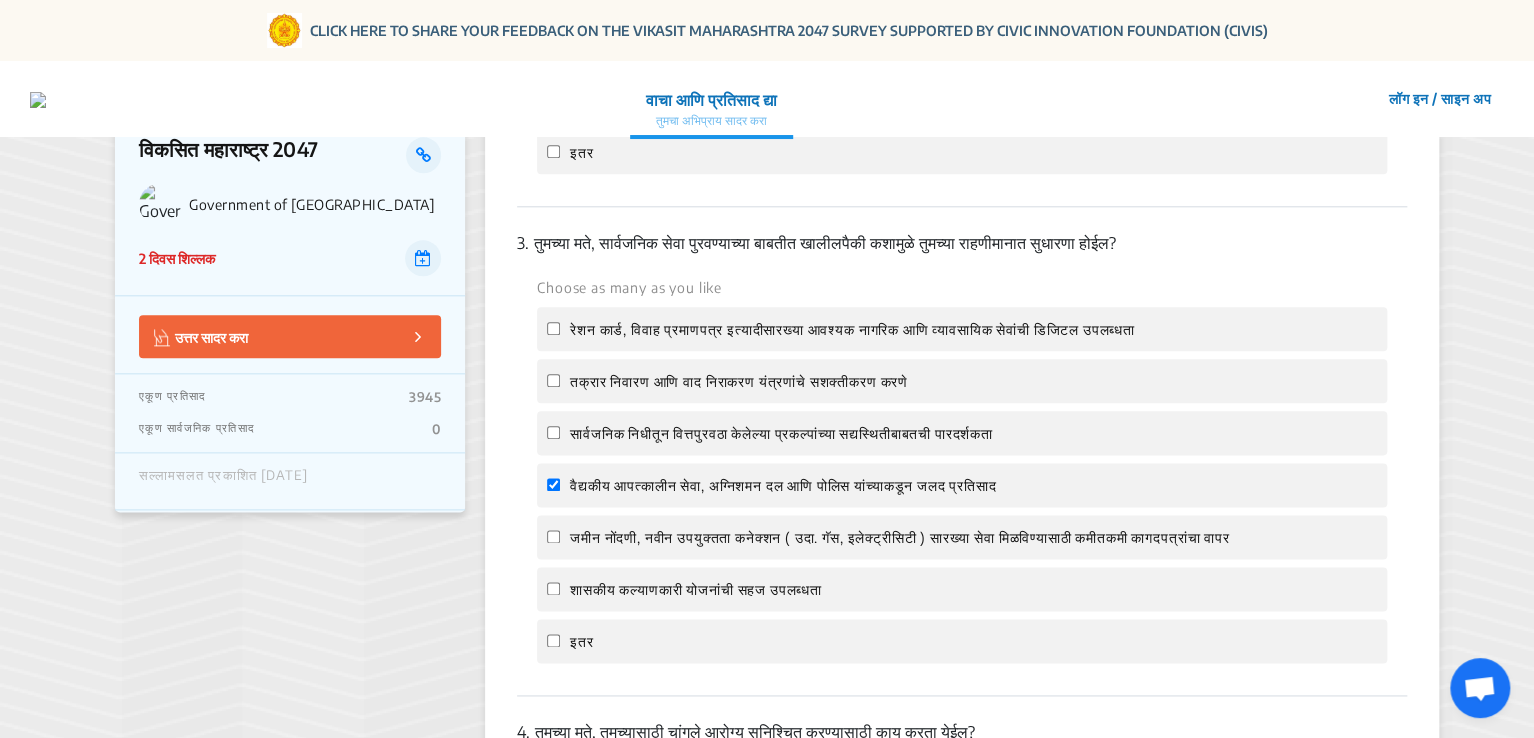 click on "शासकीय कल्याणकारी योजनांची सहज उपलब्धता" 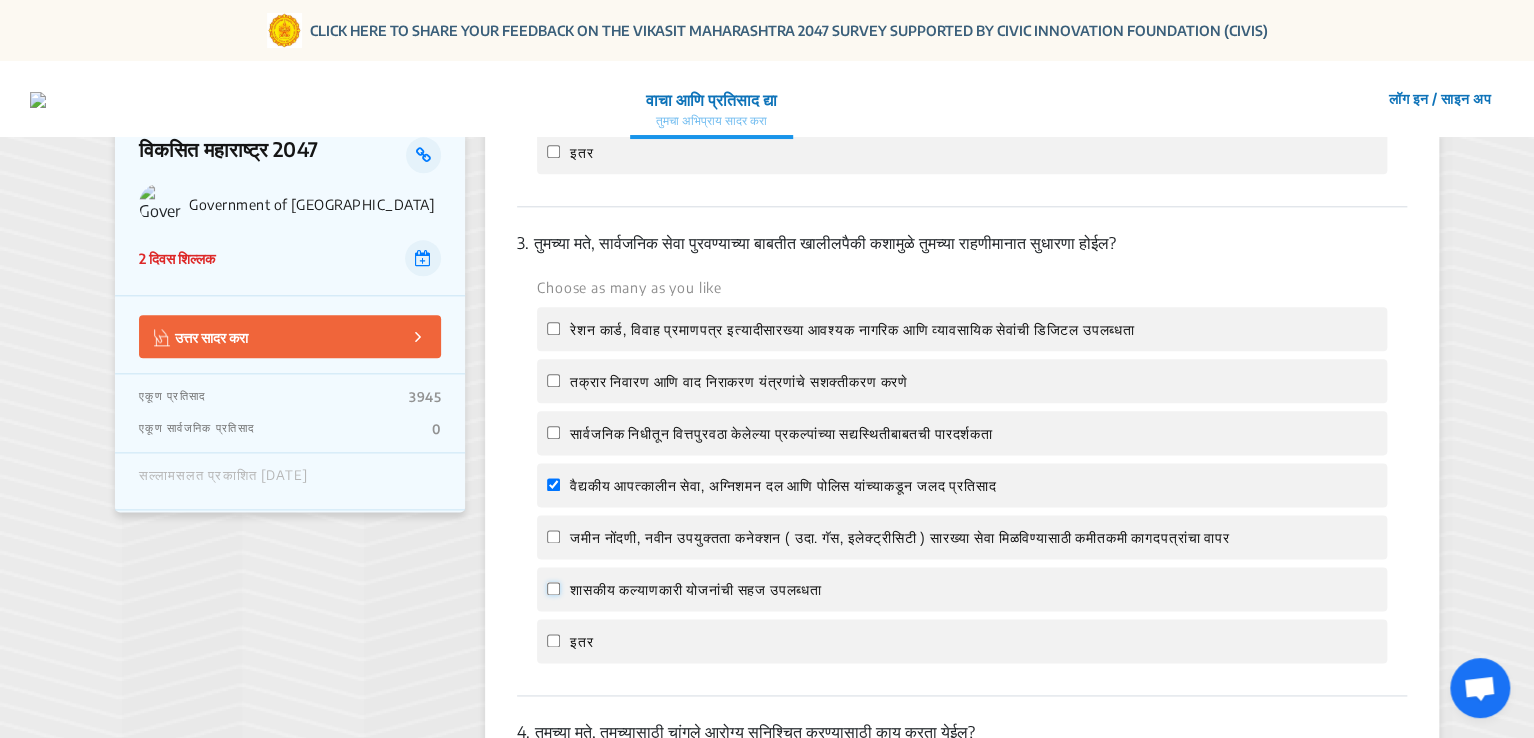 click on "शासकीय कल्याणकारी योजनांची सहज उपलब्धता" 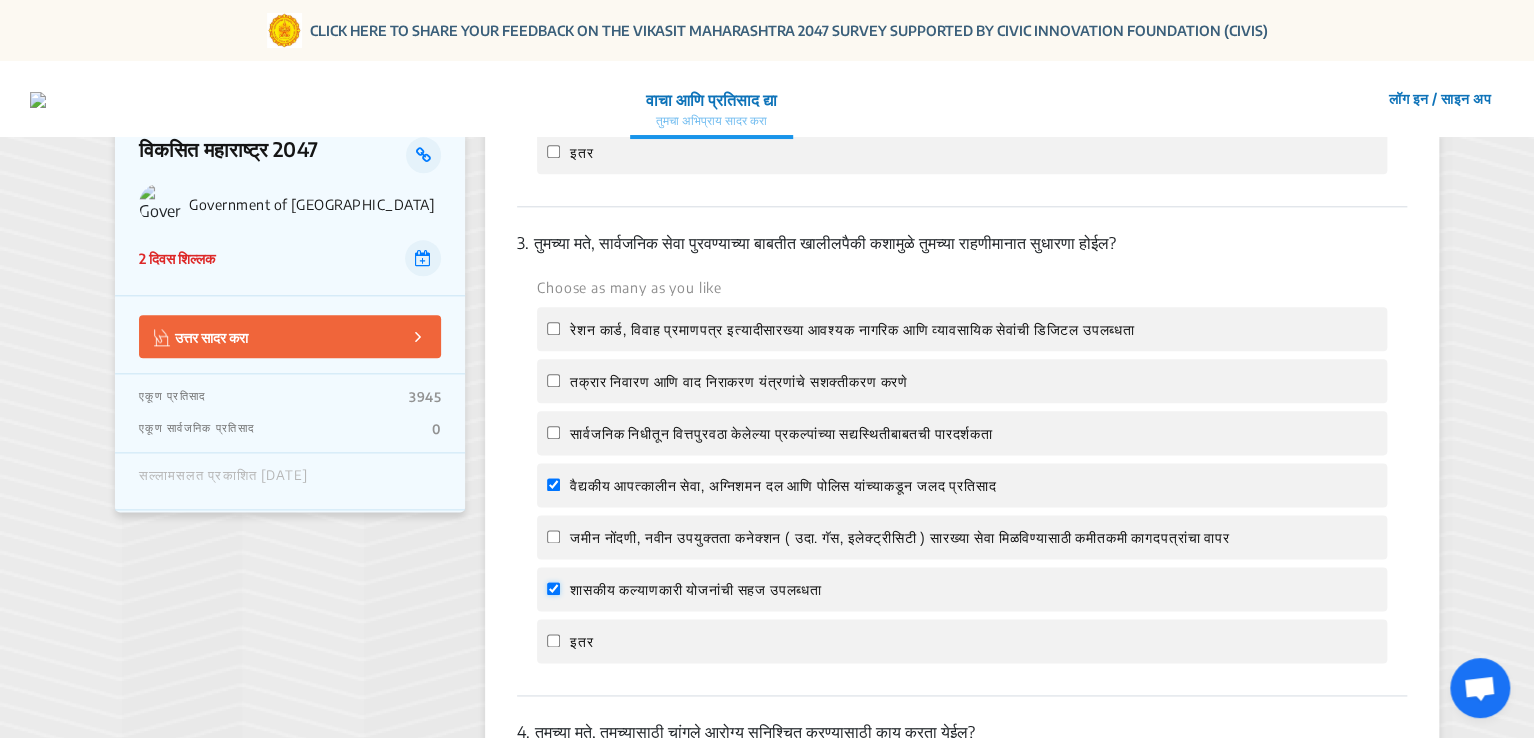checkbox on "true" 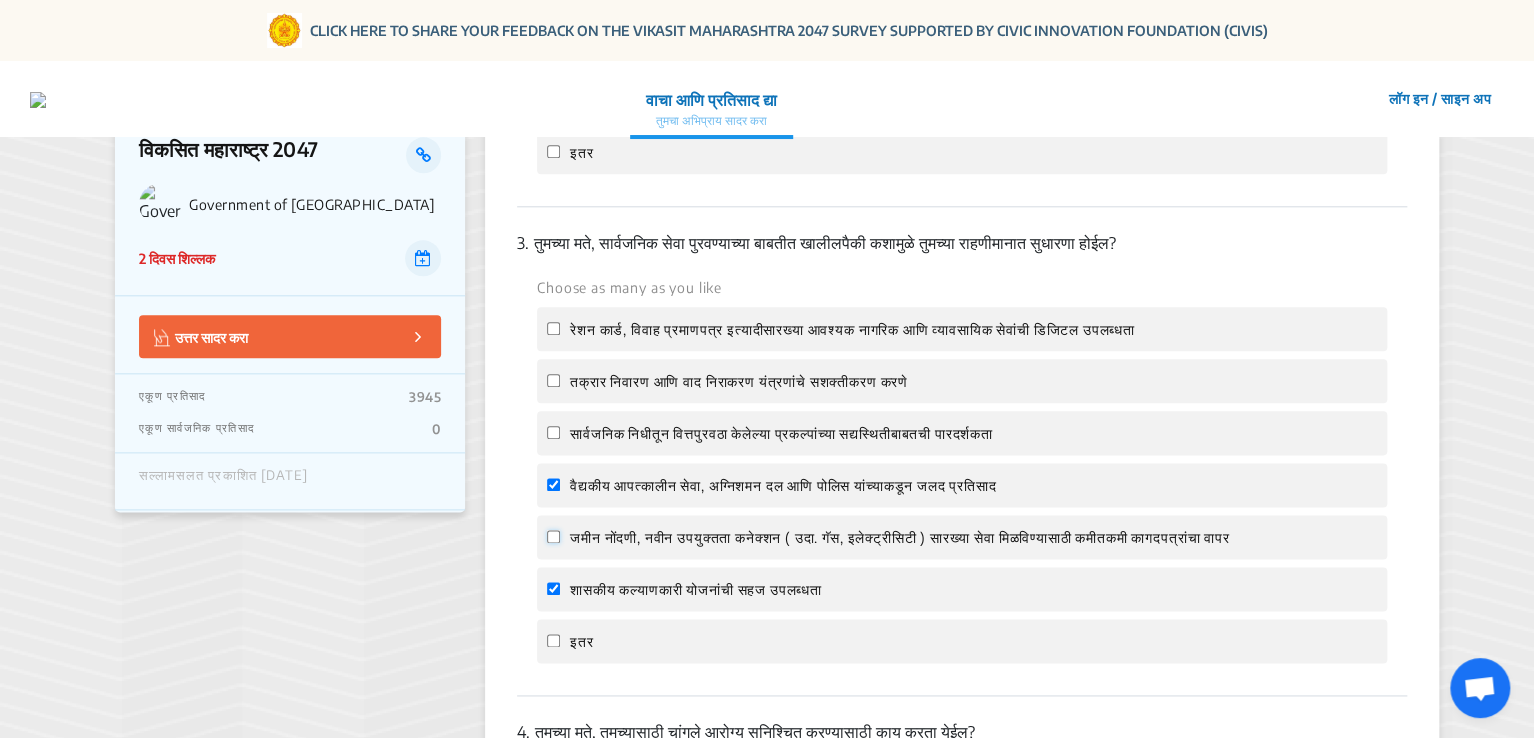 click on "जमीन नोंदणी, नवीन उपयुक्तता कनेक्शन ( उदा. गॅस, इलेक्ट्रीसिटी ) सारख्या सेवा मिळविण्यासाठी कमीतकमी कागदपत्रांचा वापर" 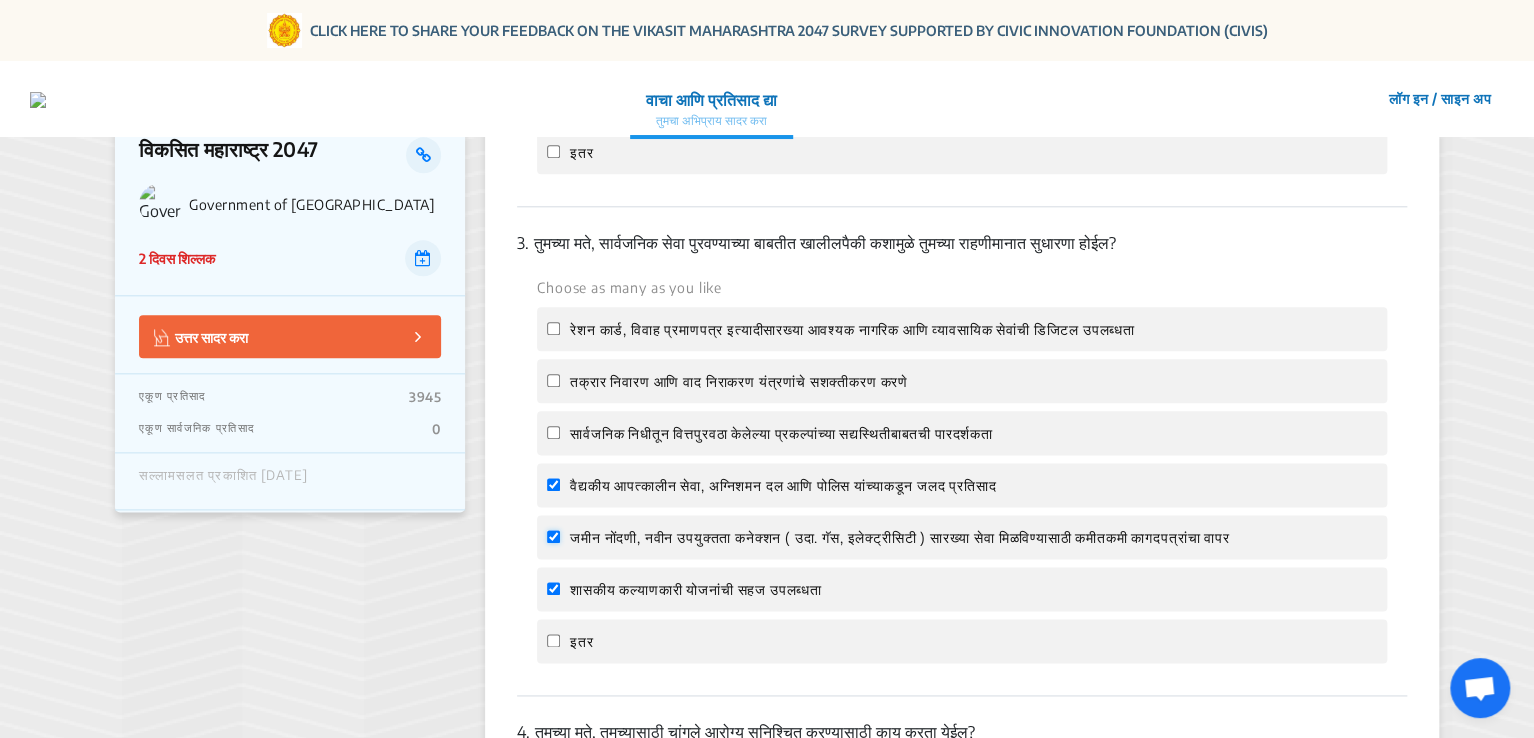 checkbox on "true" 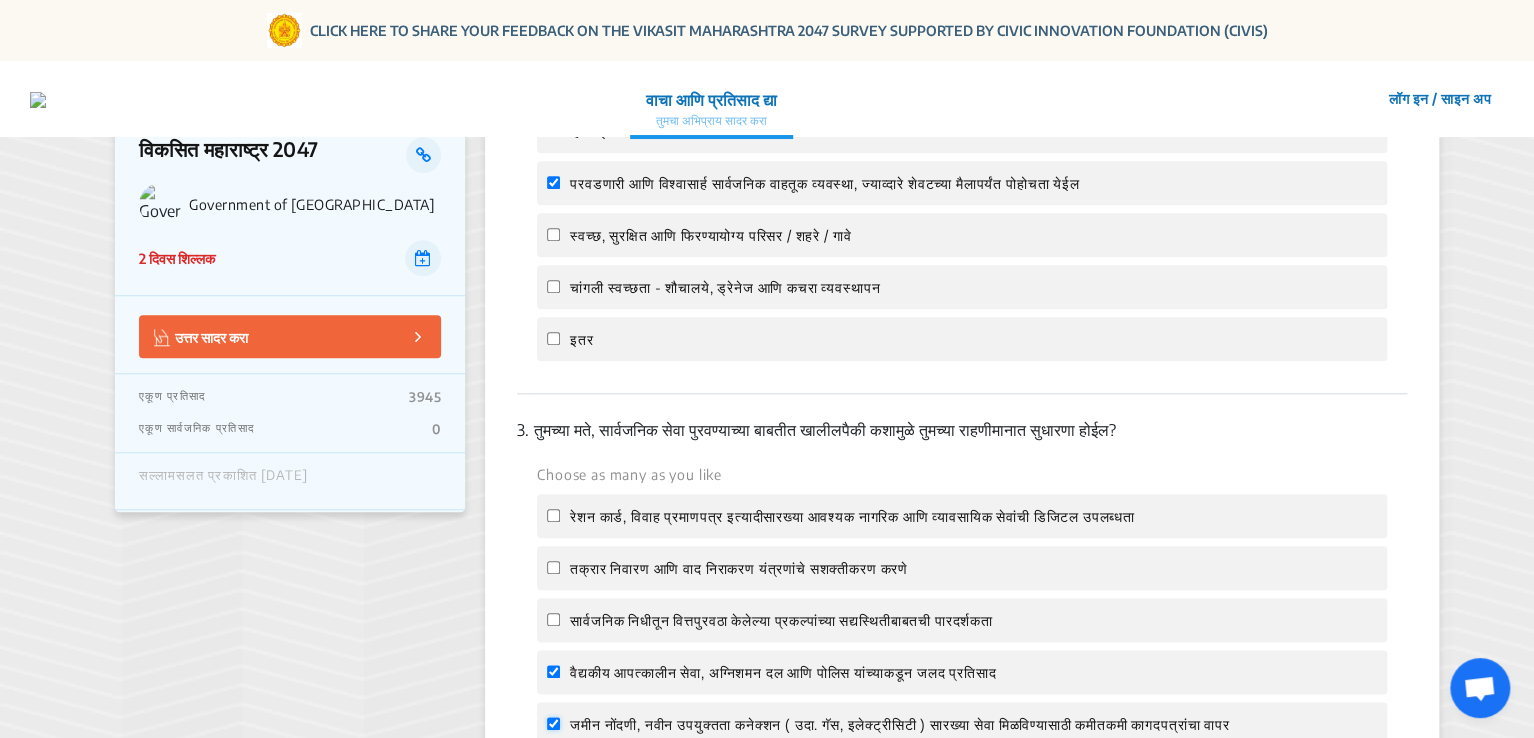 scroll, scrollTop: 796, scrollLeft: 0, axis: vertical 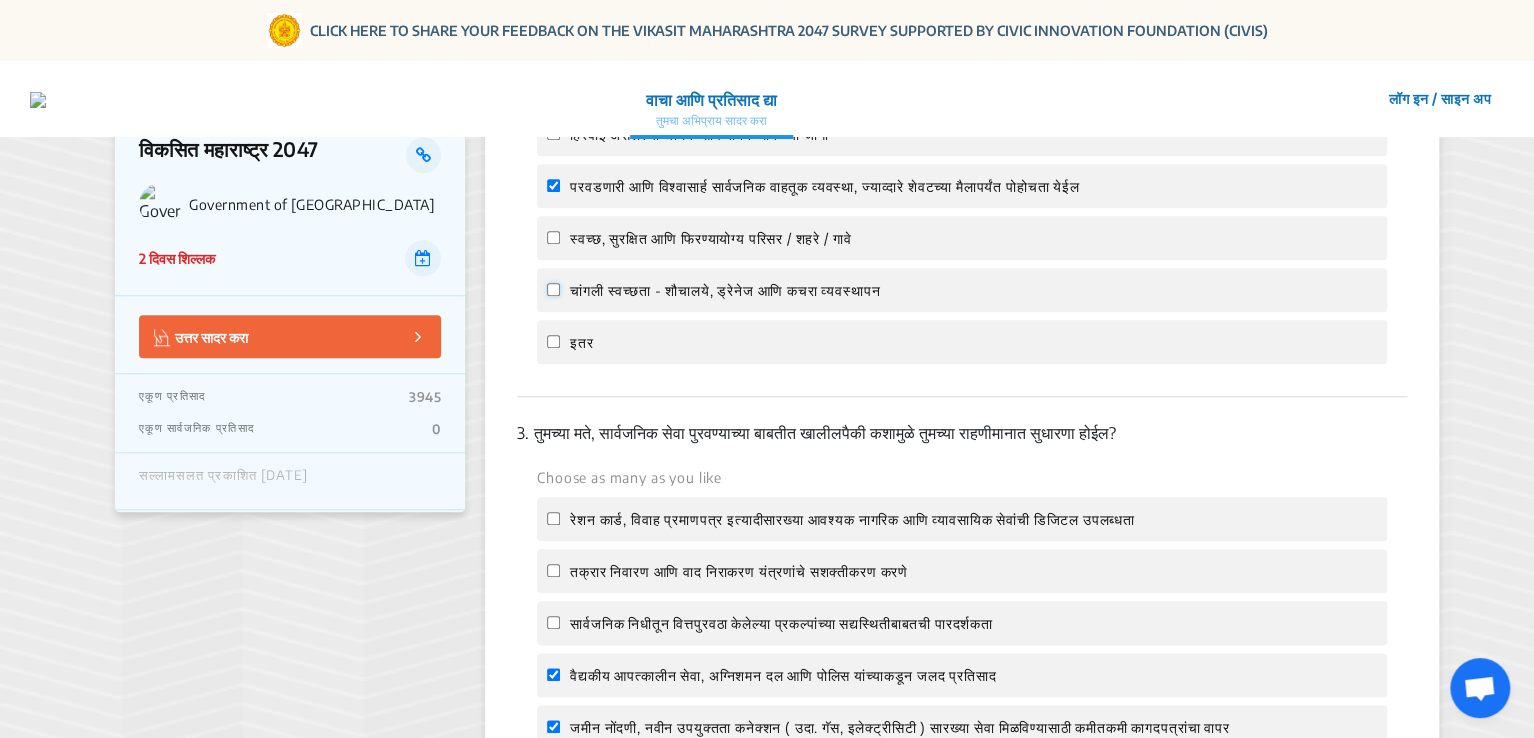 click on "चांगली स्वच्छता - शौचालये, ड्रेनेज आणि कचरा व्यवस्थापन" 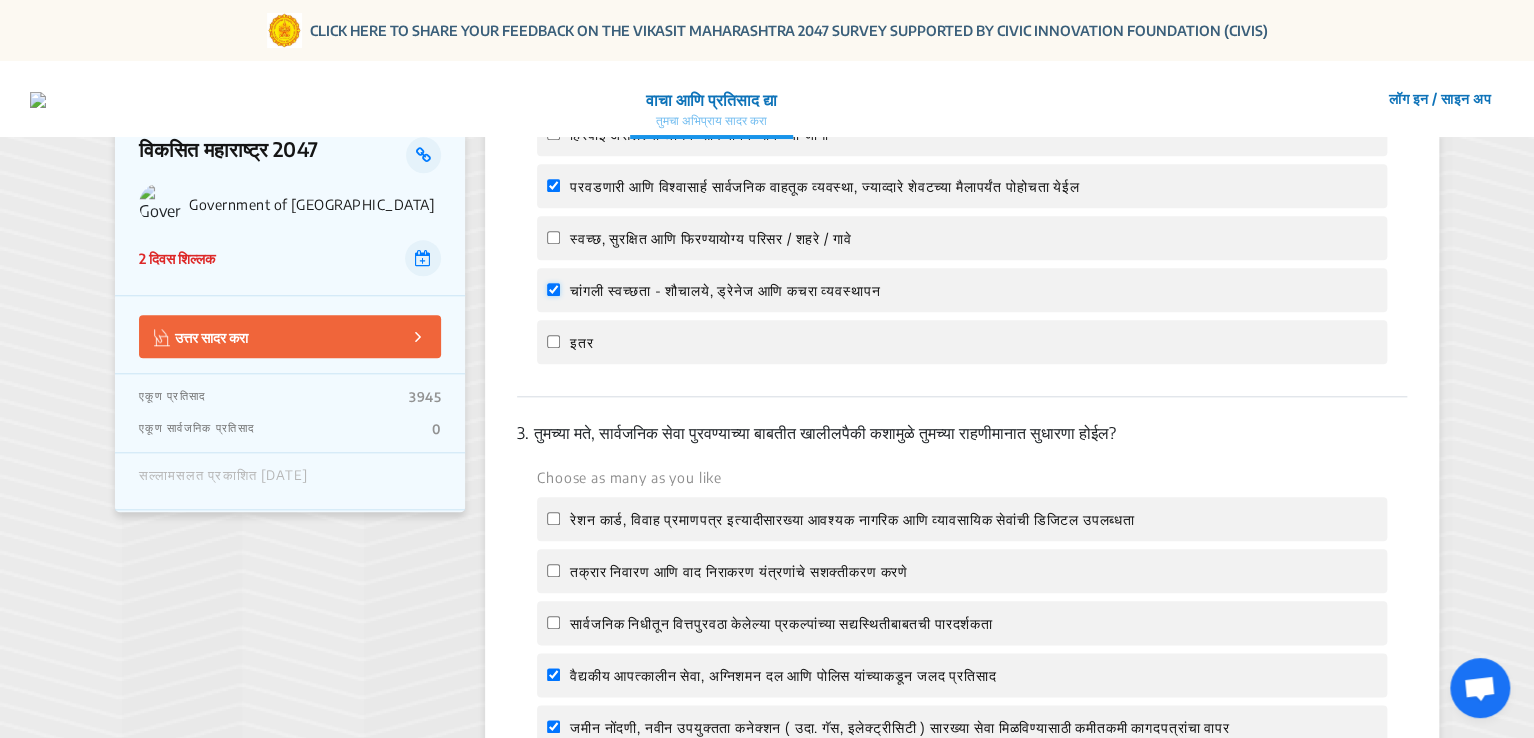 checkbox on "true" 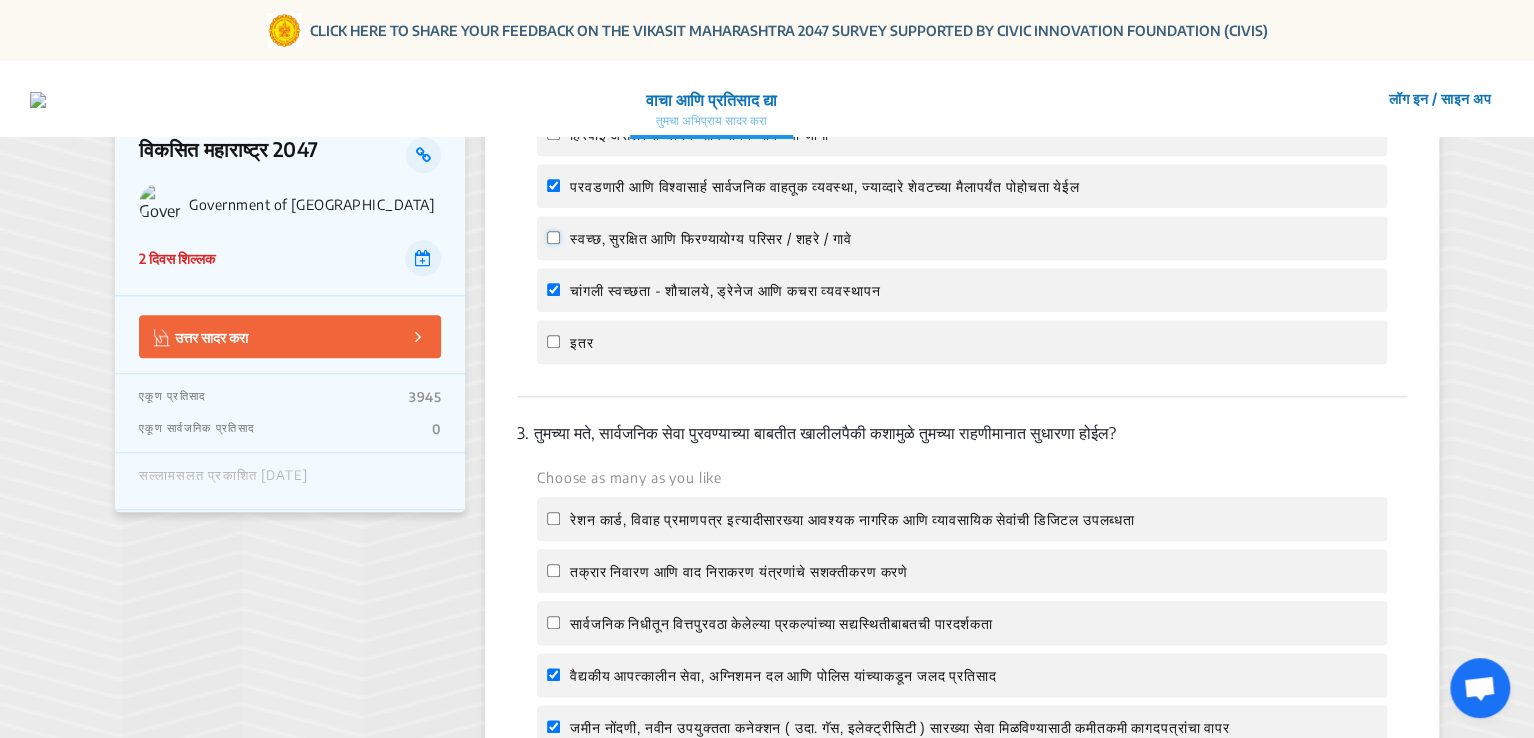 click on "स्वच्छ, सुरक्षित आणि फिरण्यायोग्य परिसर / शहरे / गावे" 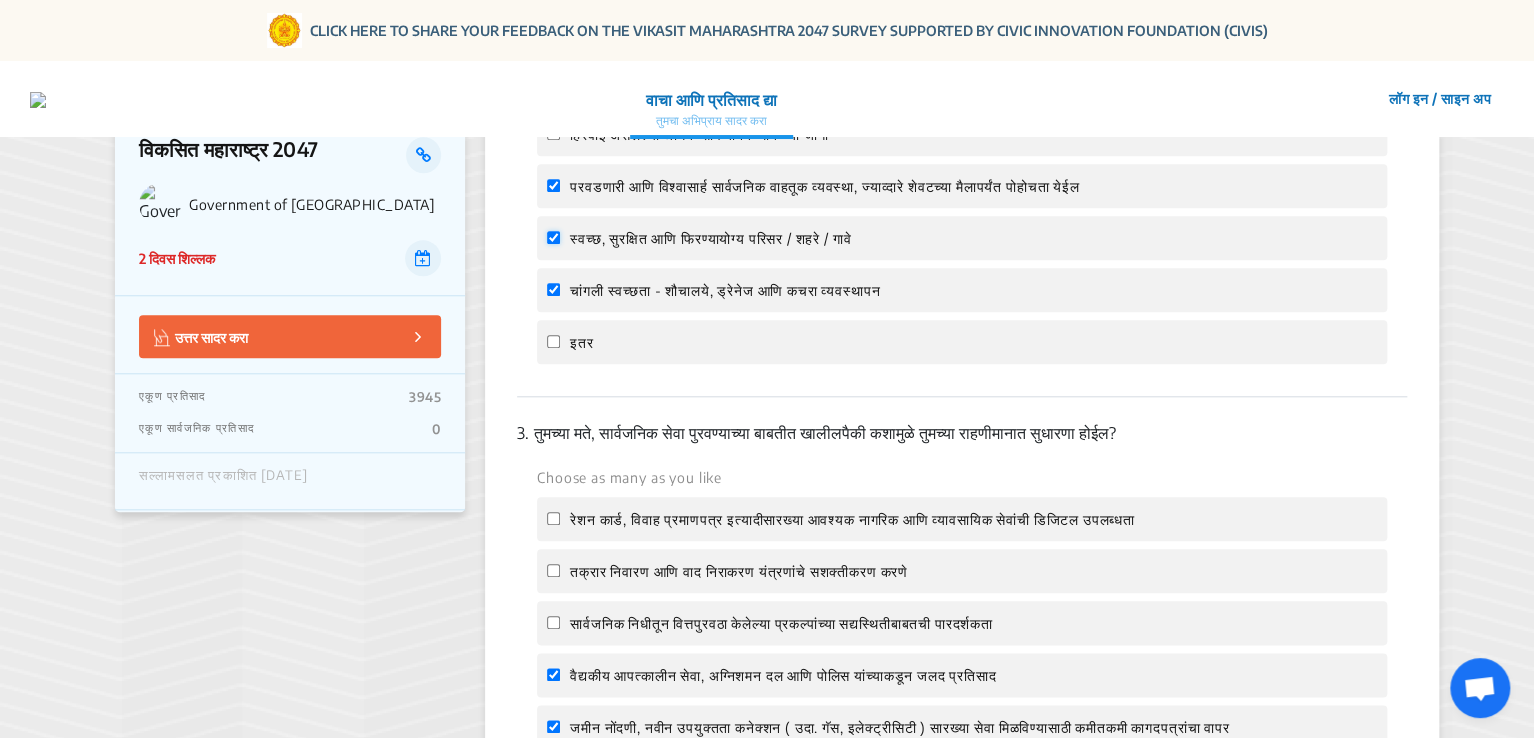 checkbox on "true" 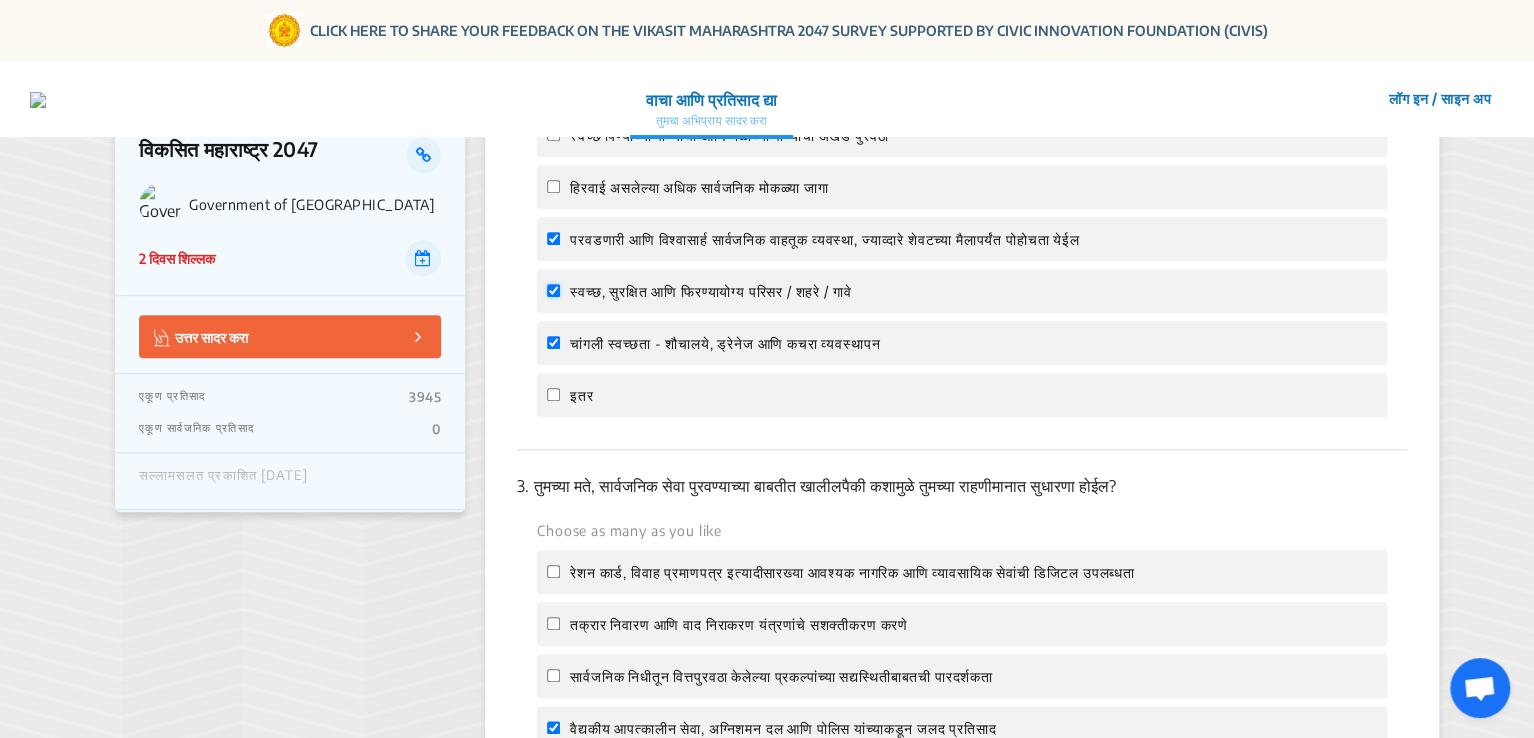 scroll, scrollTop: 740, scrollLeft: 0, axis: vertical 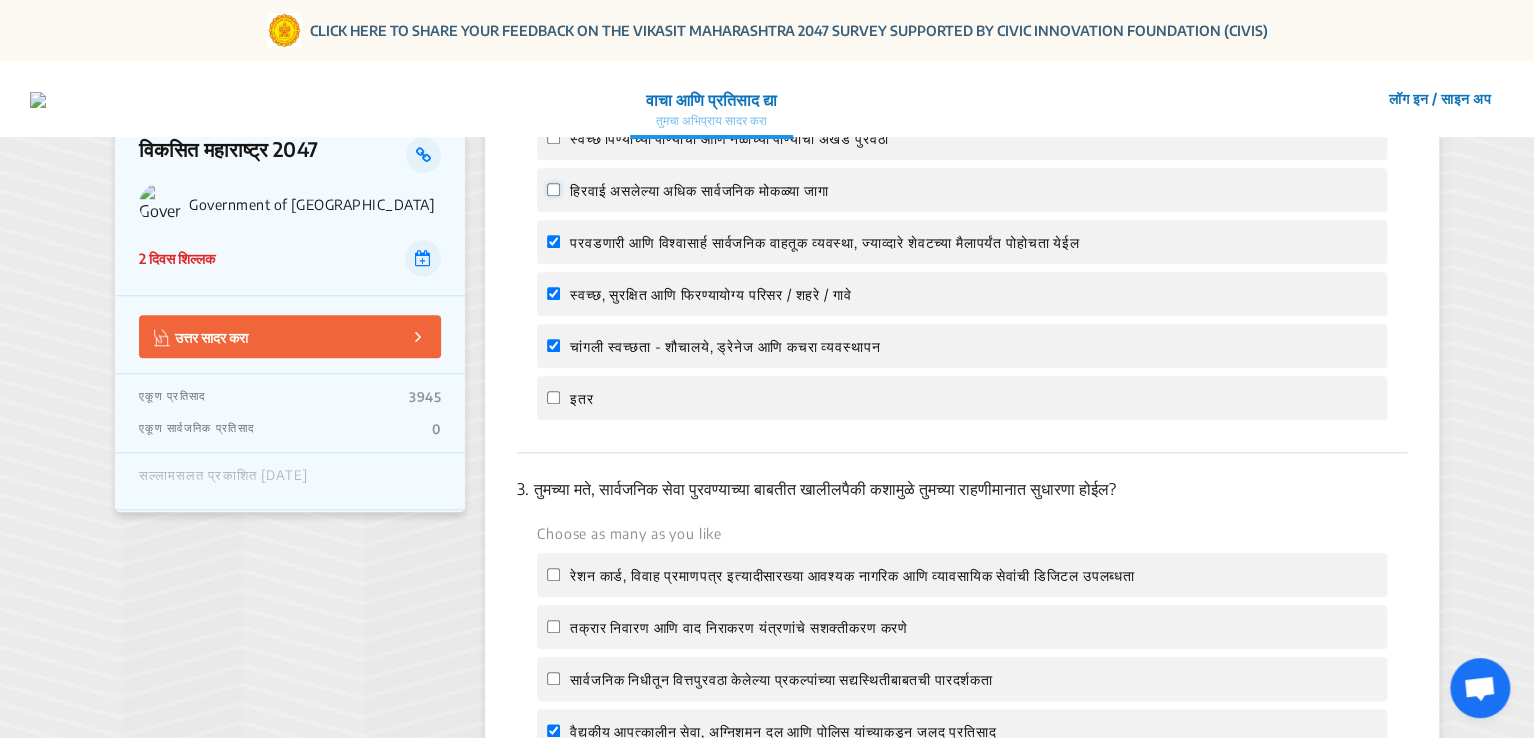 click on "हिरवाई असलेल्या  अधिक सार्वजनिक मोकळ्या जागा" 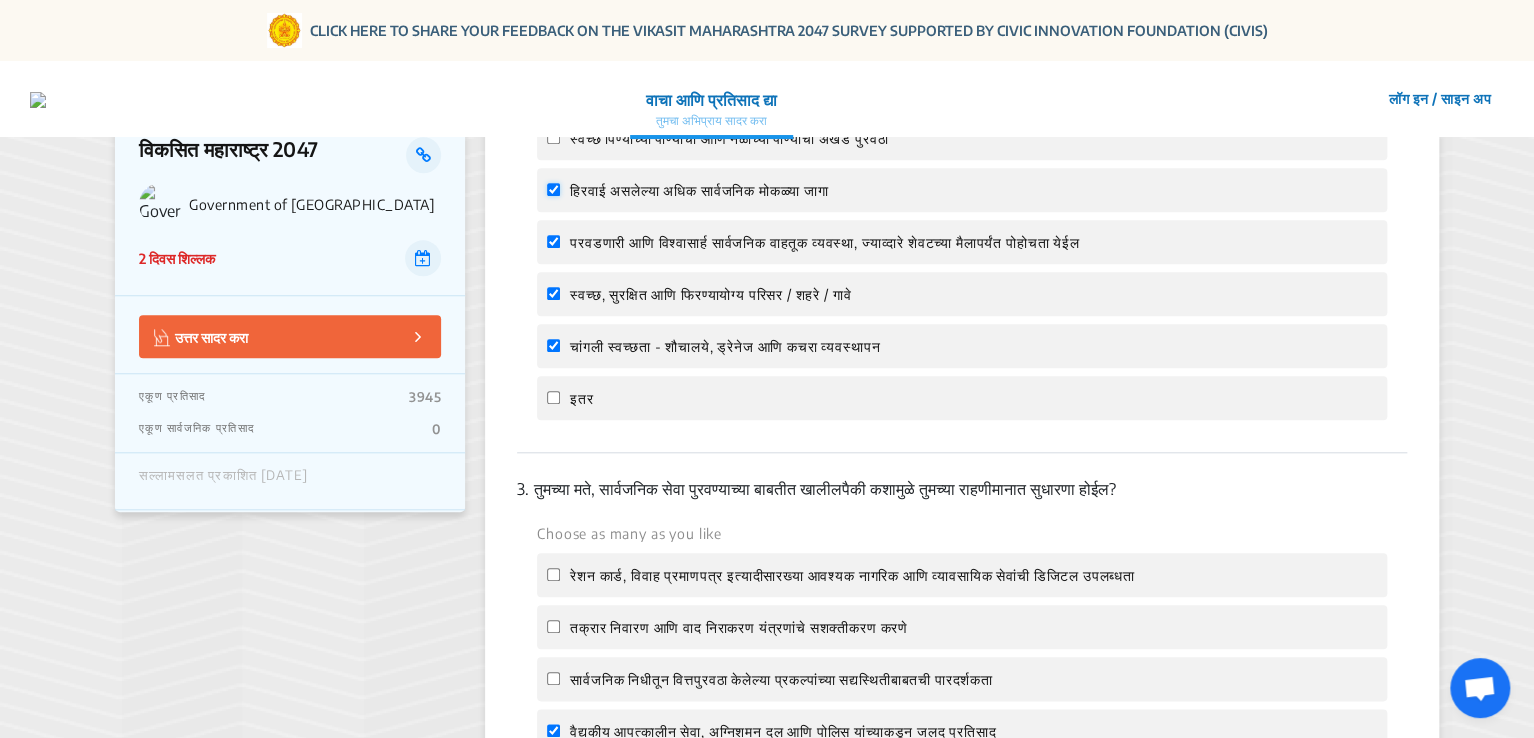 checkbox on "true" 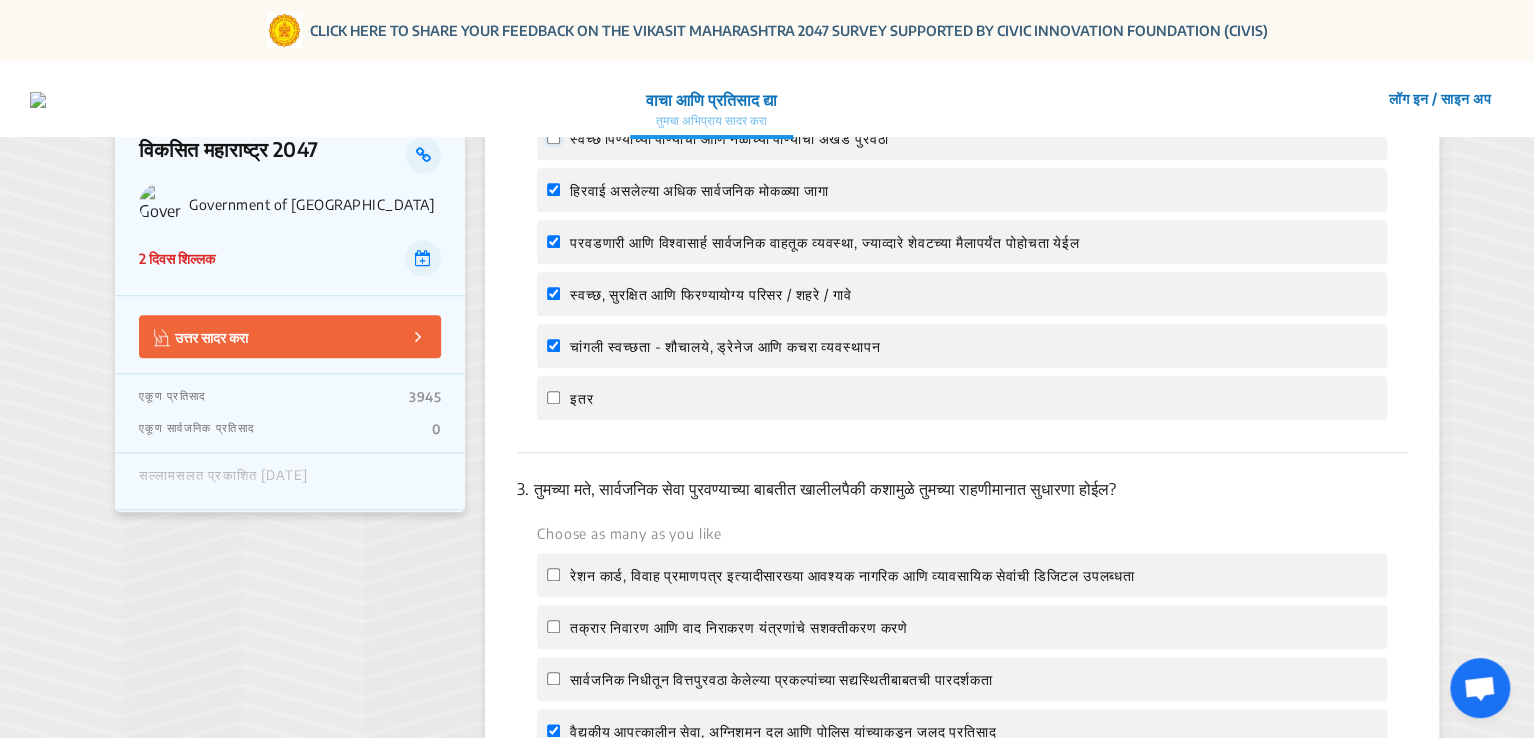 click on "स्वच्छ पिण्याच्या पाण्याचा आणि नळाच्या पाण्याचा अखंड पुरवठा" 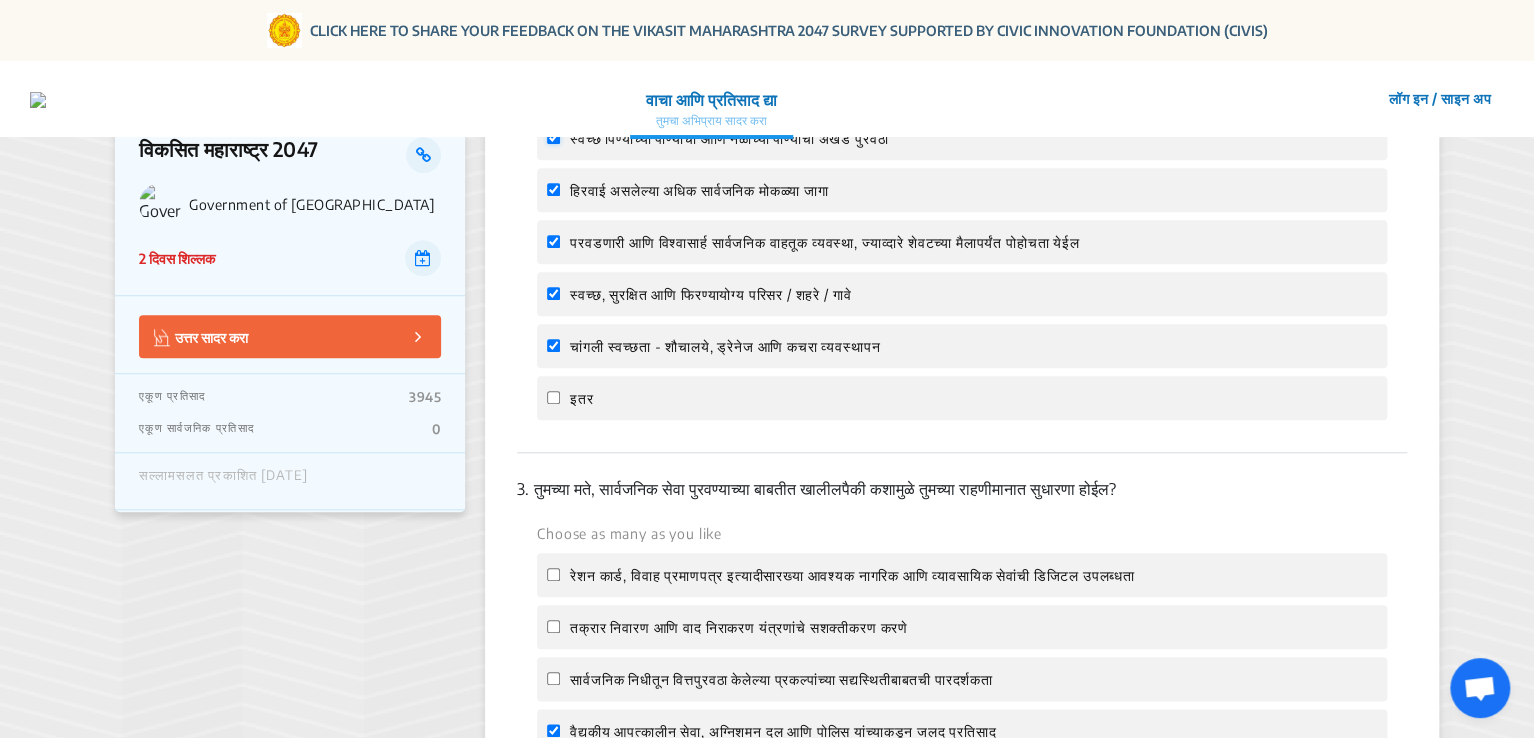 checkbox on "true" 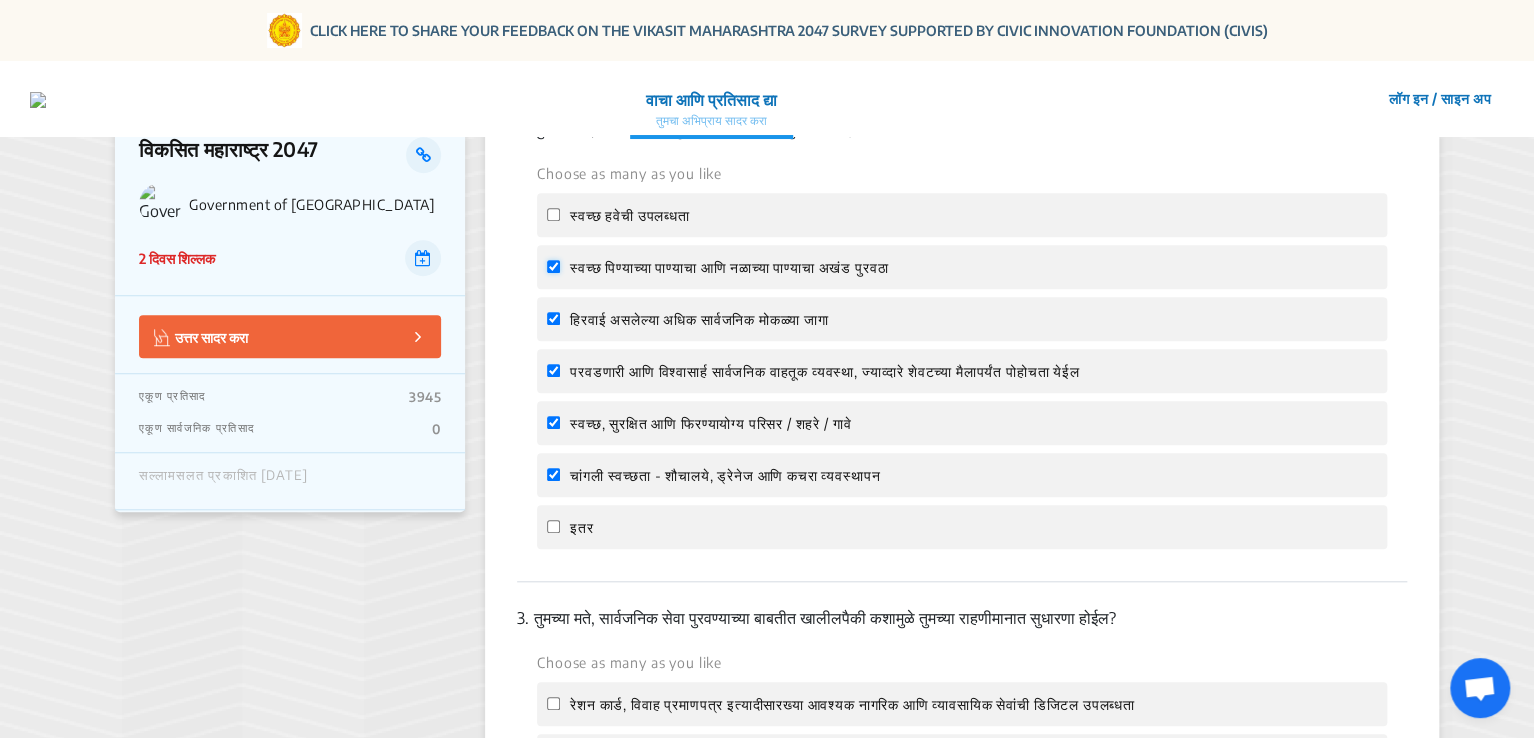 scroll, scrollTop: 551, scrollLeft: 0, axis: vertical 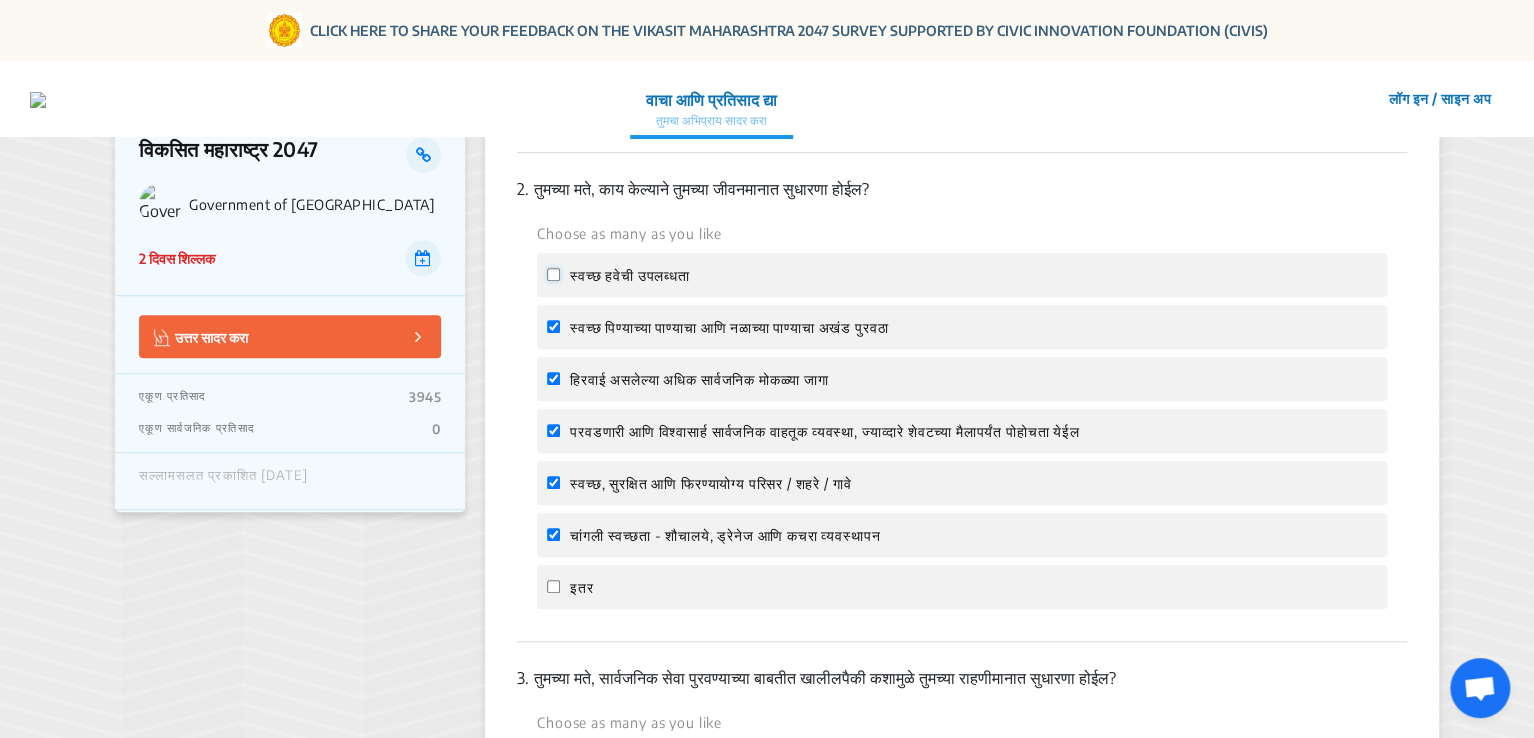 click on "स्वच्छ हवेची उपलब्धता" 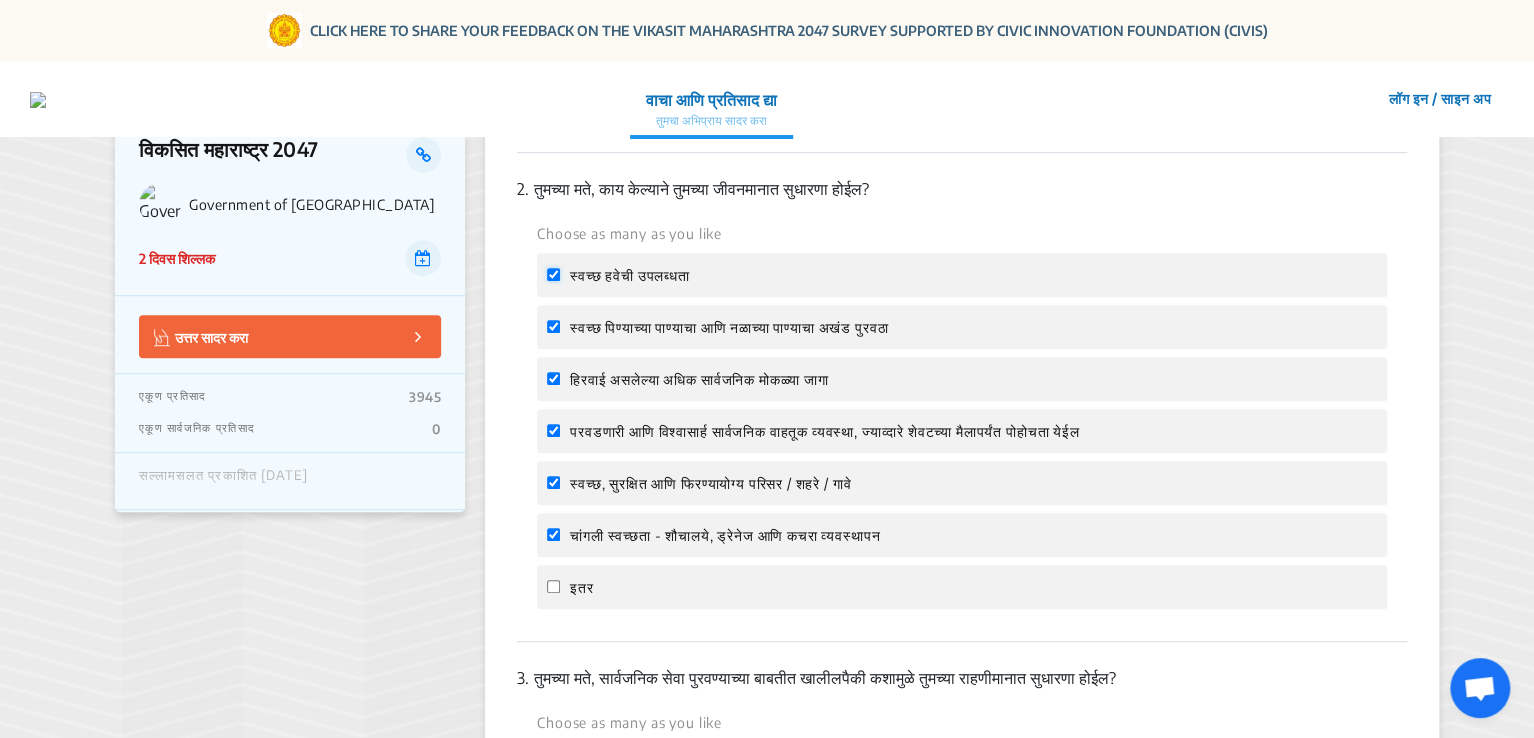 checkbox on "true" 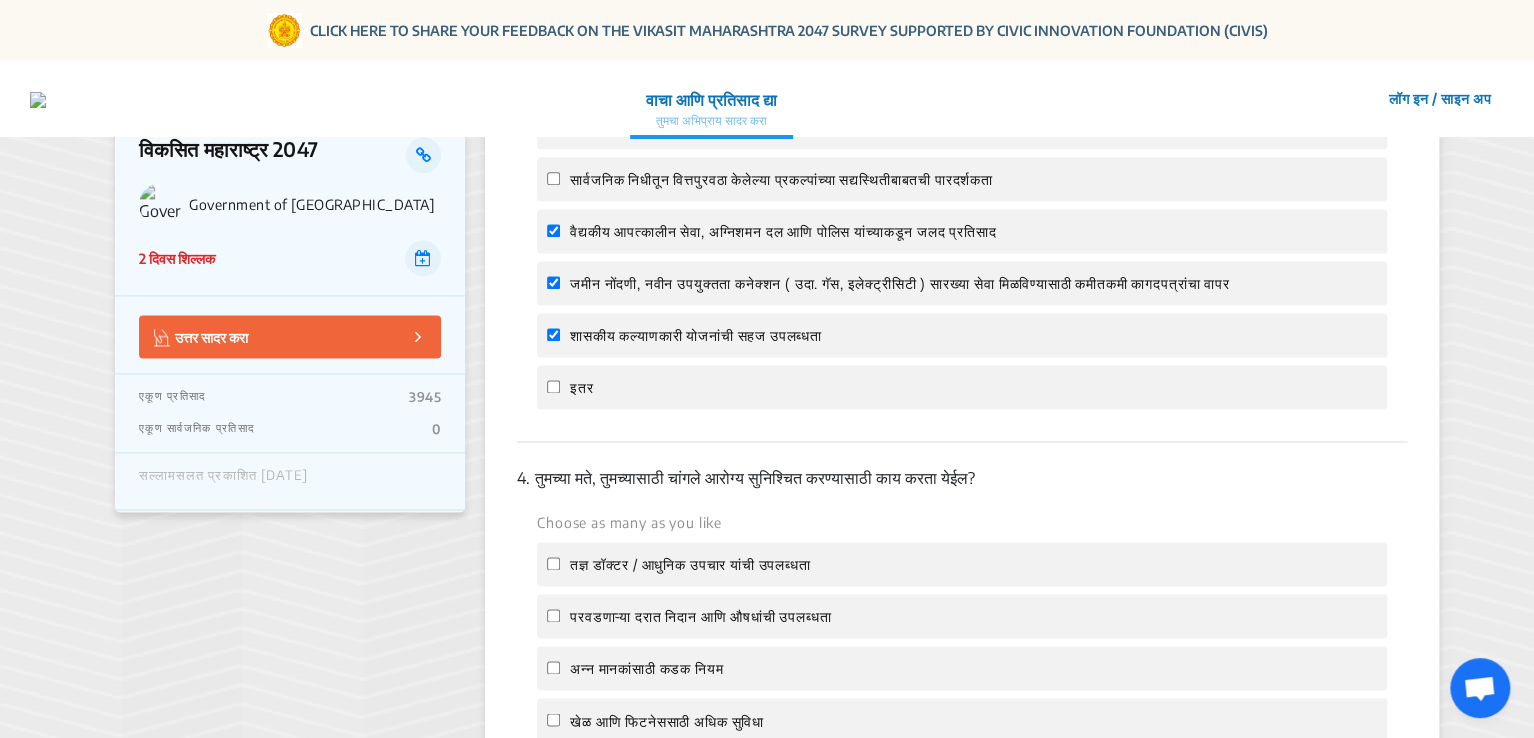 scroll, scrollTop: 1104, scrollLeft: 0, axis: vertical 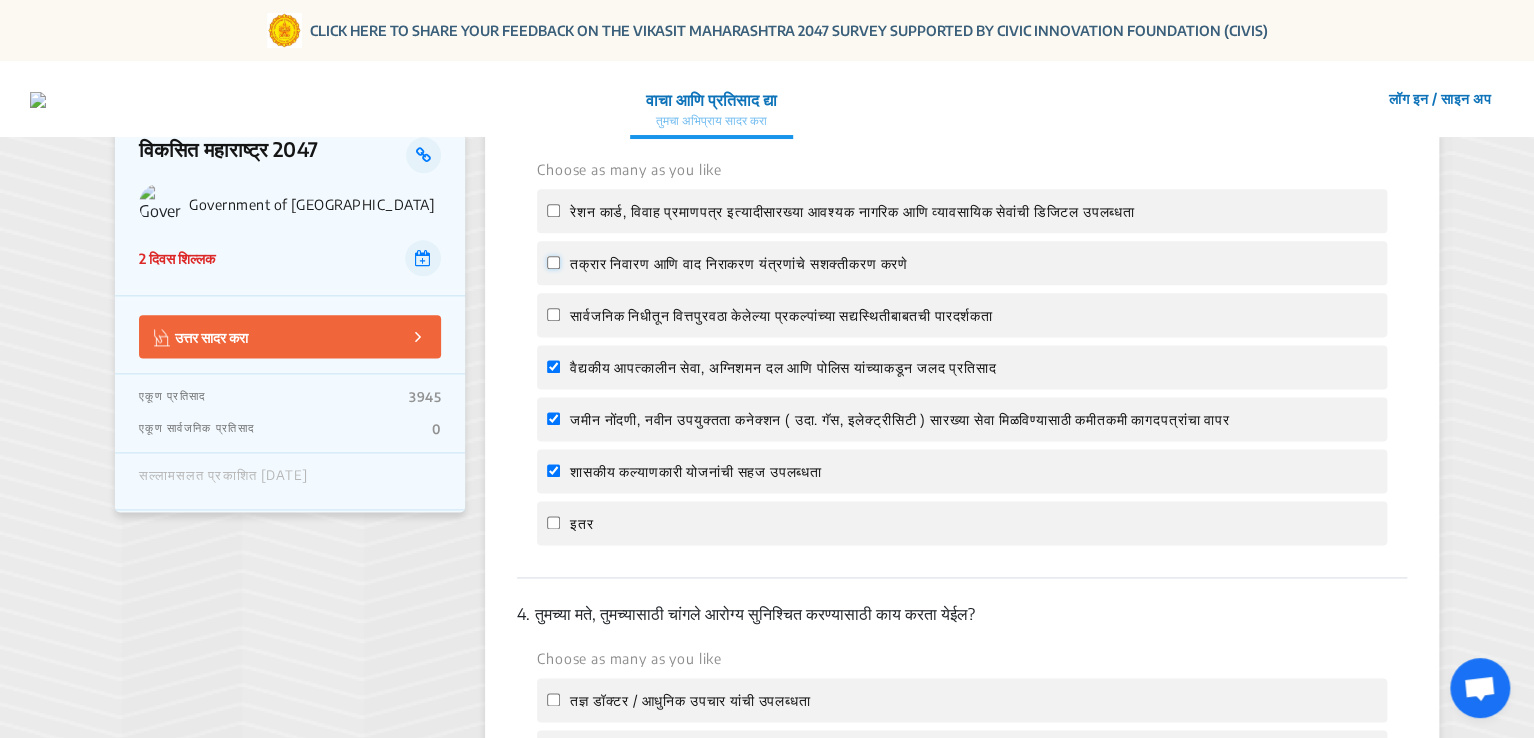 click on "तक्रार निवारण आणि वाद निराकरण यंत्रणांचे सशक्तीकरण करणे" 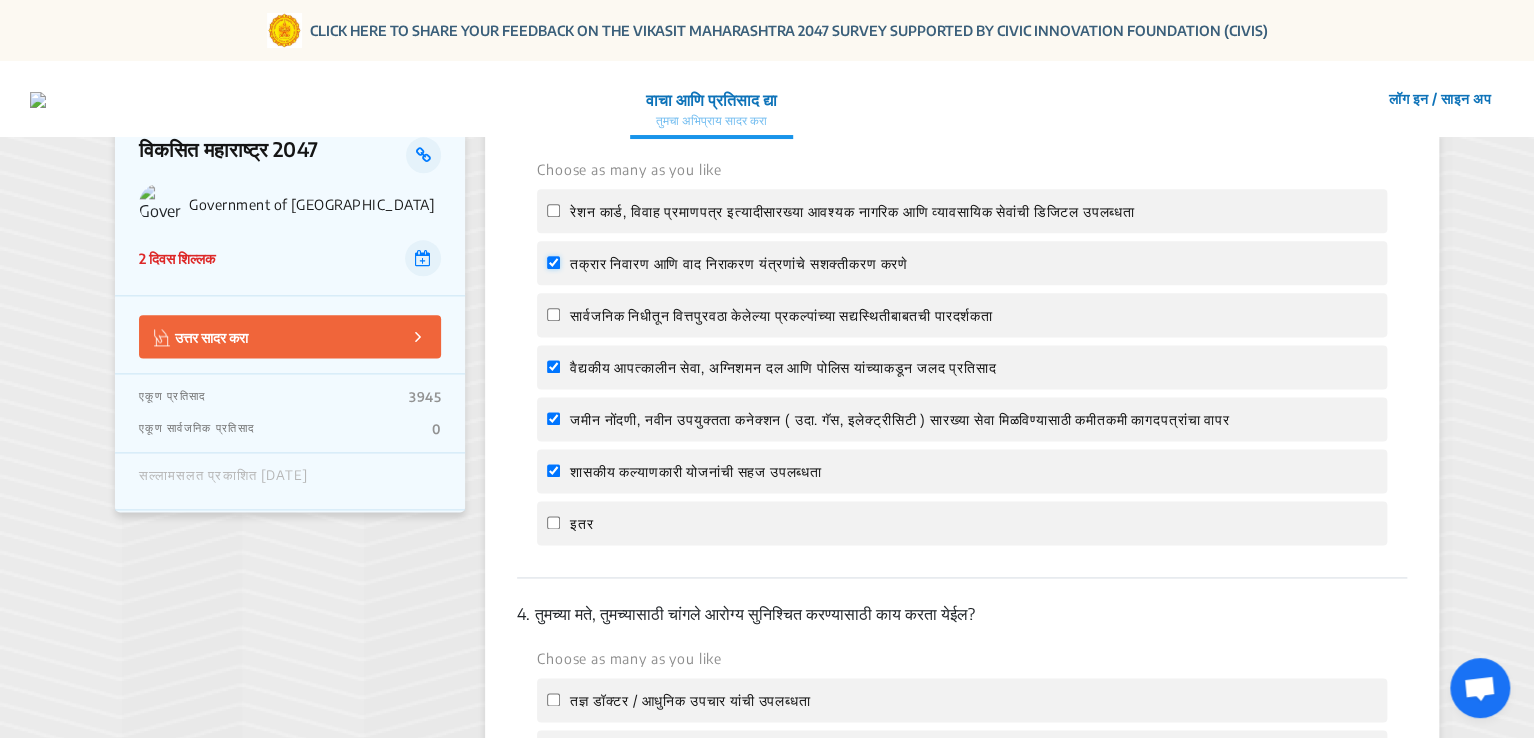 checkbox on "true" 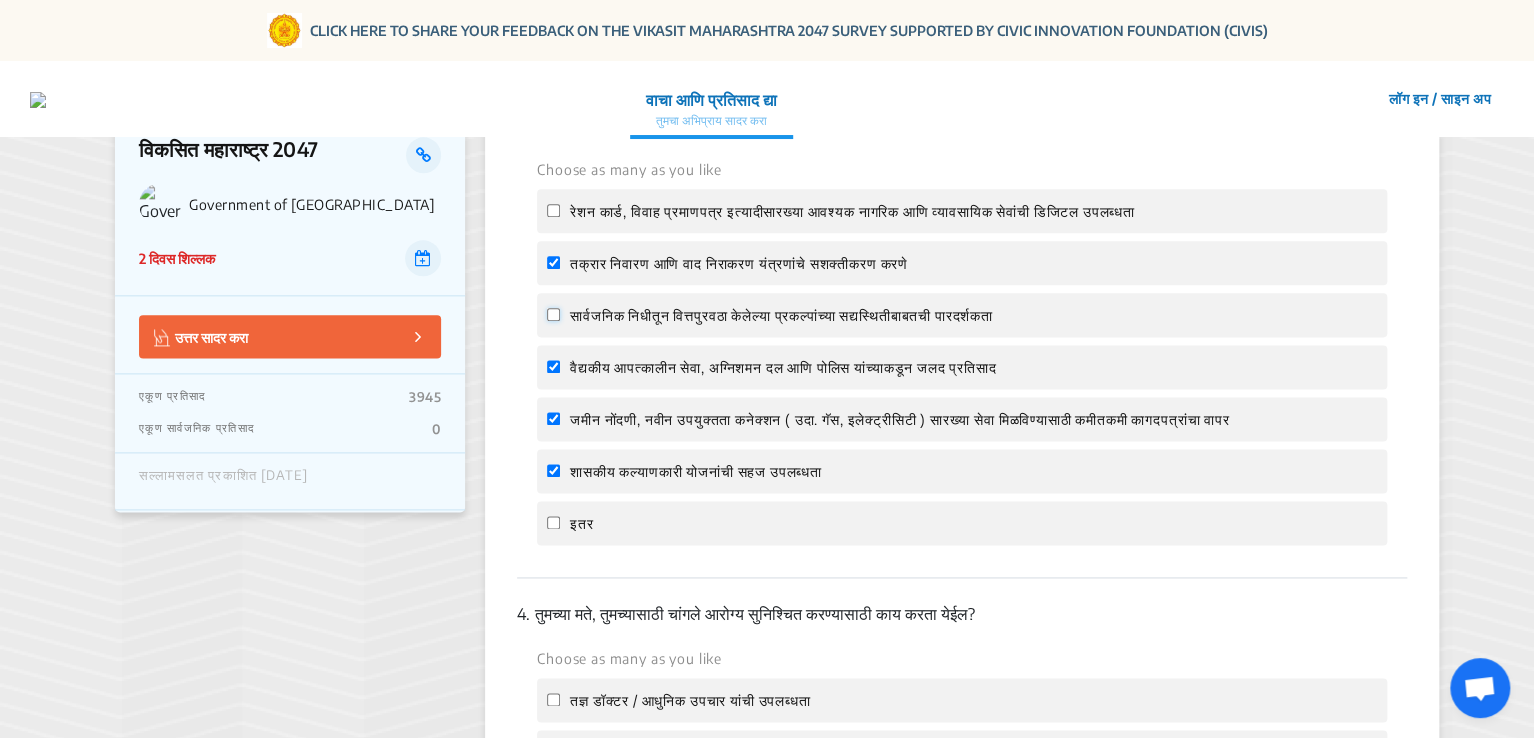 click on "सार्वजनिक निधीतून वित्तपुरवठा केलेल्या प्रकल्पांच्या सद्यस्थितीबाबतची पारदर्शकता" 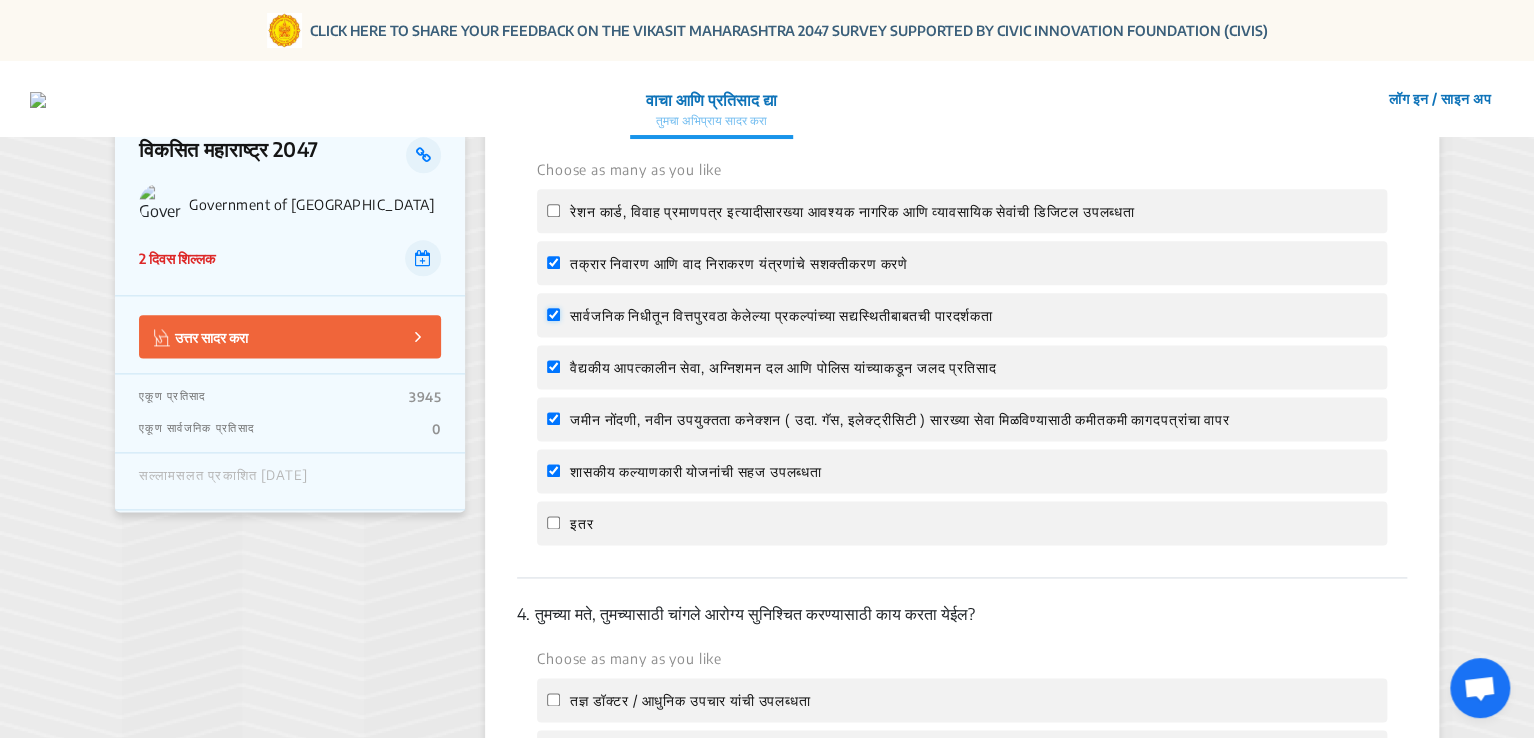 checkbox on "true" 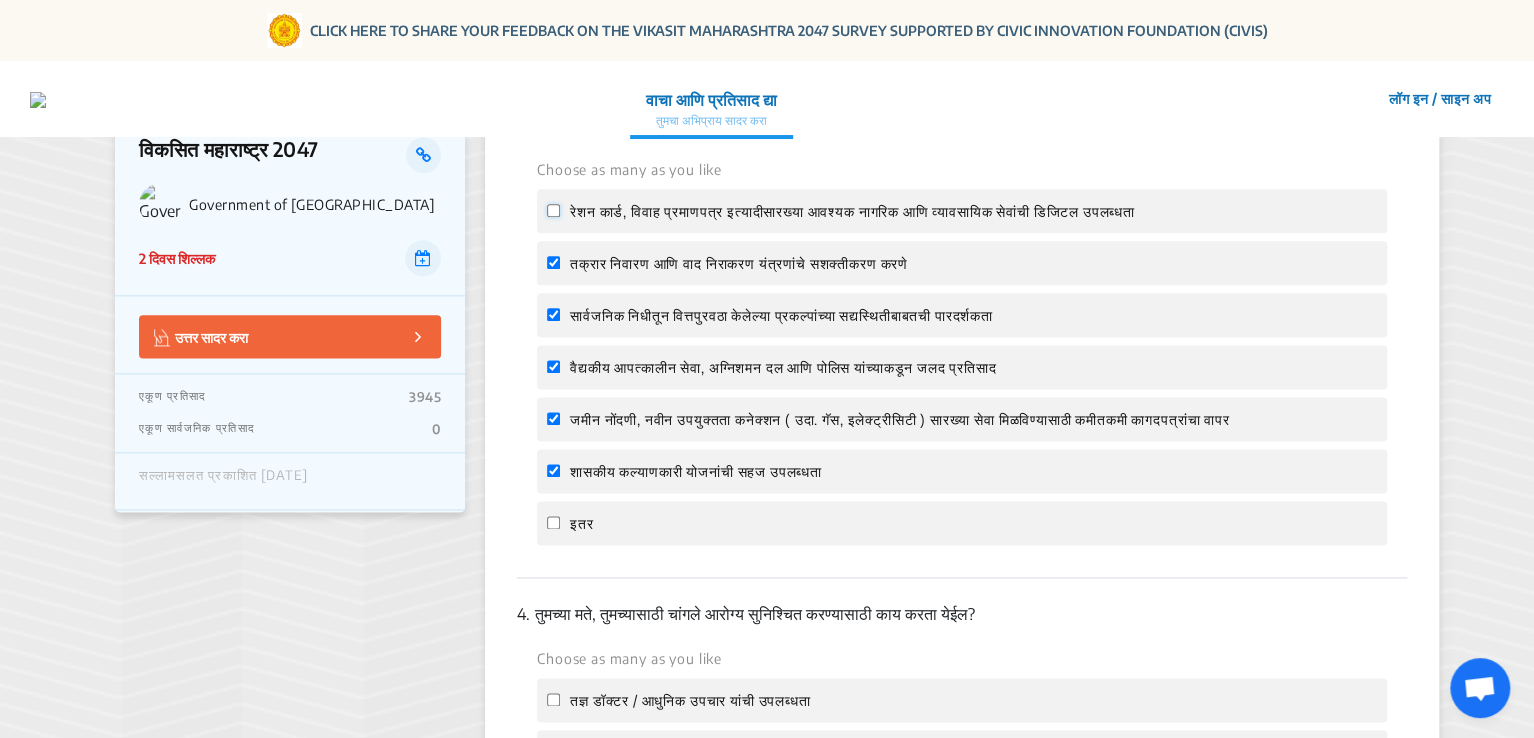 click on "रेशन कार्ड, विवाह प्रमाणपत्र इत्यादीसारख्या आवश्यक नागरिक आणि व्यावसायिक सेवांची डिजिटल उपलब्धता" 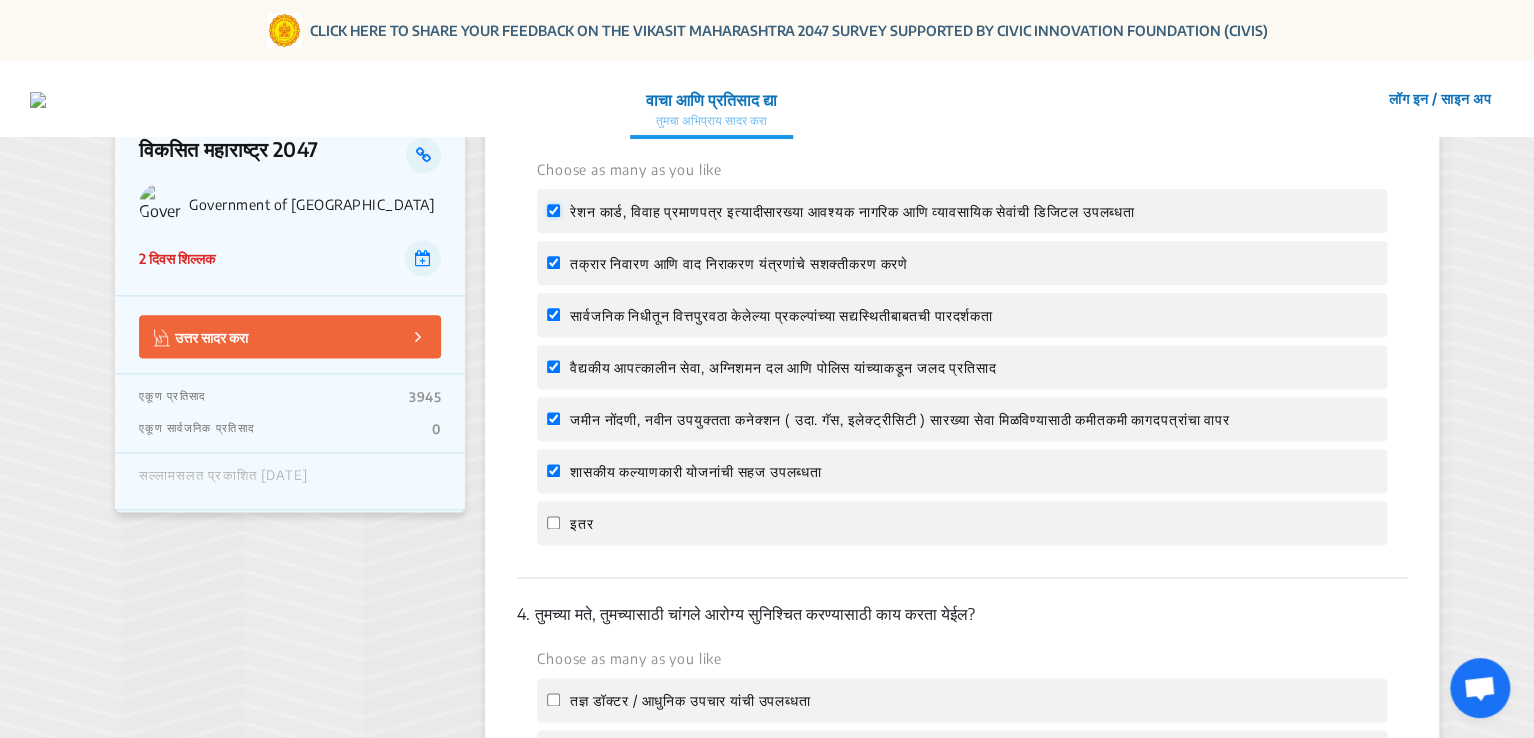 checkbox on "true" 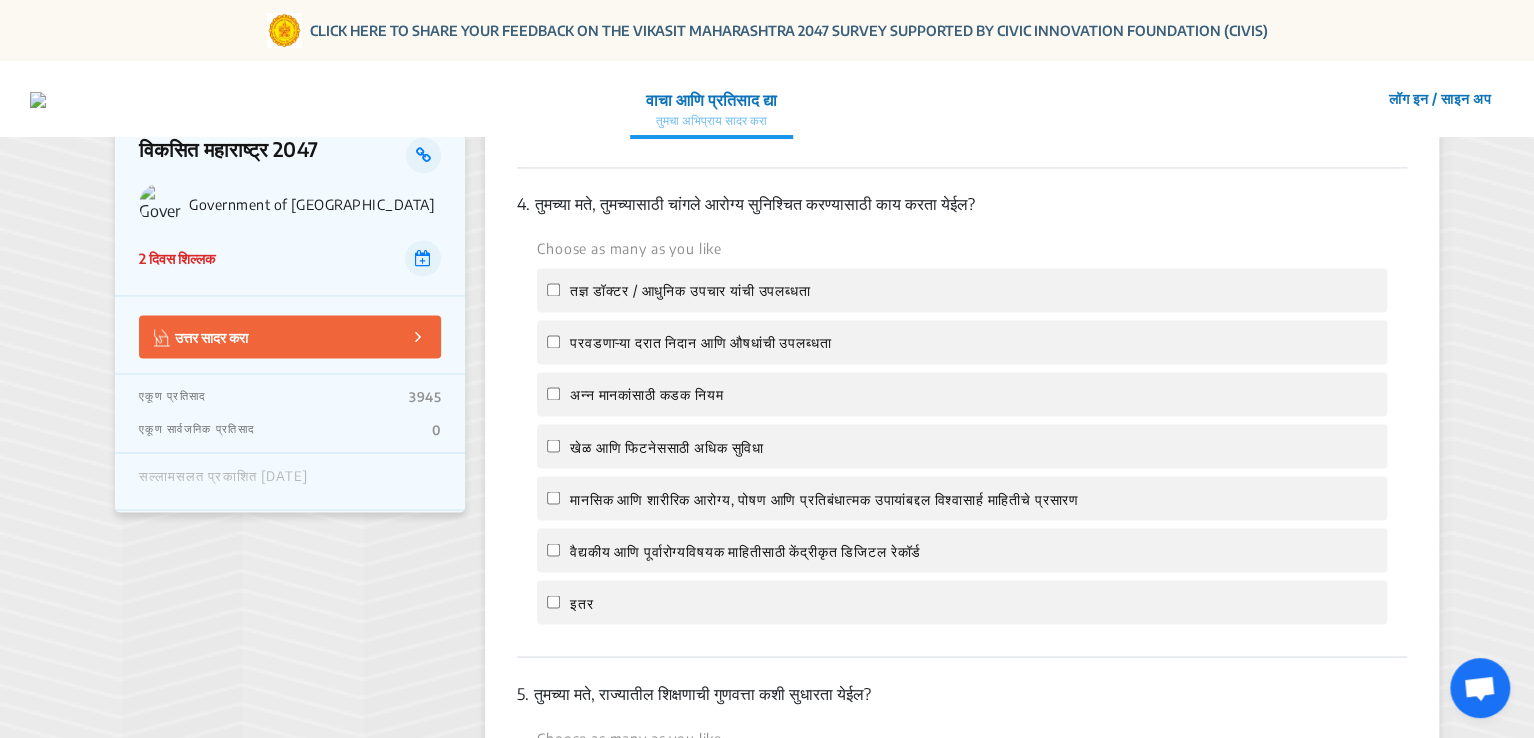 scroll, scrollTop: 1517, scrollLeft: 0, axis: vertical 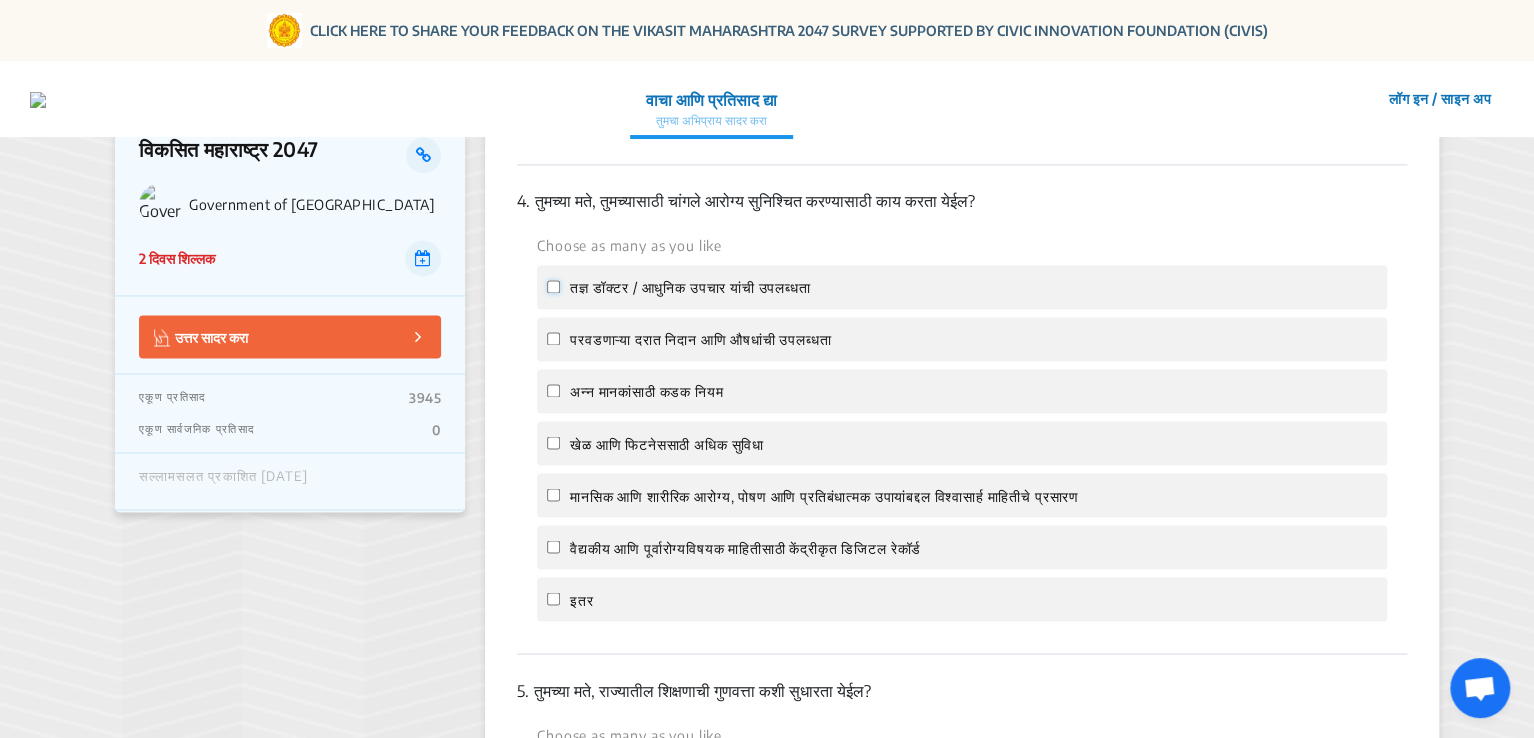 click on "तज्ञ डॉक्टर / आधुनिक उपचार यांची उपलब्धता" 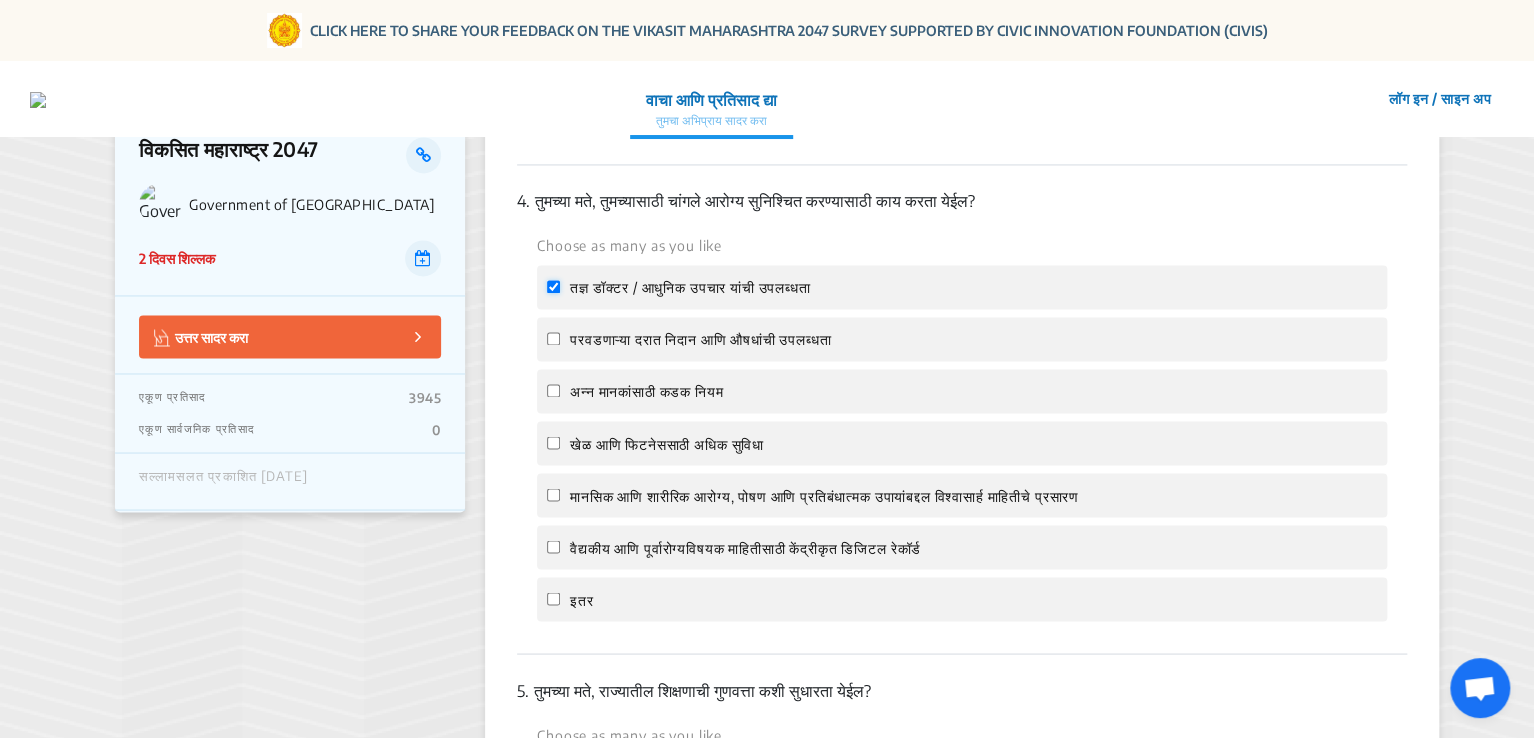 checkbox on "true" 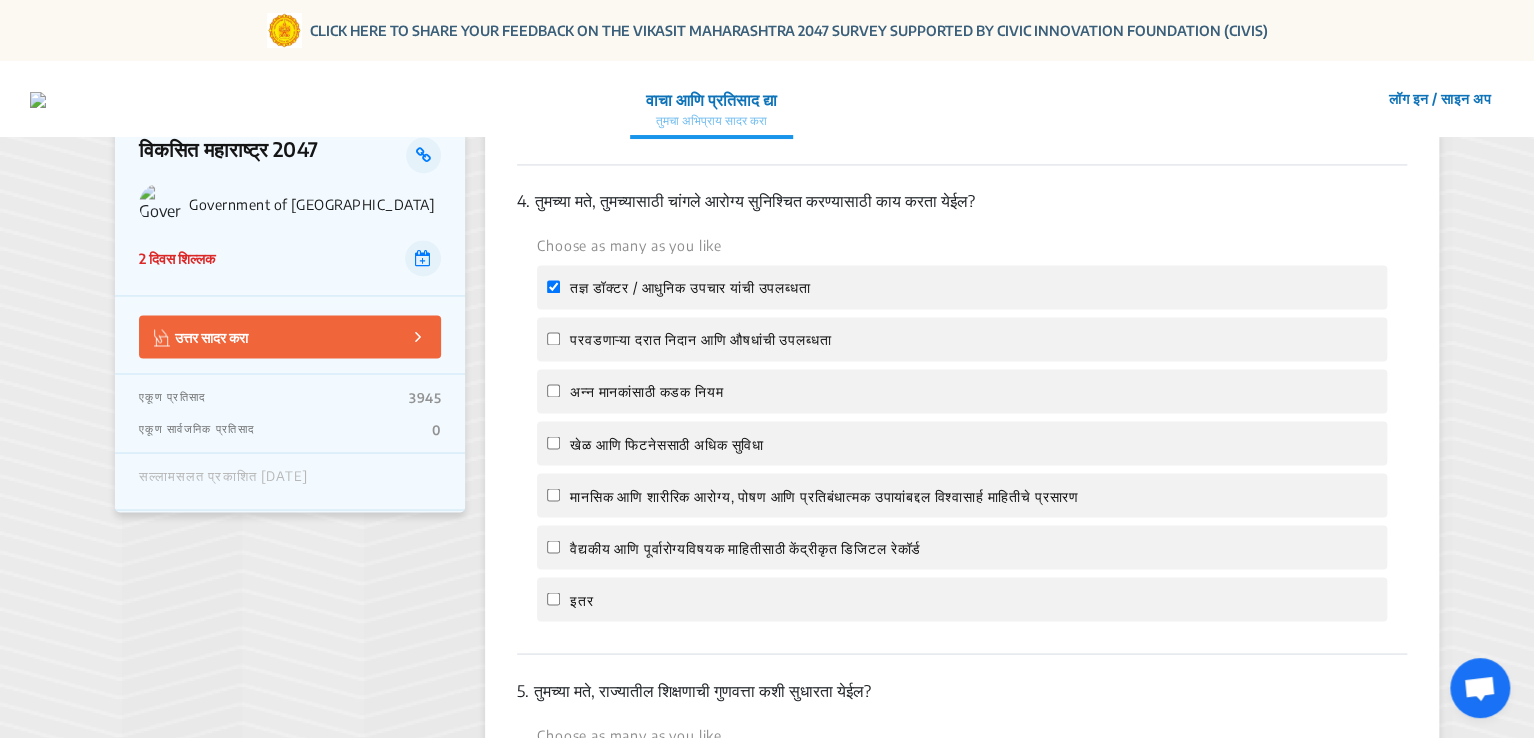 click on "परवडणाऱ्या दरात निदान आणि औषधांची उपलब्धता" 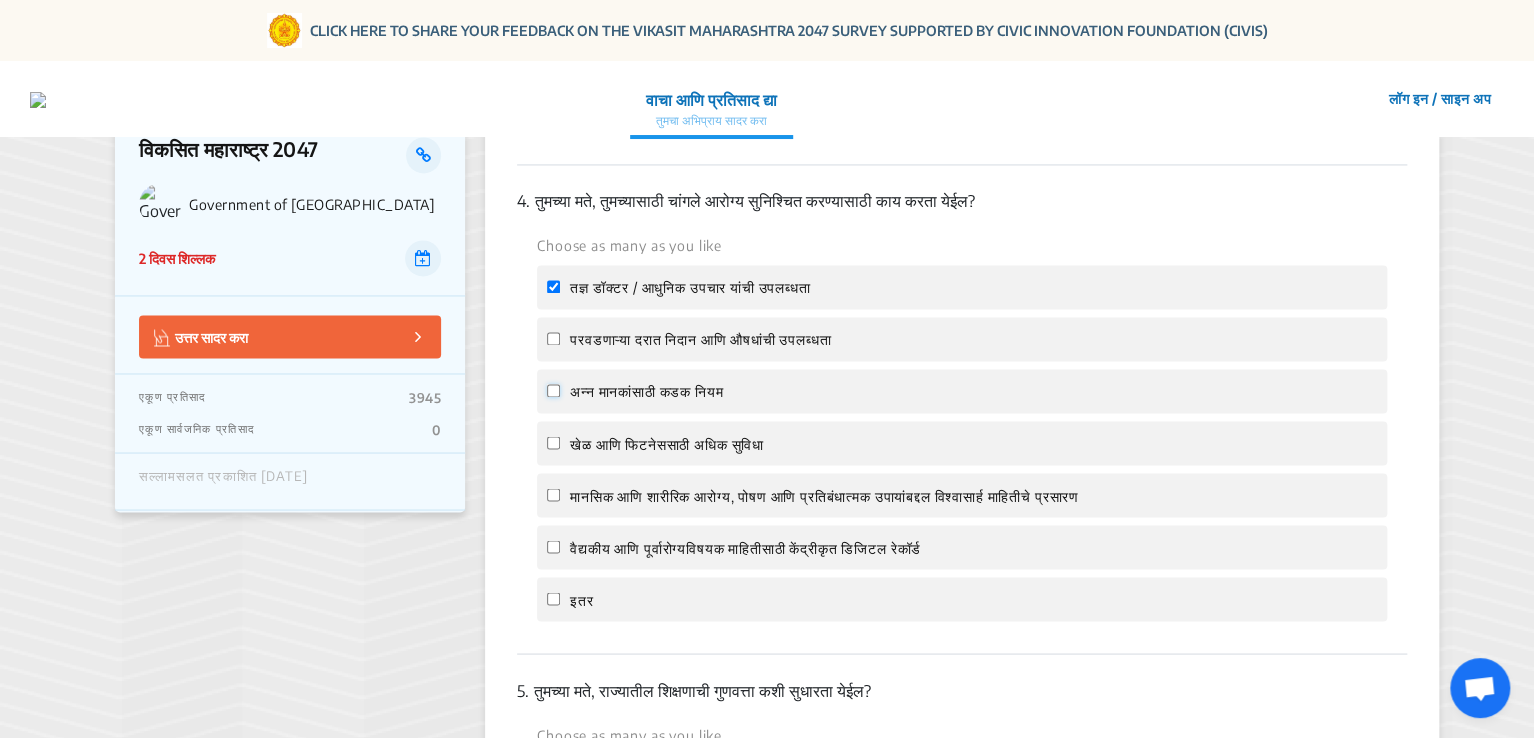 click on "अन्न मानकांसाठी कडक नियम" 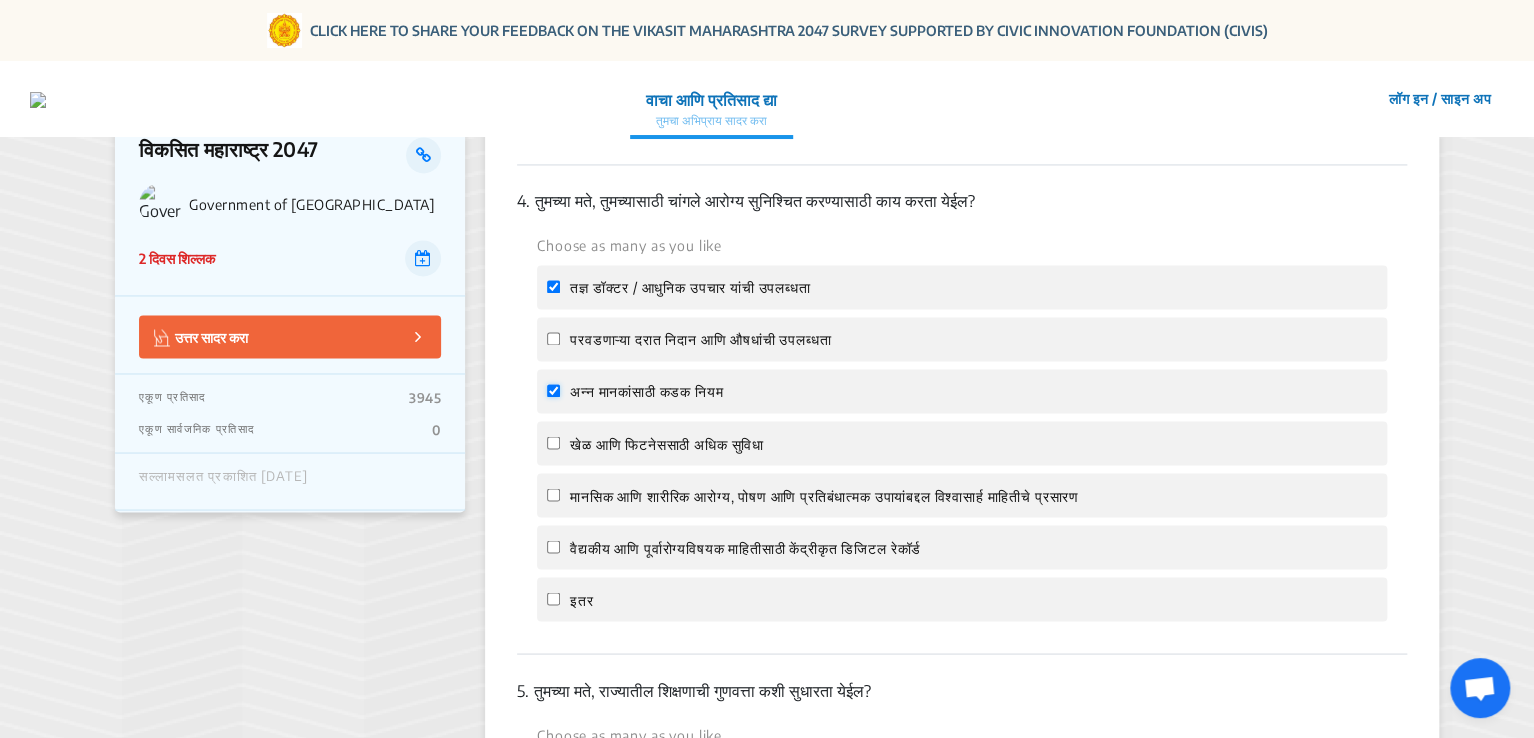 checkbox on "true" 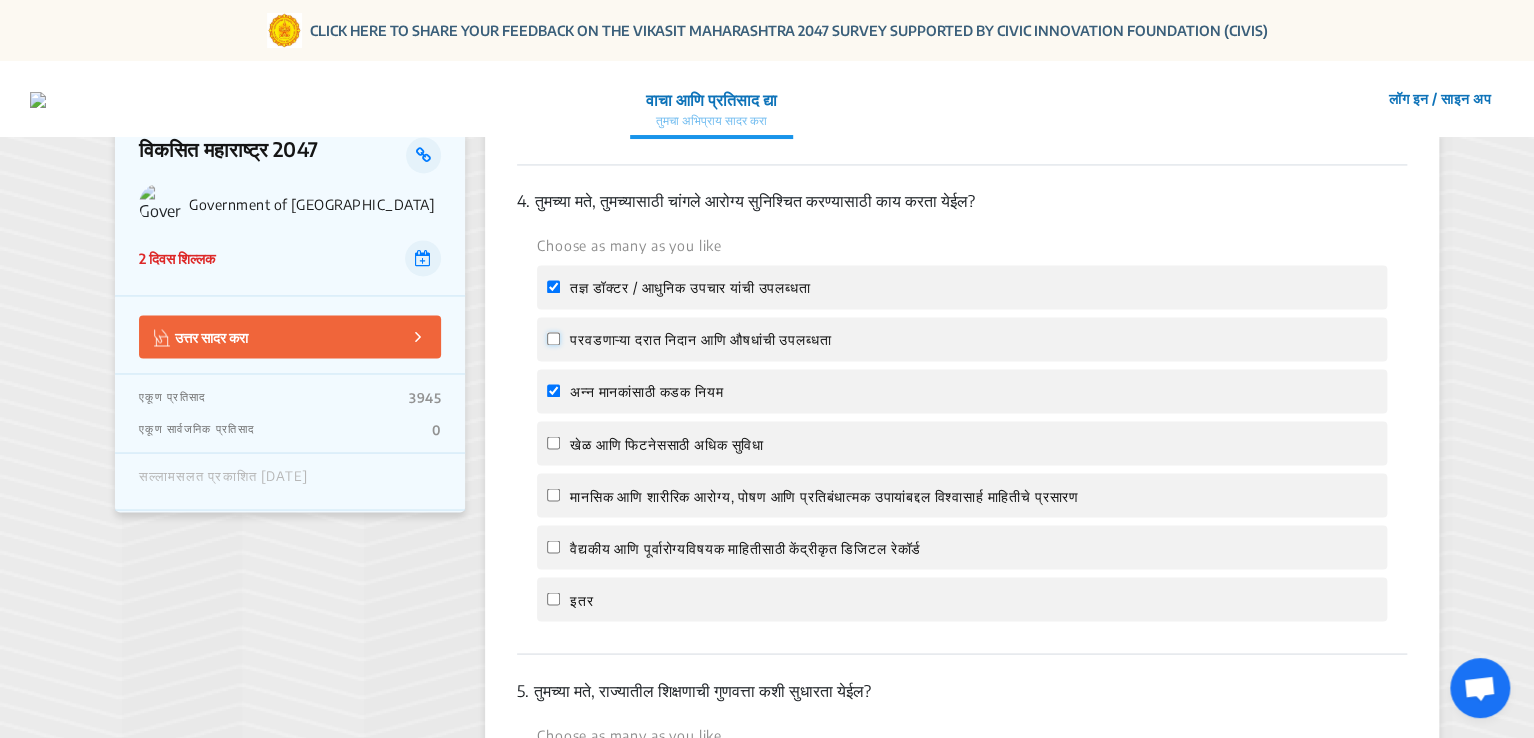 click on "परवडणाऱ्या दरात निदान आणि औषधांची उपलब्धता" 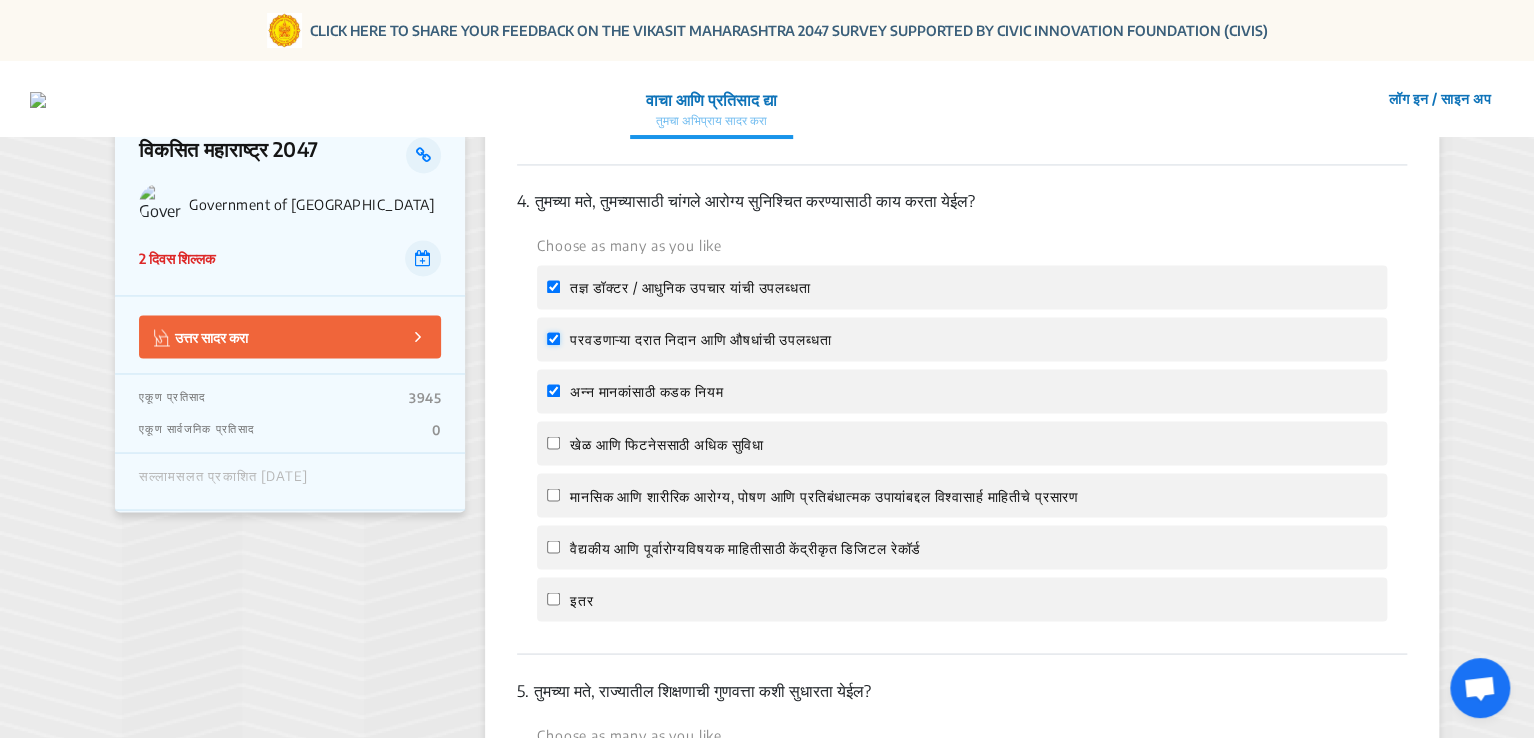 checkbox on "true" 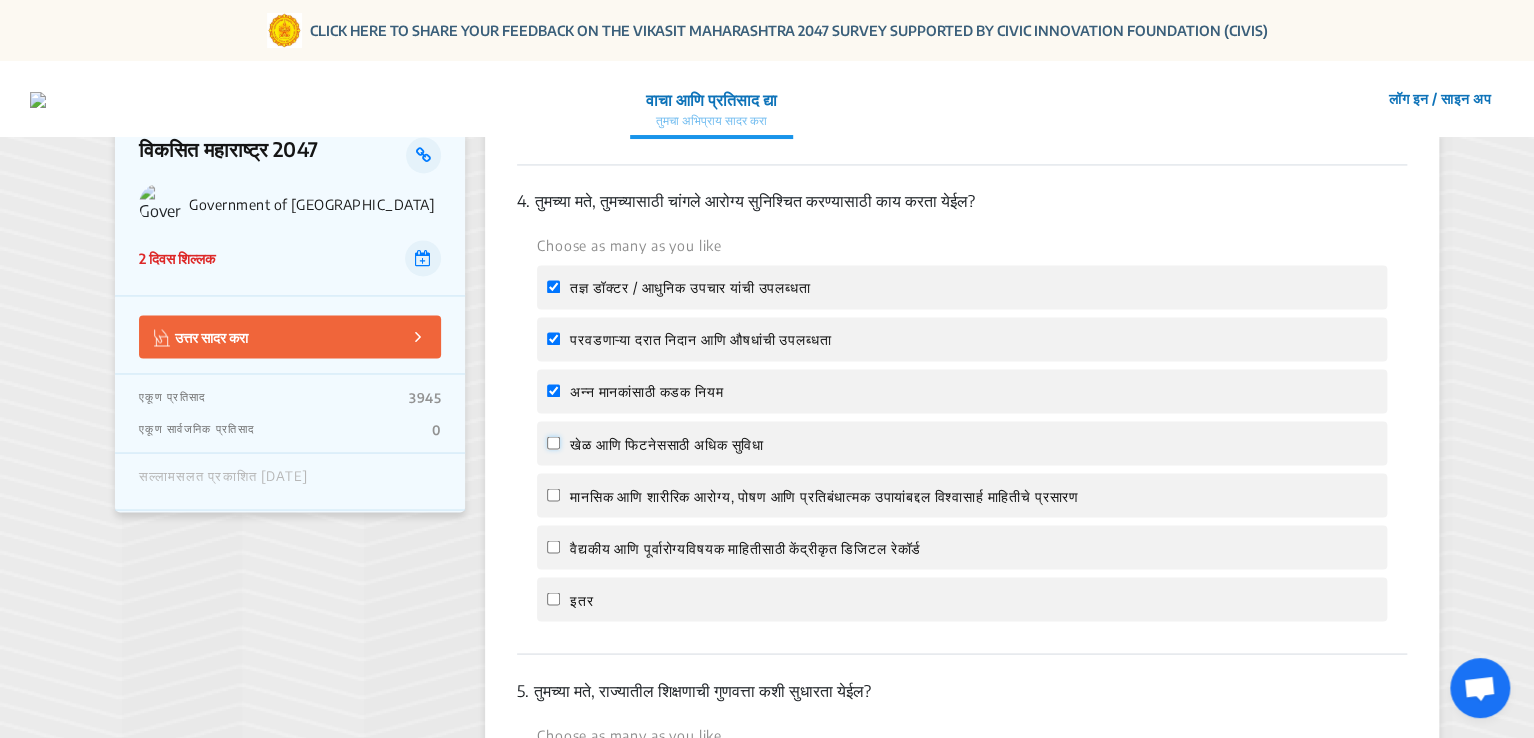 click on "खेळ आणि फिटनेससाठी अधिक सुविधा" 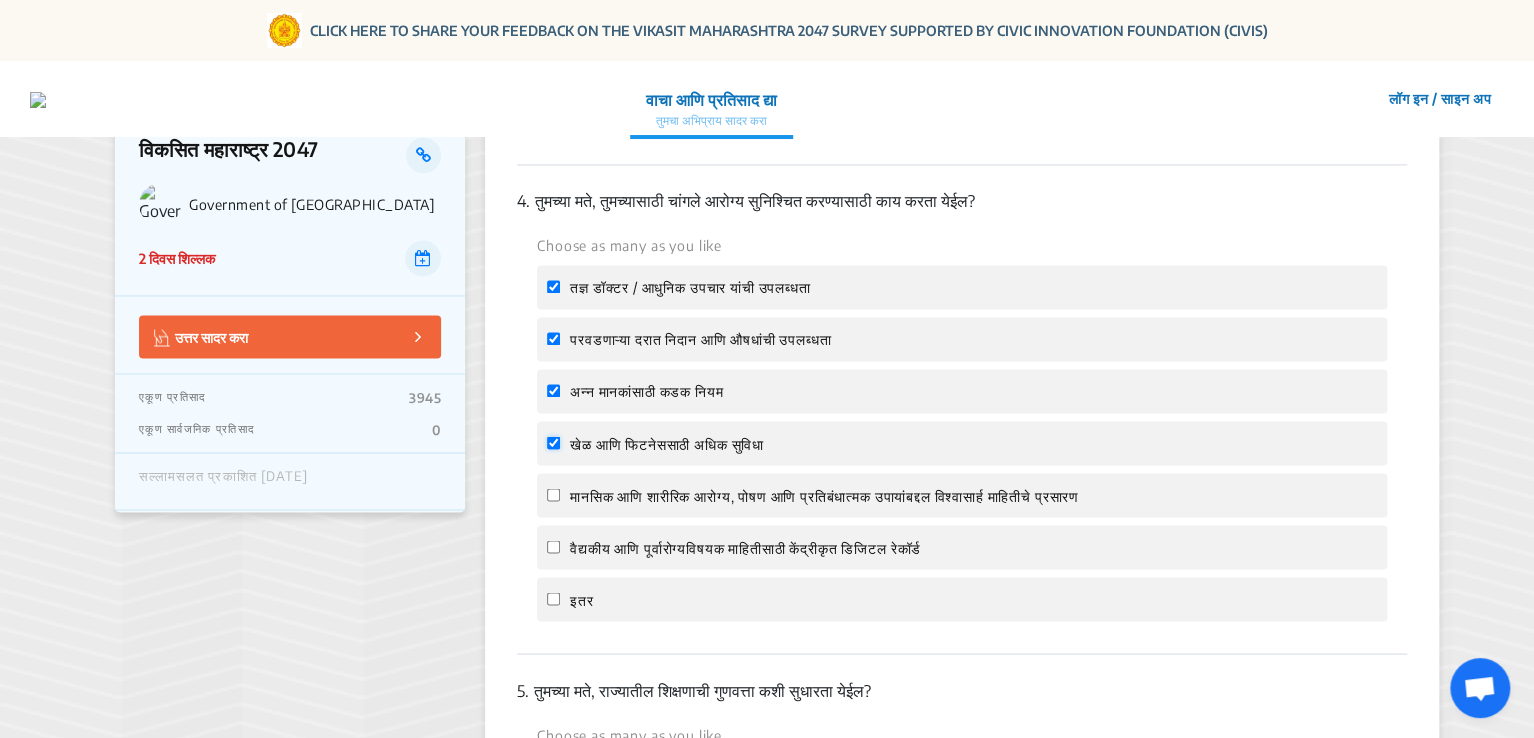 checkbox on "true" 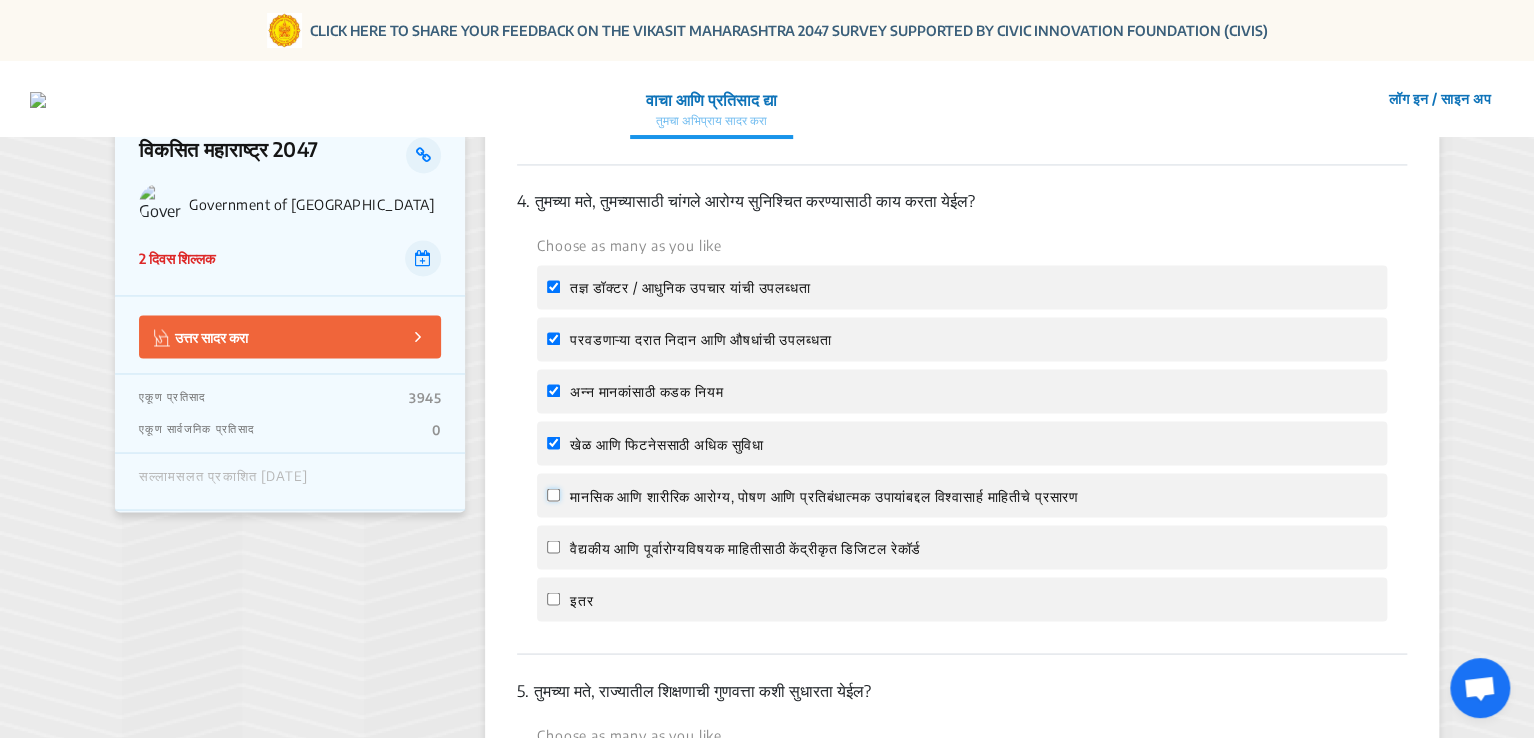 click on "मानसिक आणि शारीरिक आरोग्य, पोषण आणि प्रतिबंधात्मक उपायांबद्दल विश्वासार्ह माहितीचे प्रसारण" 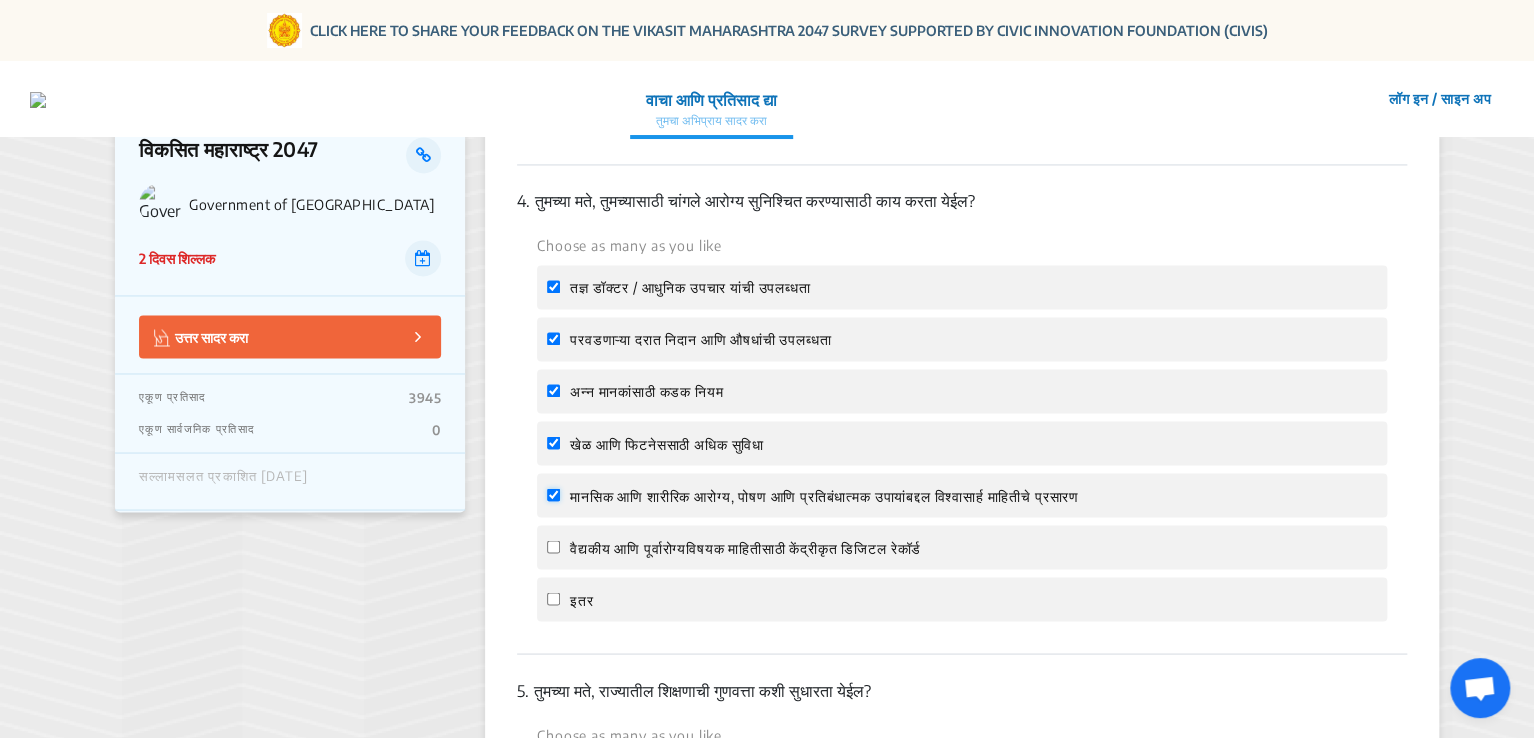 checkbox on "true" 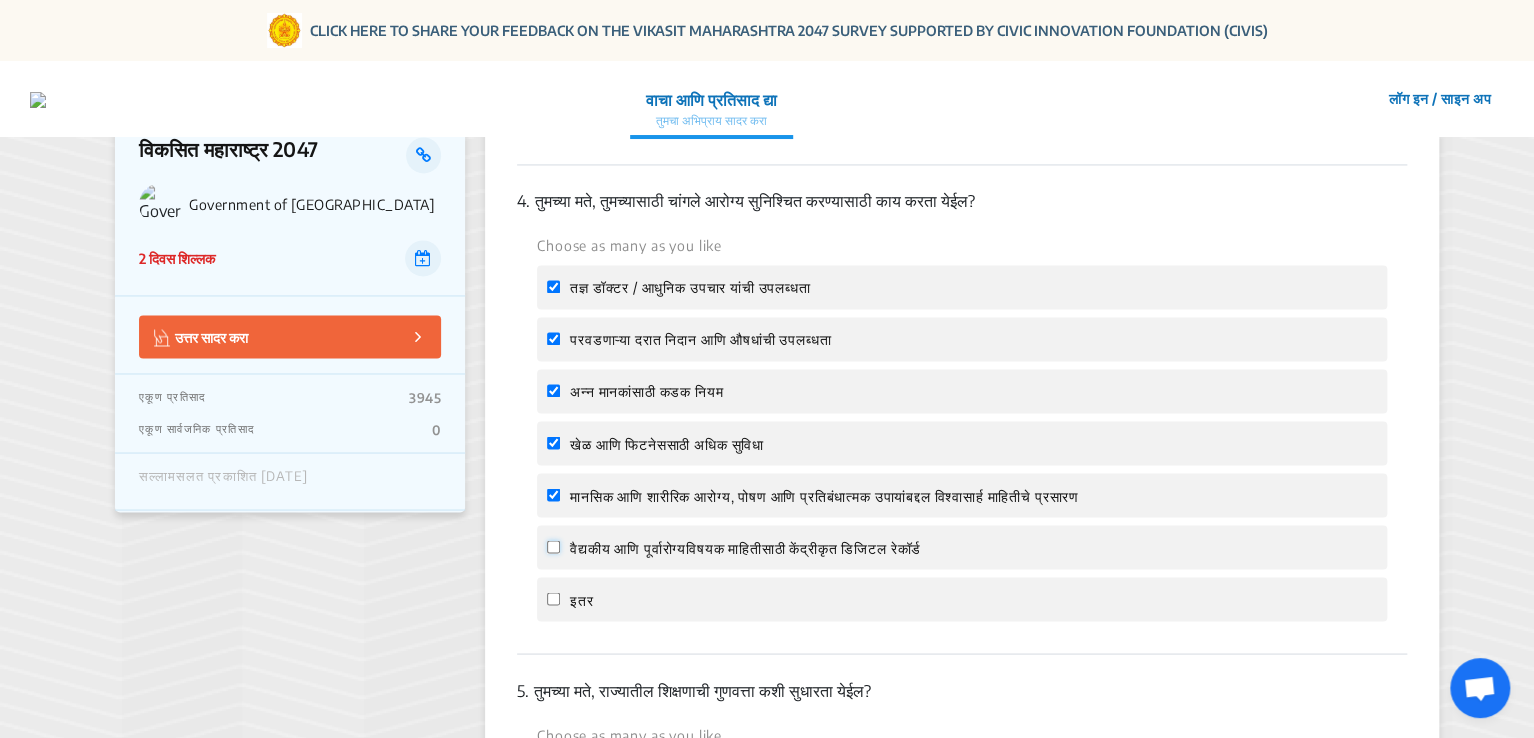 click on "वैद्यकीय आणि पूर्वारोग्यविषयक माहितीसाठी केंद्रीकृत डिजिटल रेकॉर्ड" 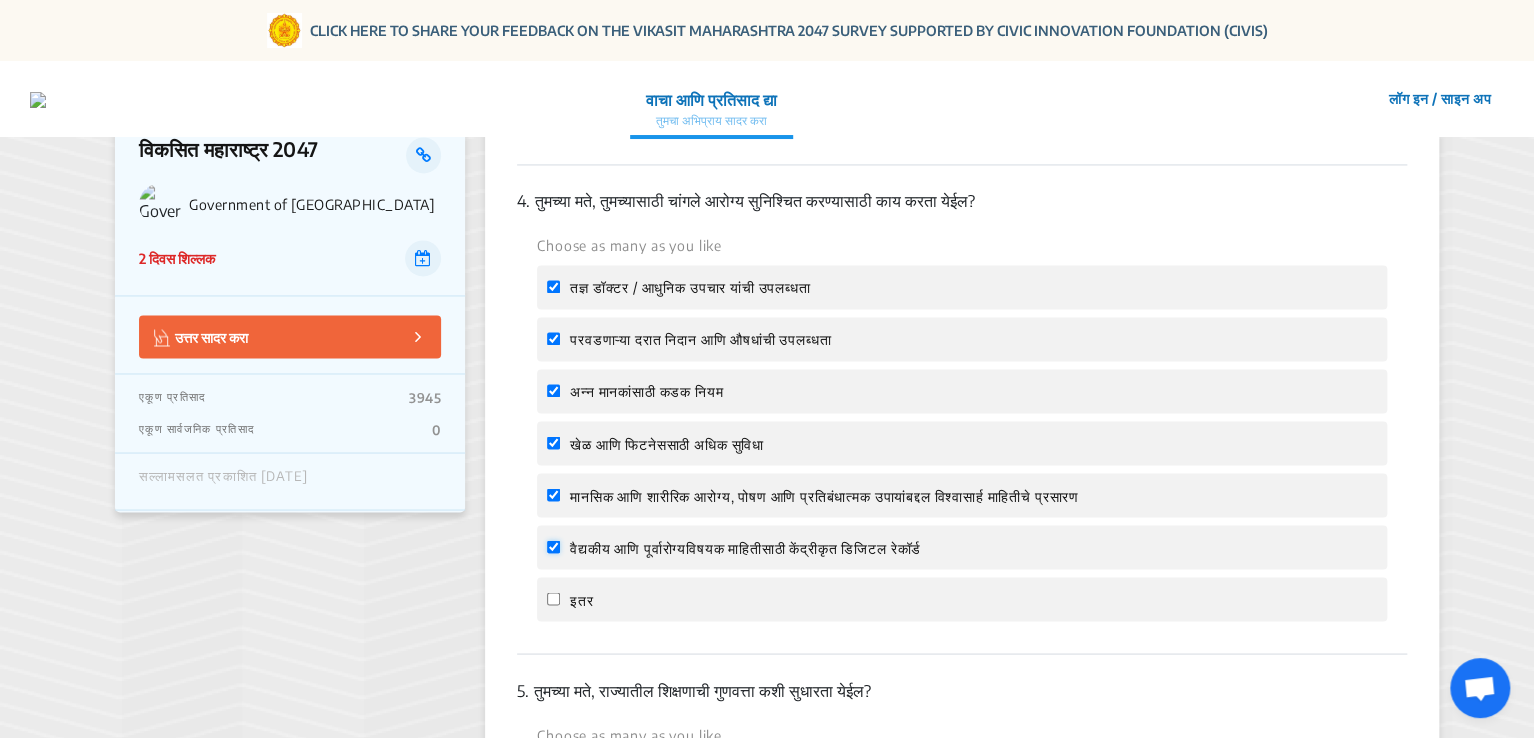 checkbox on "true" 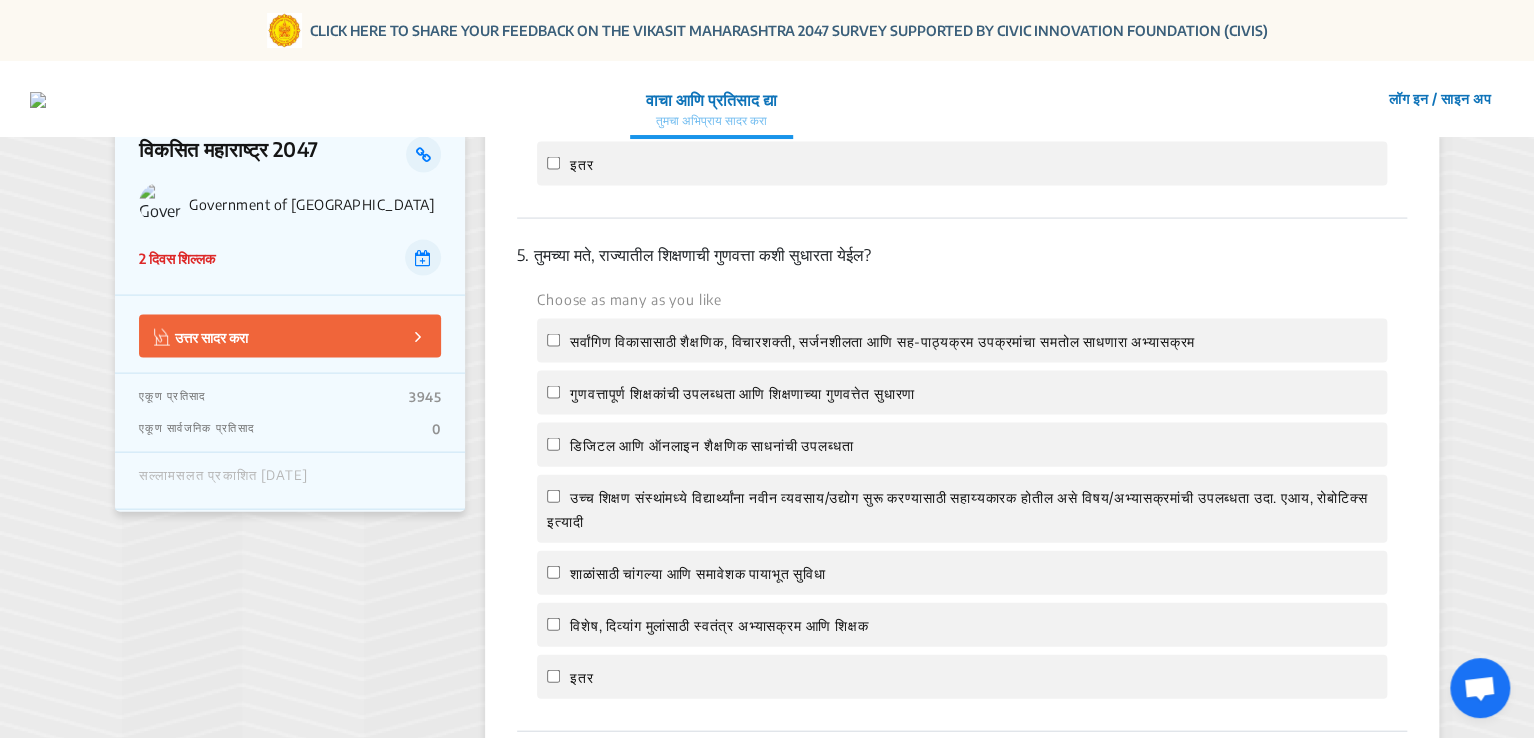 scroll, scrollTop: 1972, scrollLeft: 0, axis: vertical 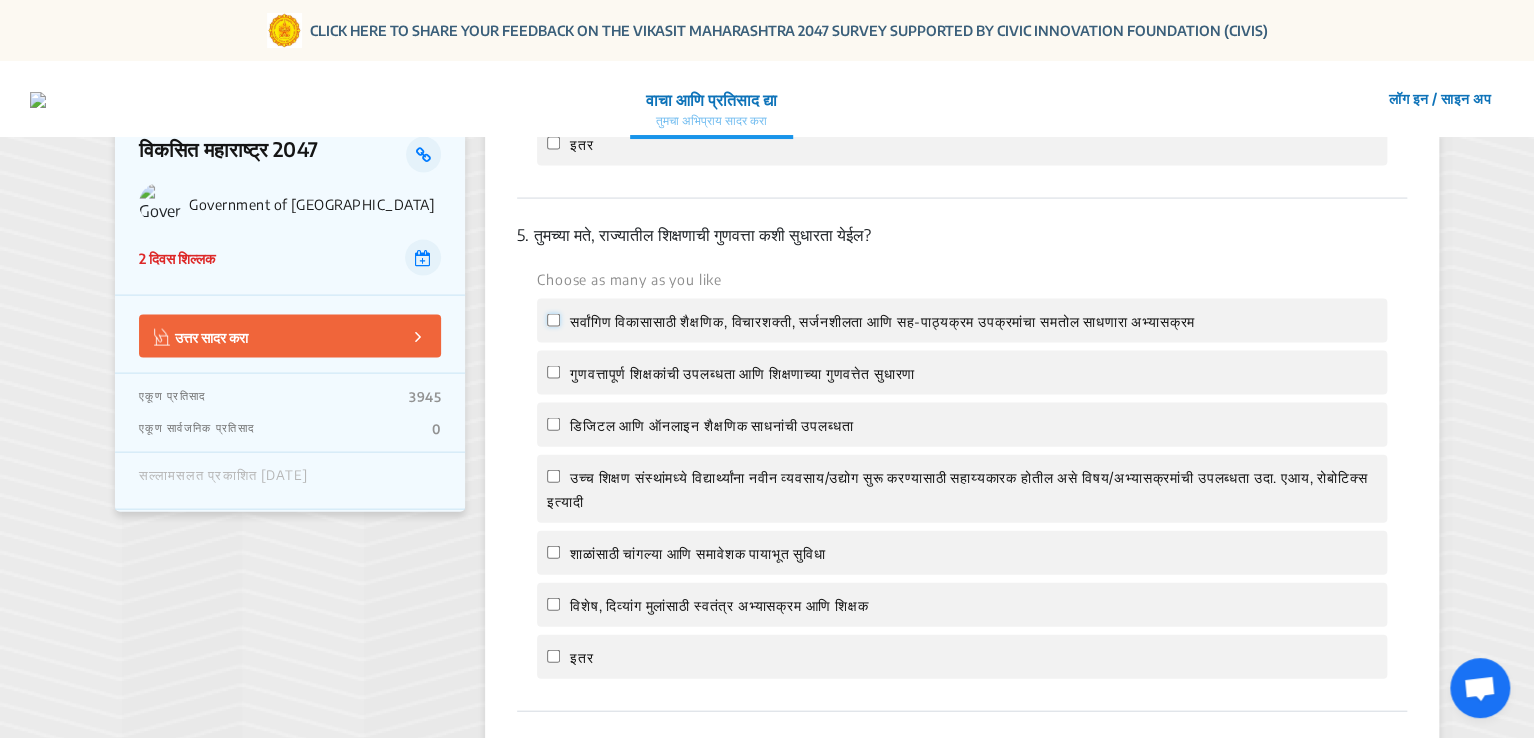 click on "सर्वांगिण विकासासाठी शैक्षणिक, विचारशक्ती, सर्जनशीलता आणि सह-पाठ्यक्रम उपक्रमांचा समतोल साधणारा अभ्यासक्रम" 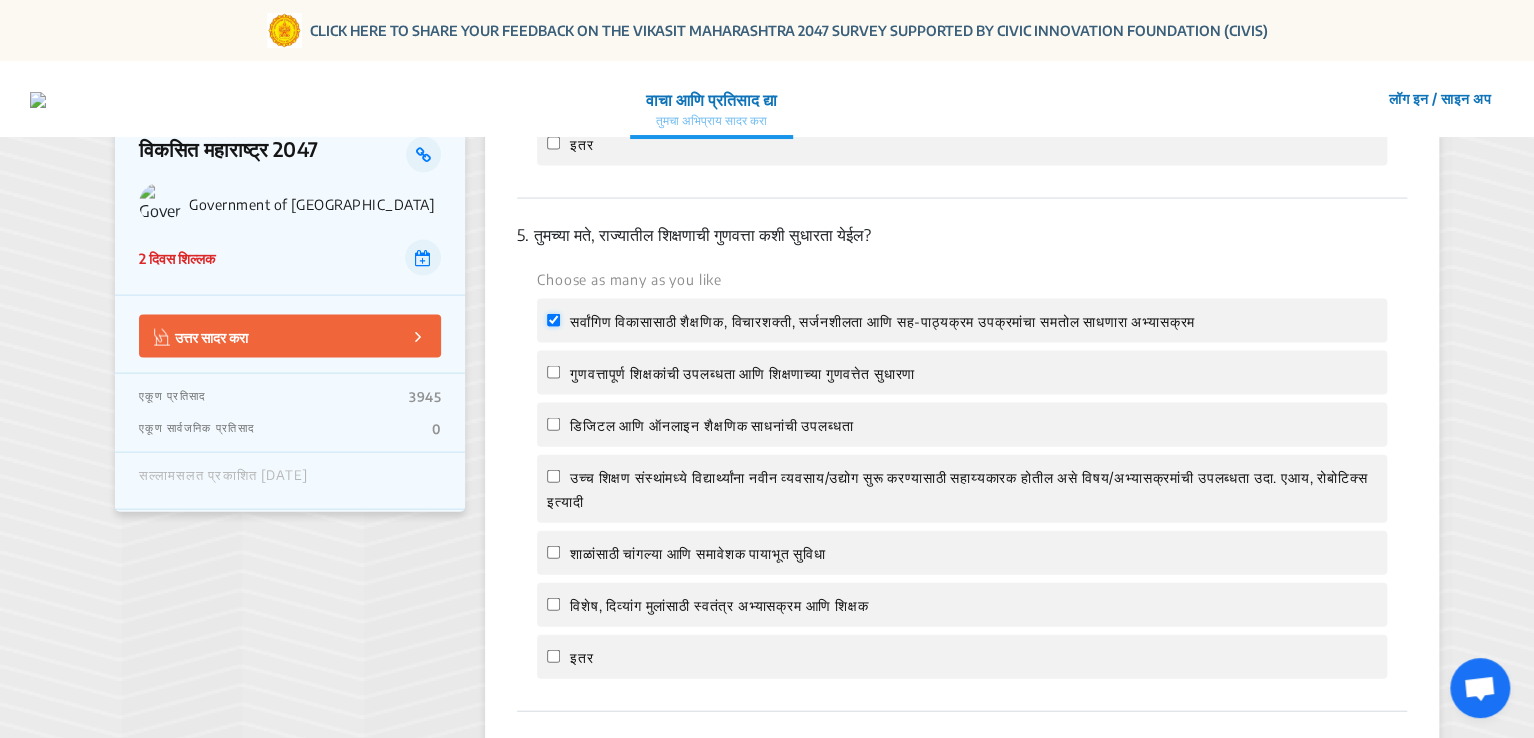 checkbox on "true" 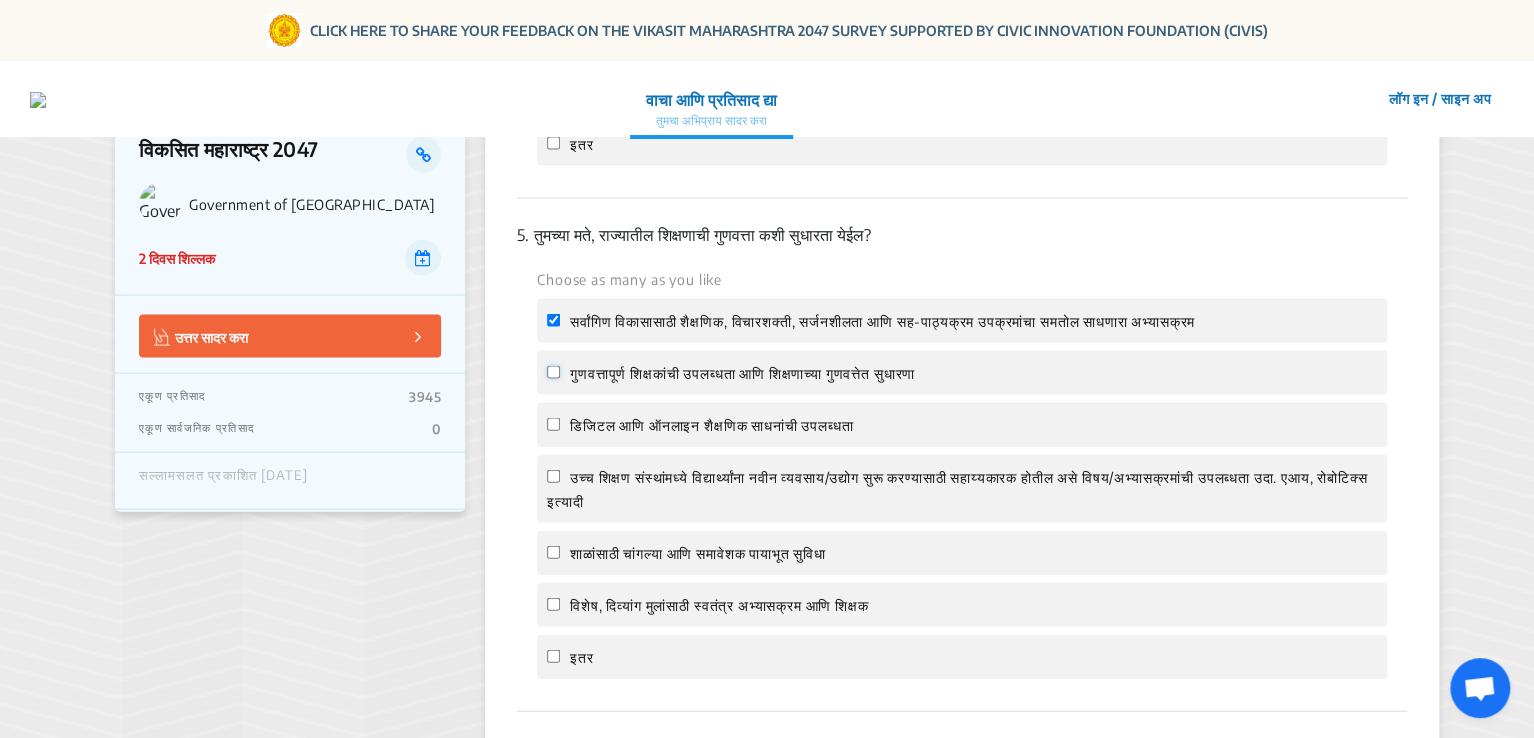 click on "गुणवत्तापूर्ण शिक्षकांची उपलब्धता आणि शिक्षणाच्या गुणवत्तेत सुधारणा" 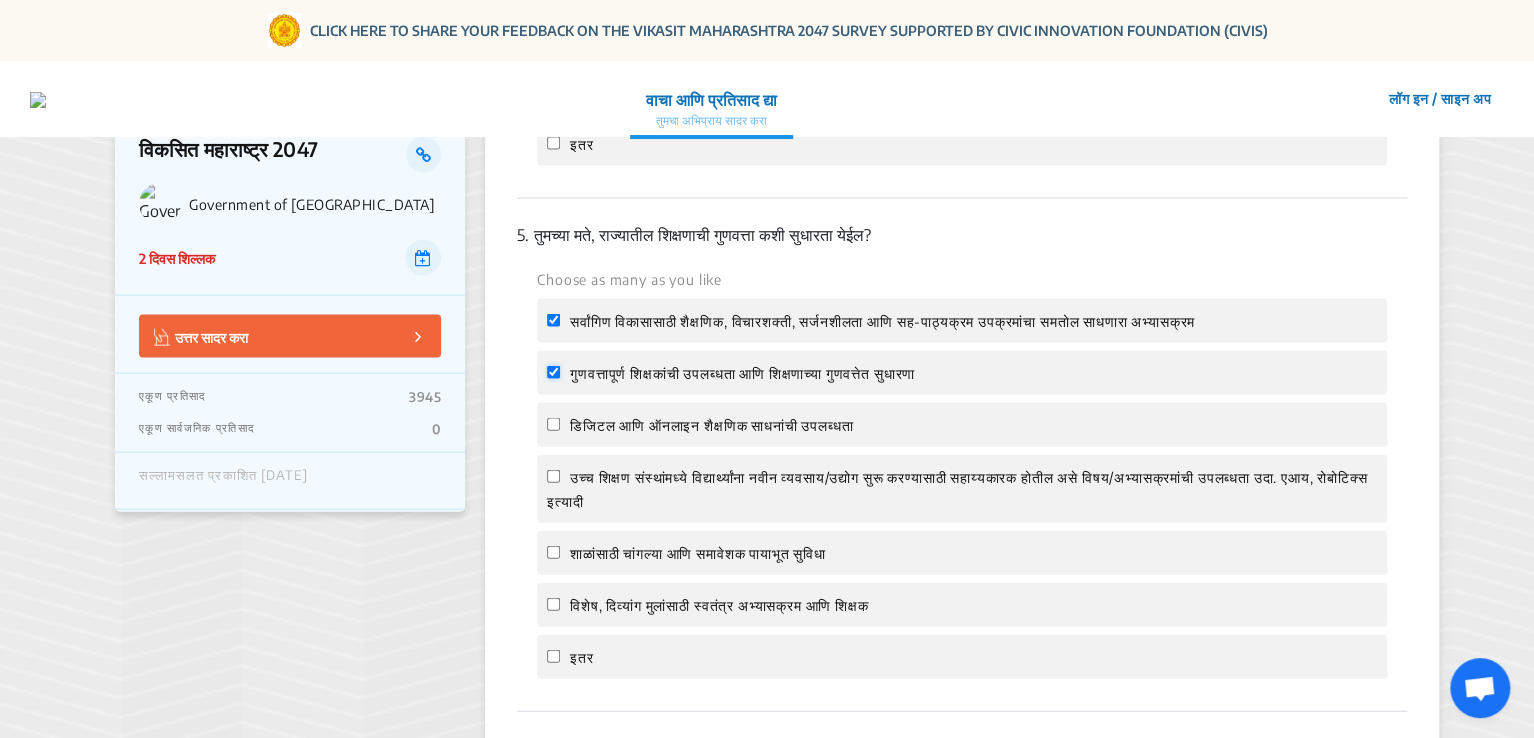 checkbox on "true" 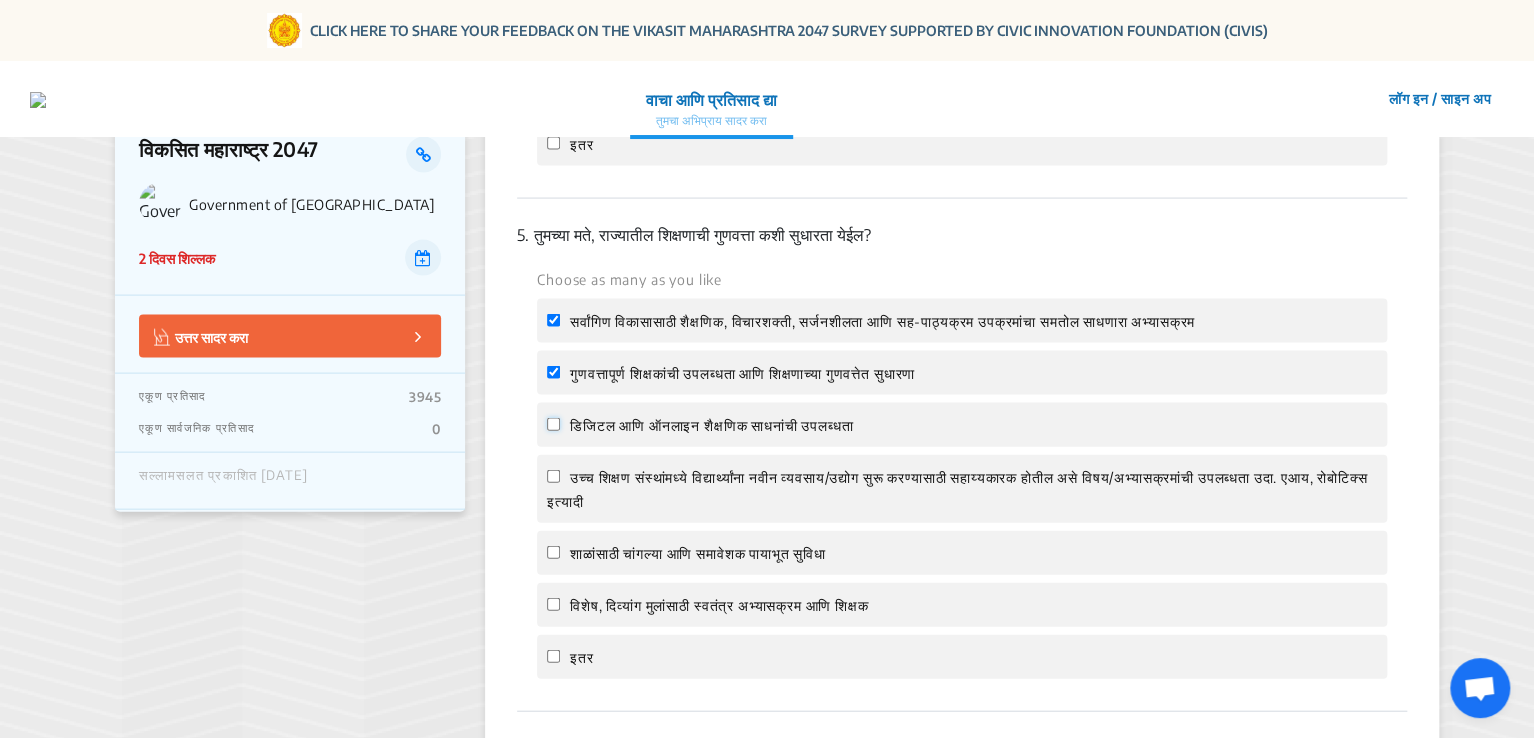 click on "डिजिटल आणि ऑनलाइन शैक्षणिक साधनांची उपलब्धता" 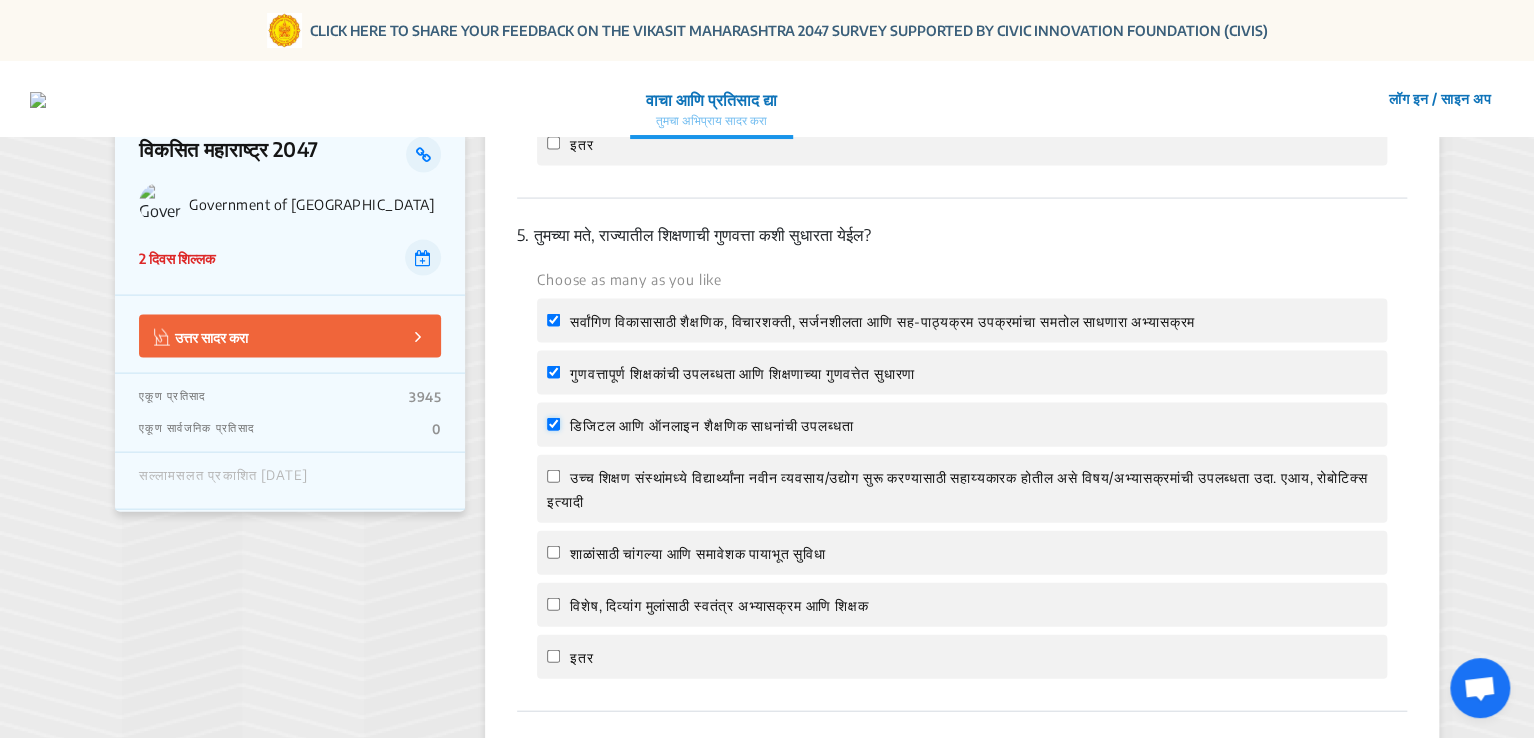checkbox on "true" 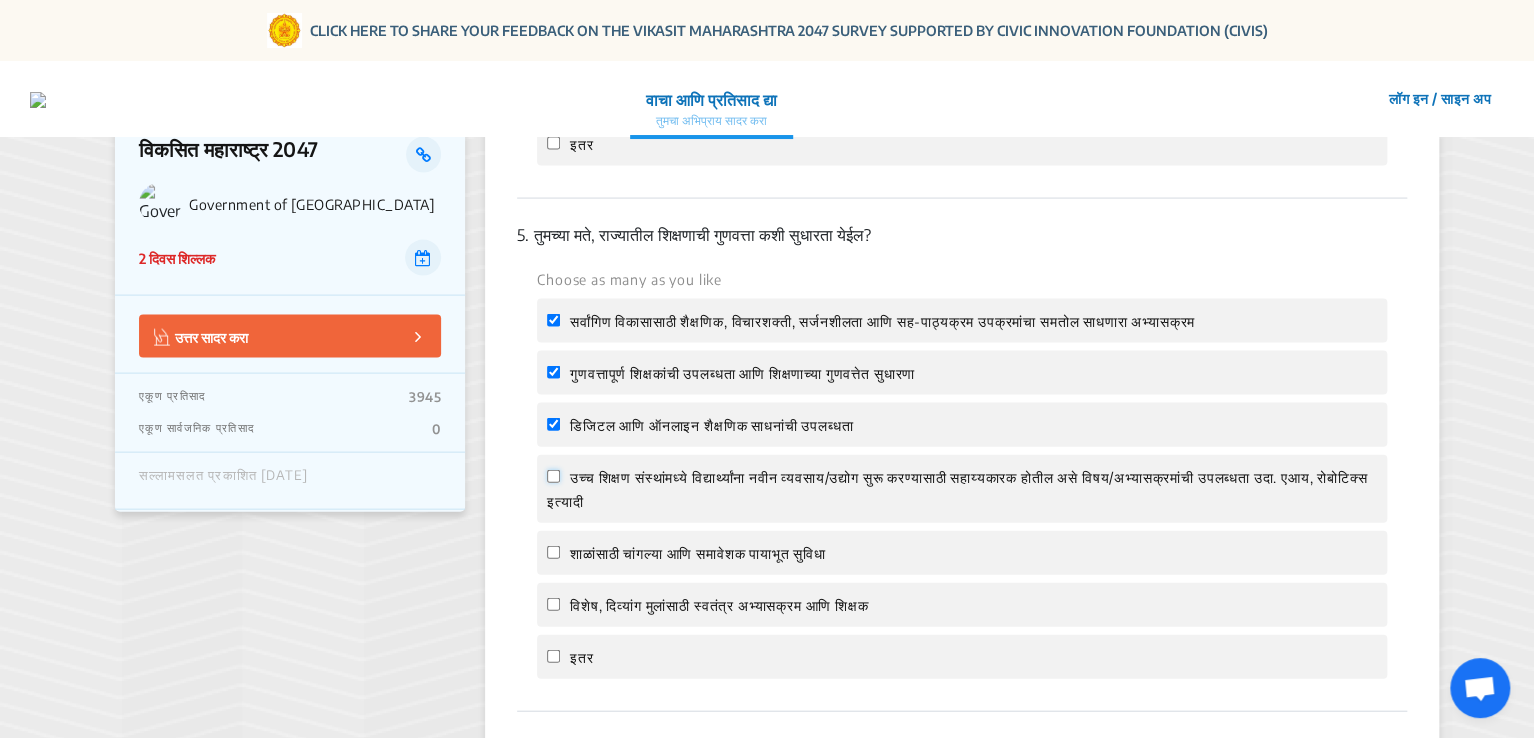 click on "उच्च शिक्षण संस्थांमध्ये विद्यार्थ्यांना नवीन व्यवसाय/उद्योग सुरू करण्यासाठी सहाय्यकारक होतील असे विषय/अभ्यासक्रमांची उपलब्धता उदा. एआय, रोबोटिक्स इत्यादी" 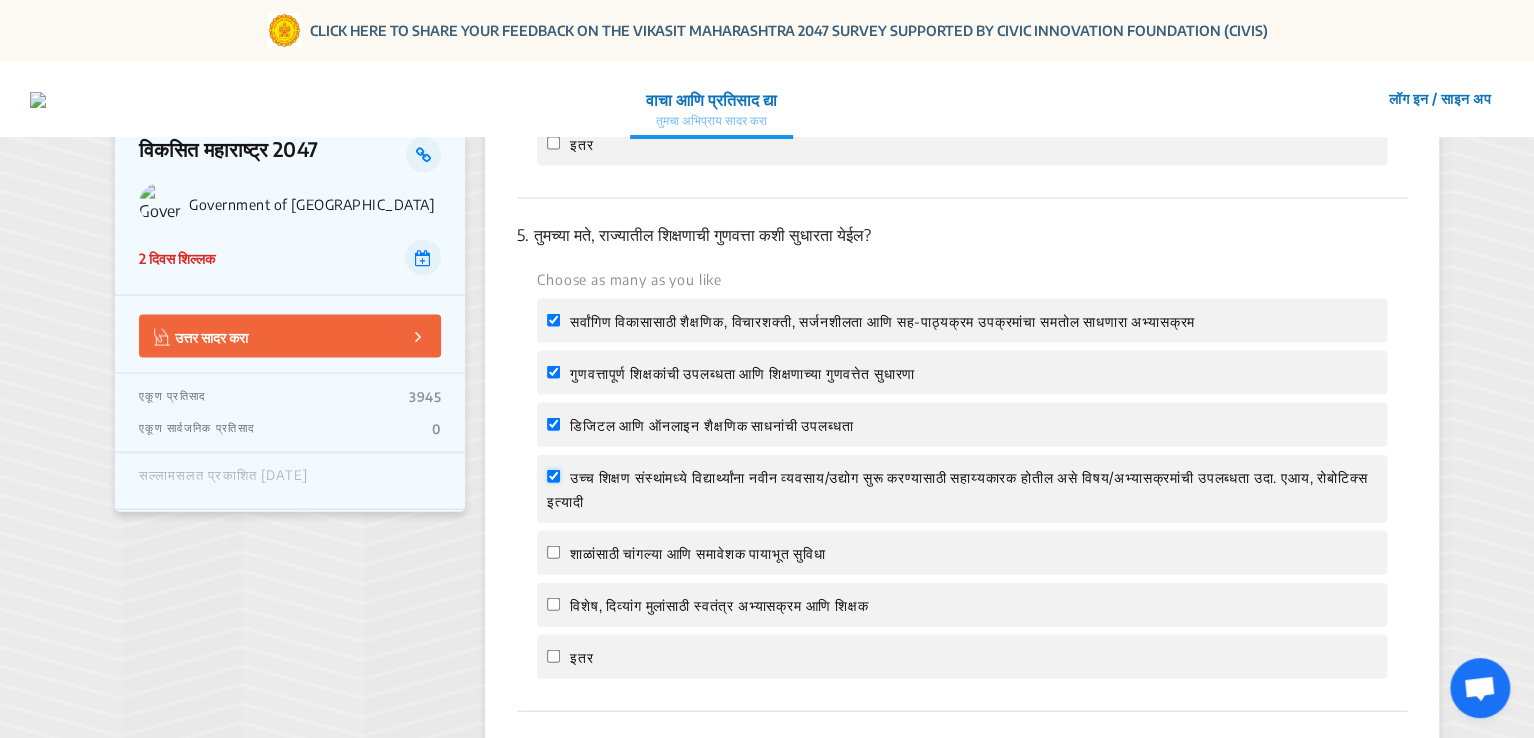 checkbox on "true" 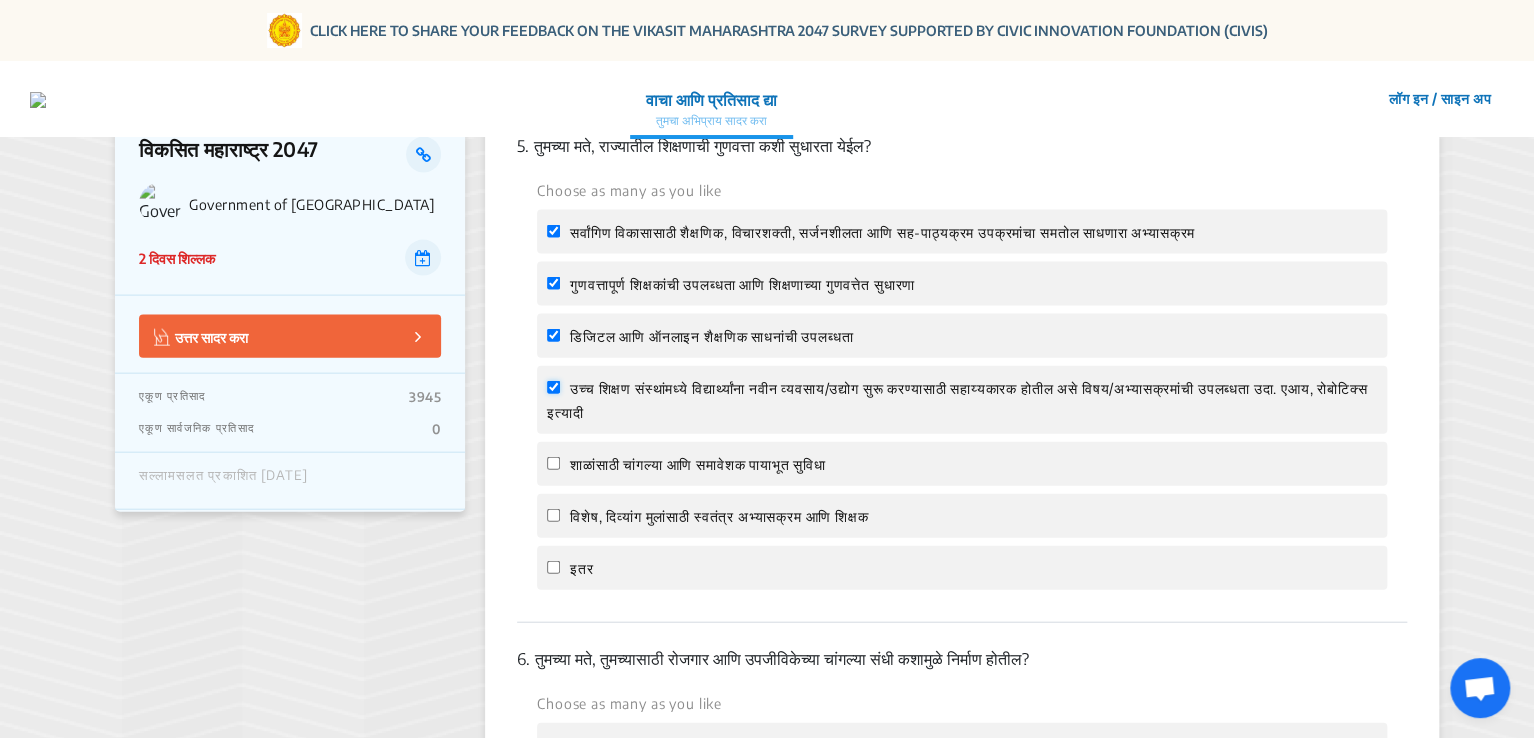scroll, scrollTop: 2079, scrollLeft: 0, axis: vertical 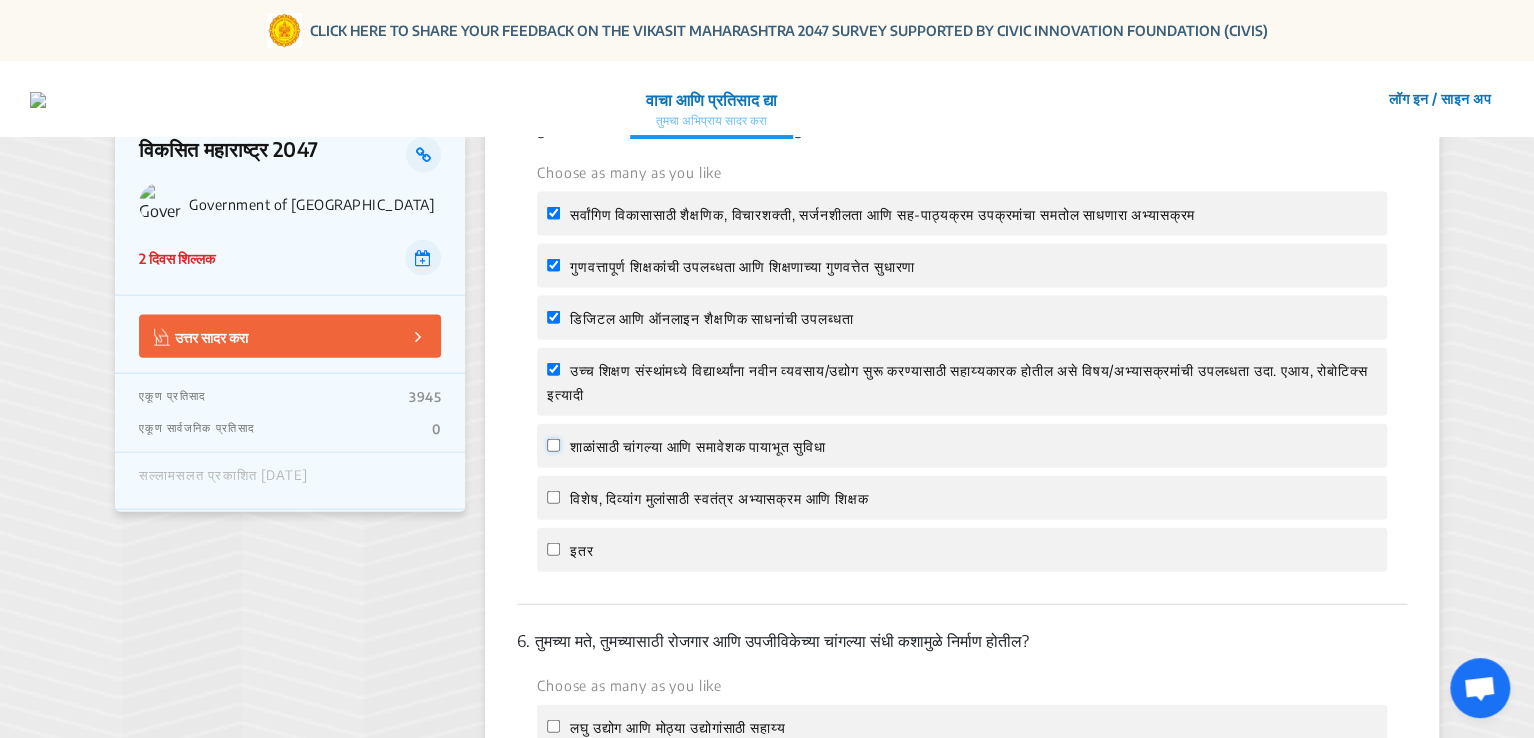click on "शाळांसाठी चांगल्या आणि समावेशक पायाभूत सुविधा" 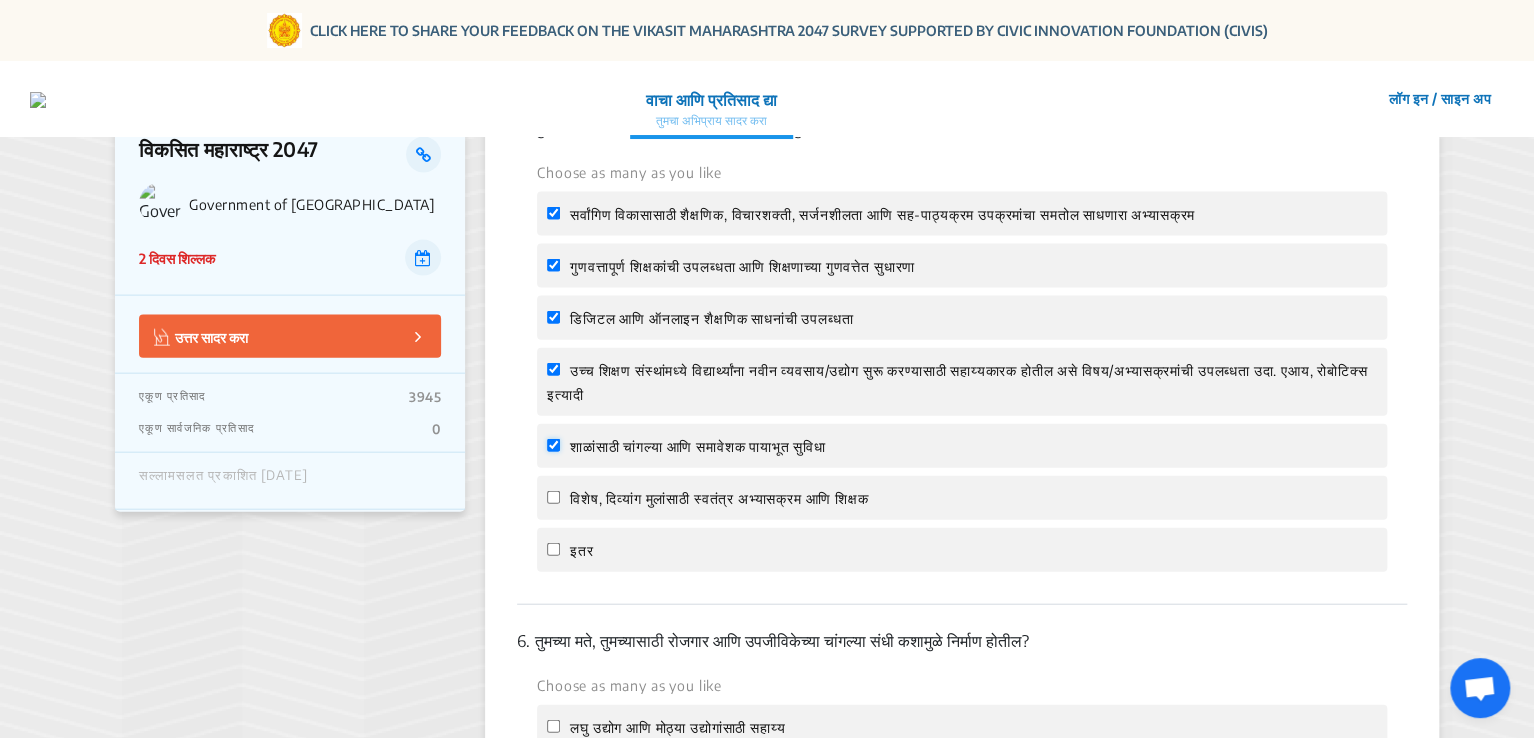checkbox on "true" 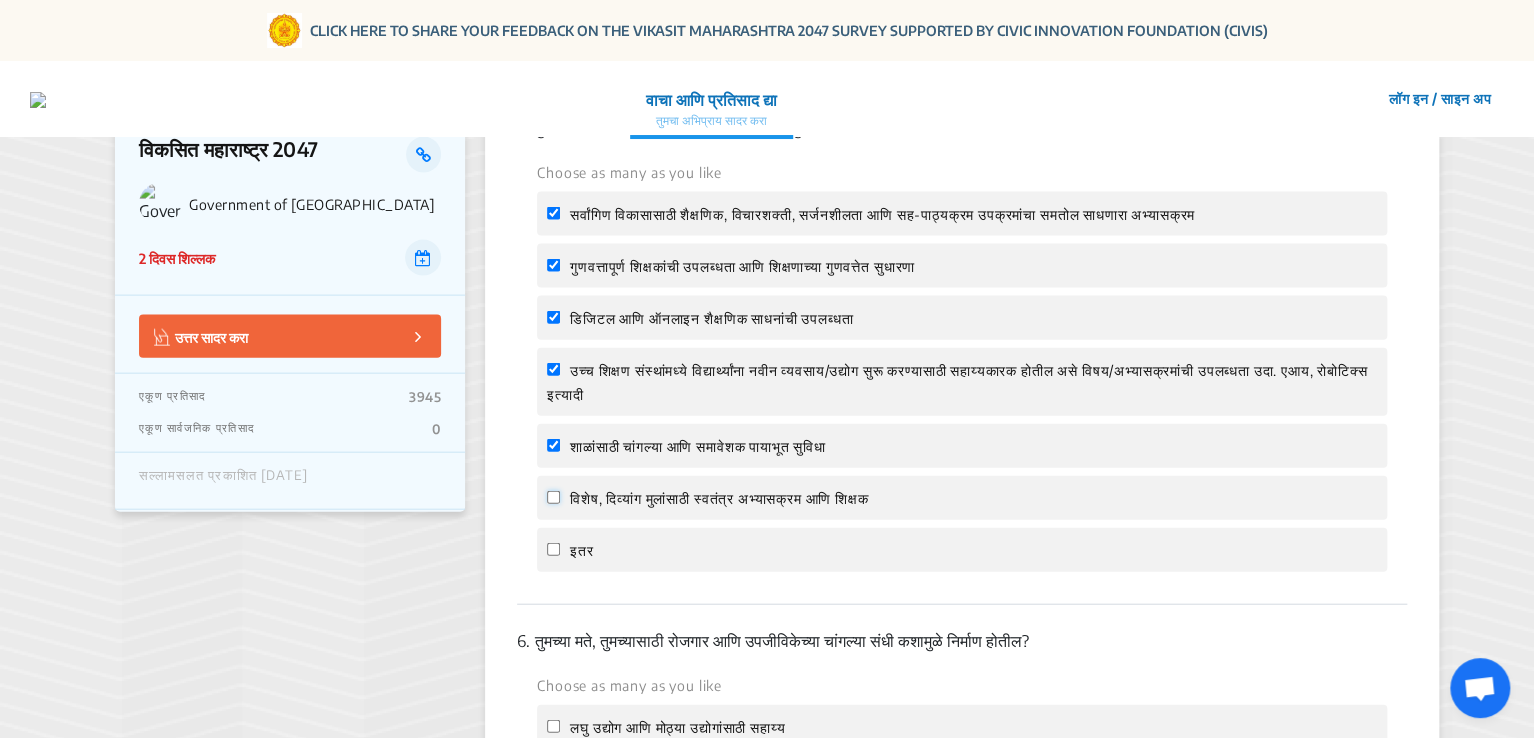 click on "विशेष, दिव्यांग मुलांसाठी स्वतंत्र अभ्यासक्रम आणि शिक्षक" 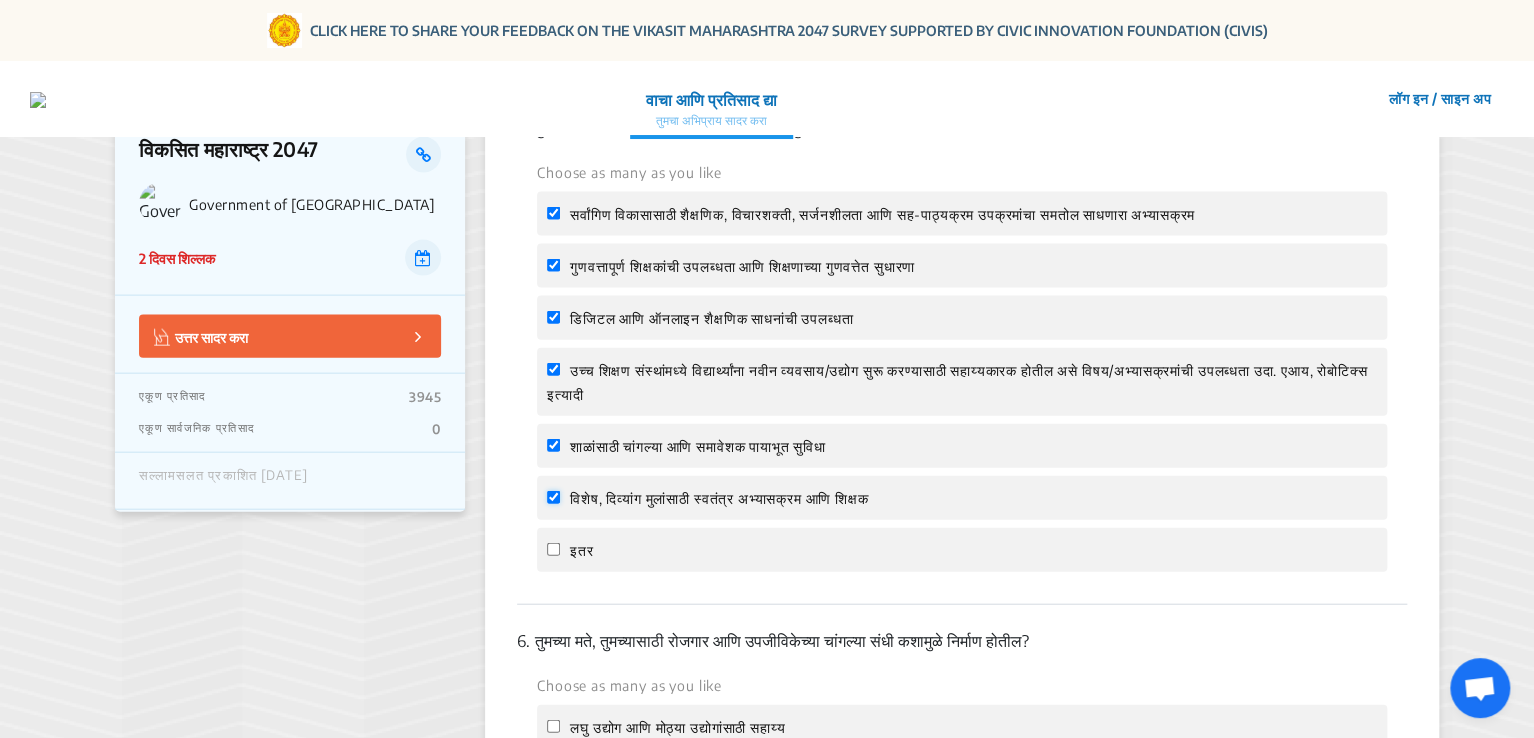 checkbox on "true" 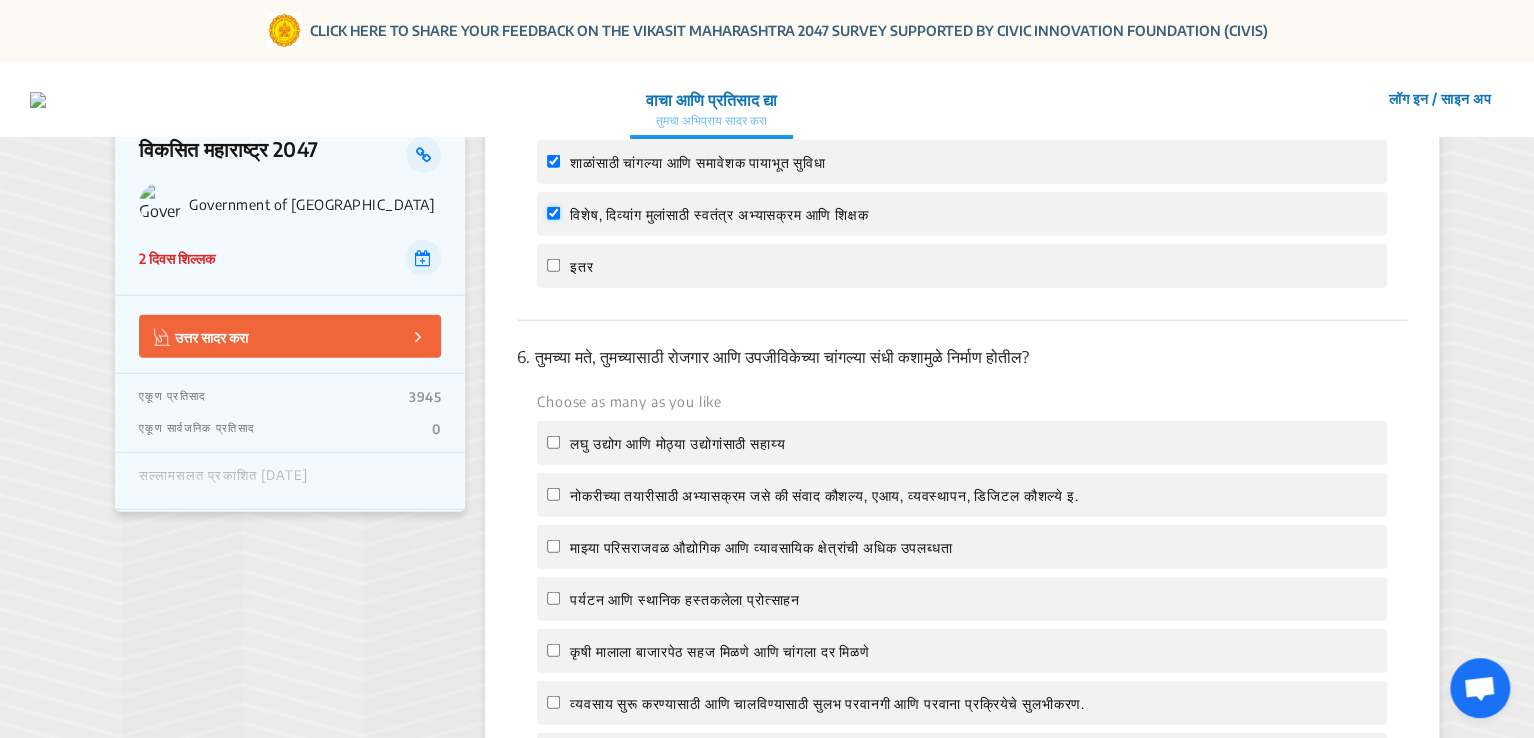 scroll, scrollTop: 2364, scrollLeft: 0, axis: vertical 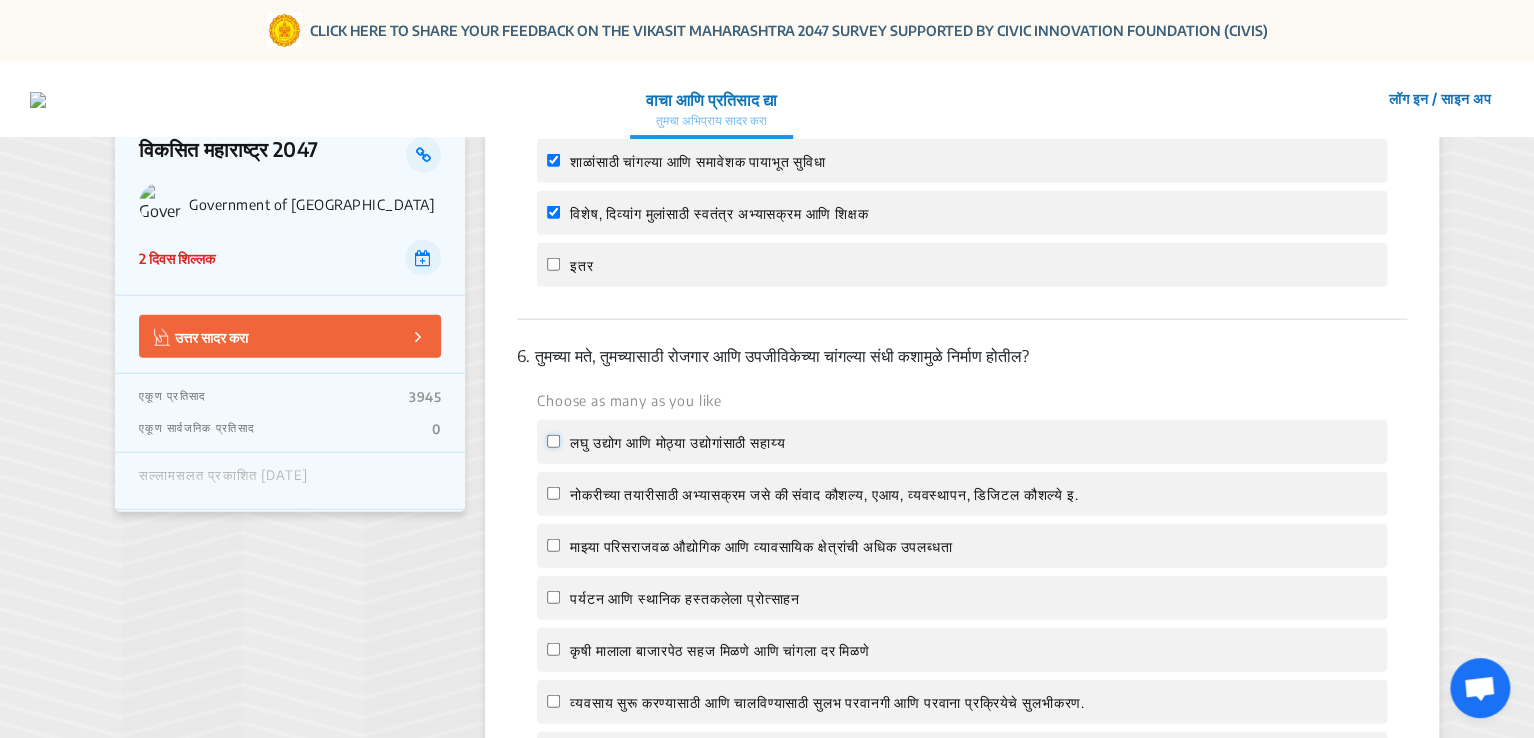 click on "लघु उद्योग आणि  मोठ्या उद्योगांसाठी सहाय्य" 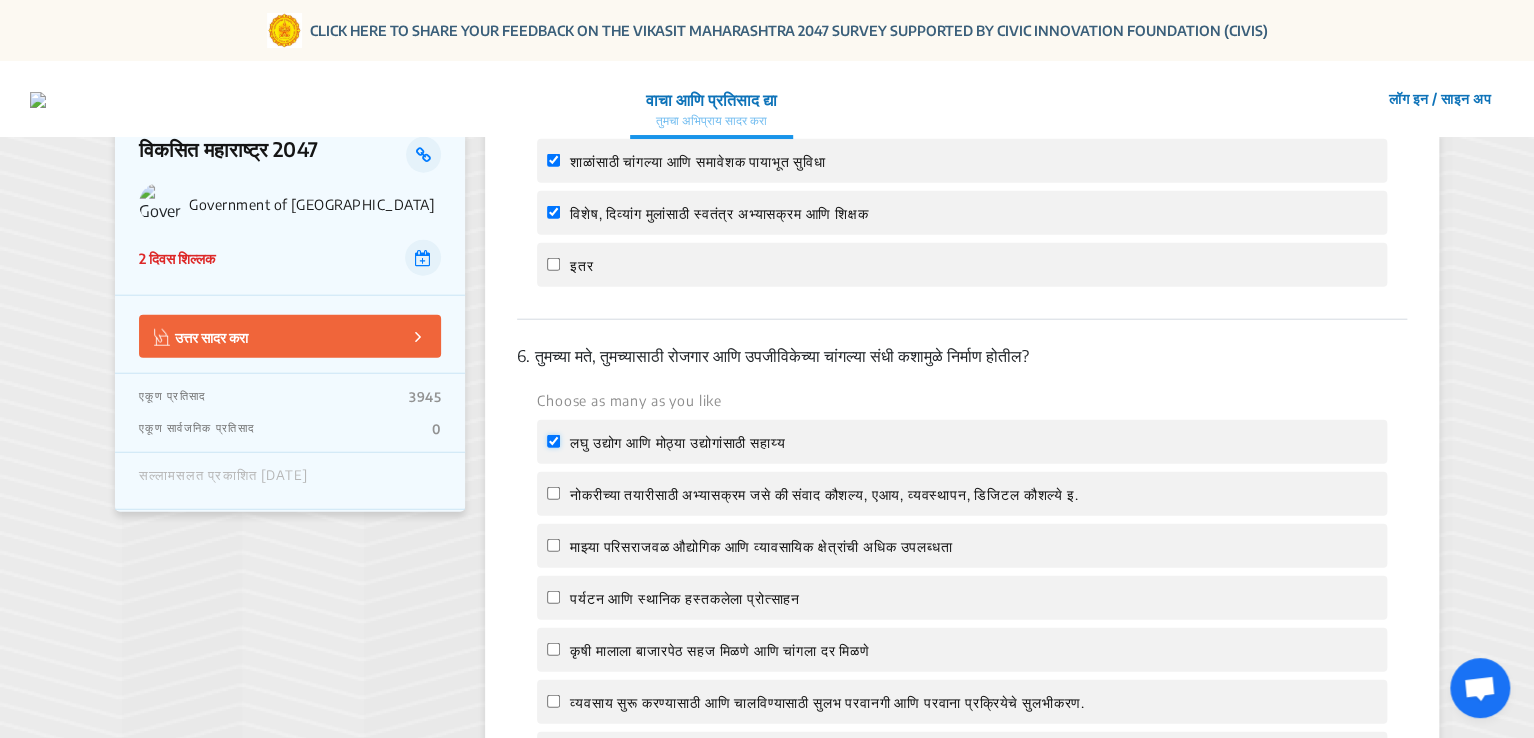 checkbox on "true" 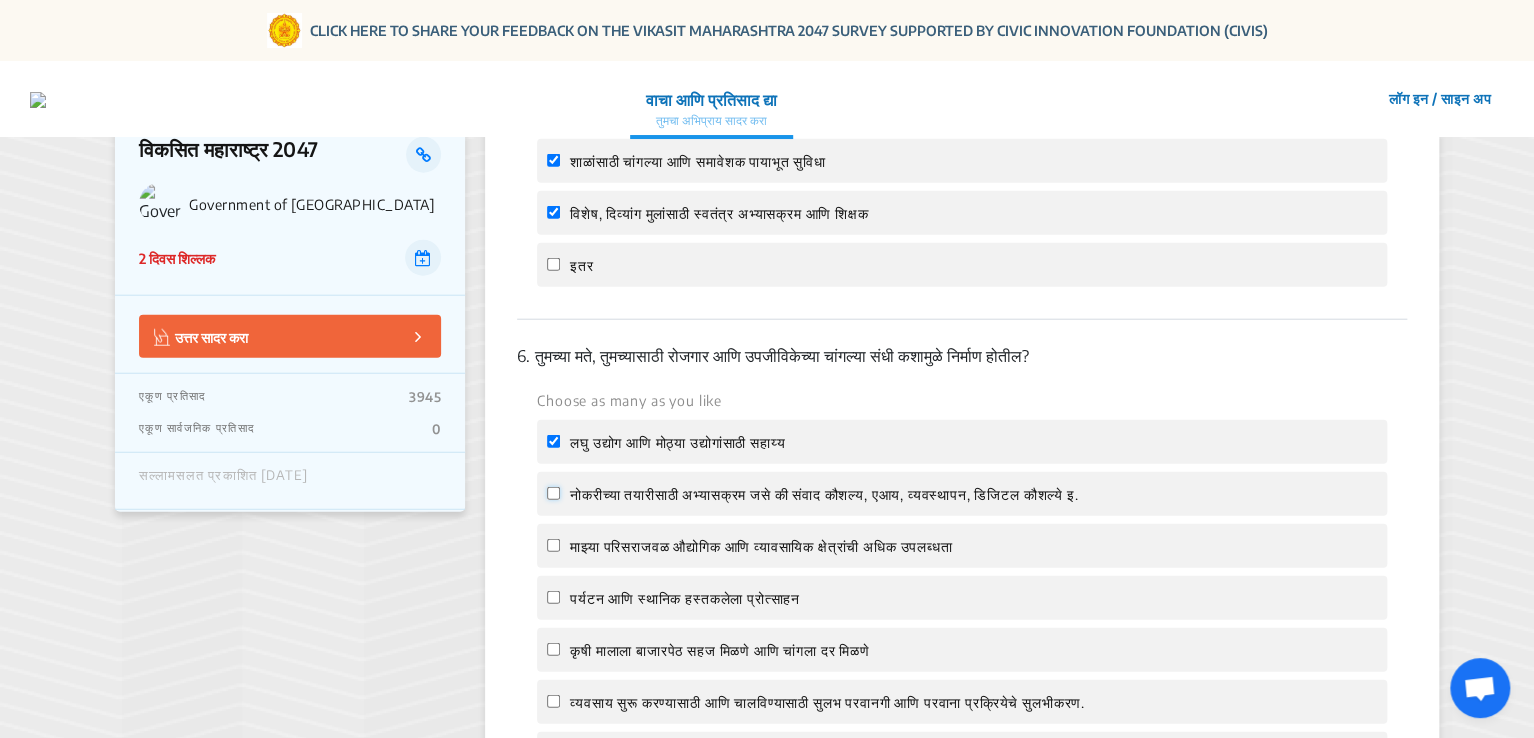 click on "नोकरीच्या तयारीसाठी अभ्यासक्रम जसे की संवाद कौशल्य, एआय, व्यवस्थापन, डिजिटल कौशल्ये इ." 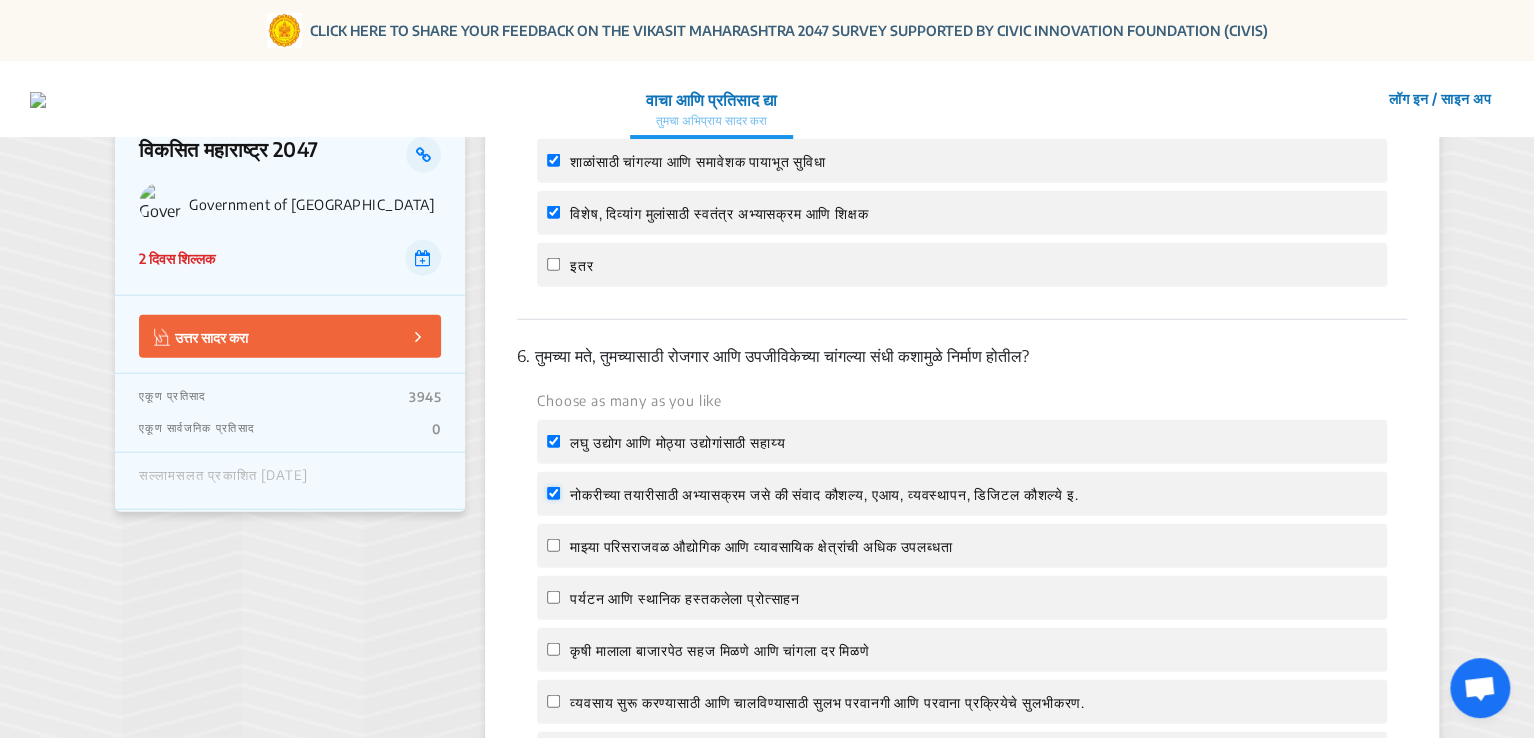 checkbox on "true" 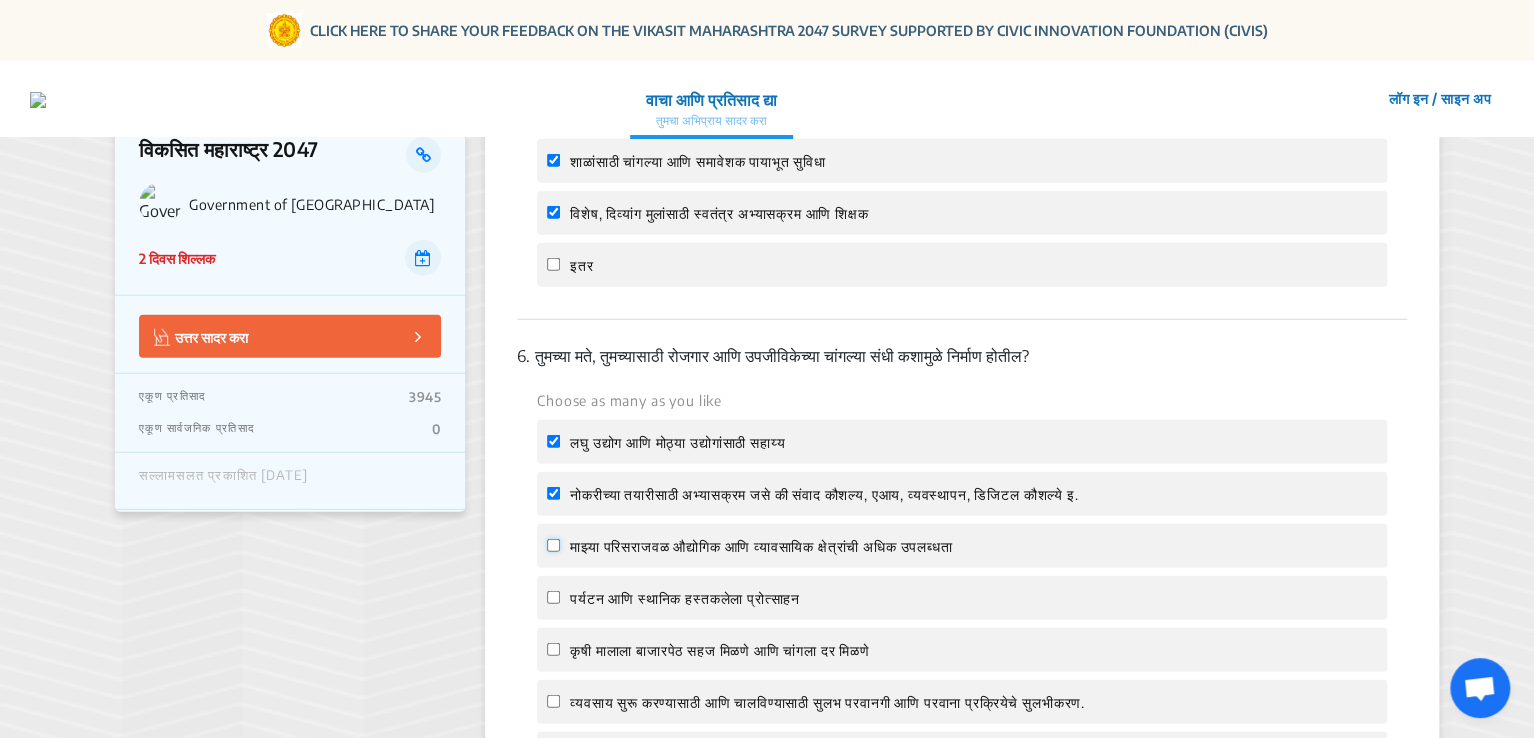 click on "माझ्या परिसराजवळ  औद्योगिक आणि व्यावसायिक क्षेत्रांची अधिक उपलब्धता" 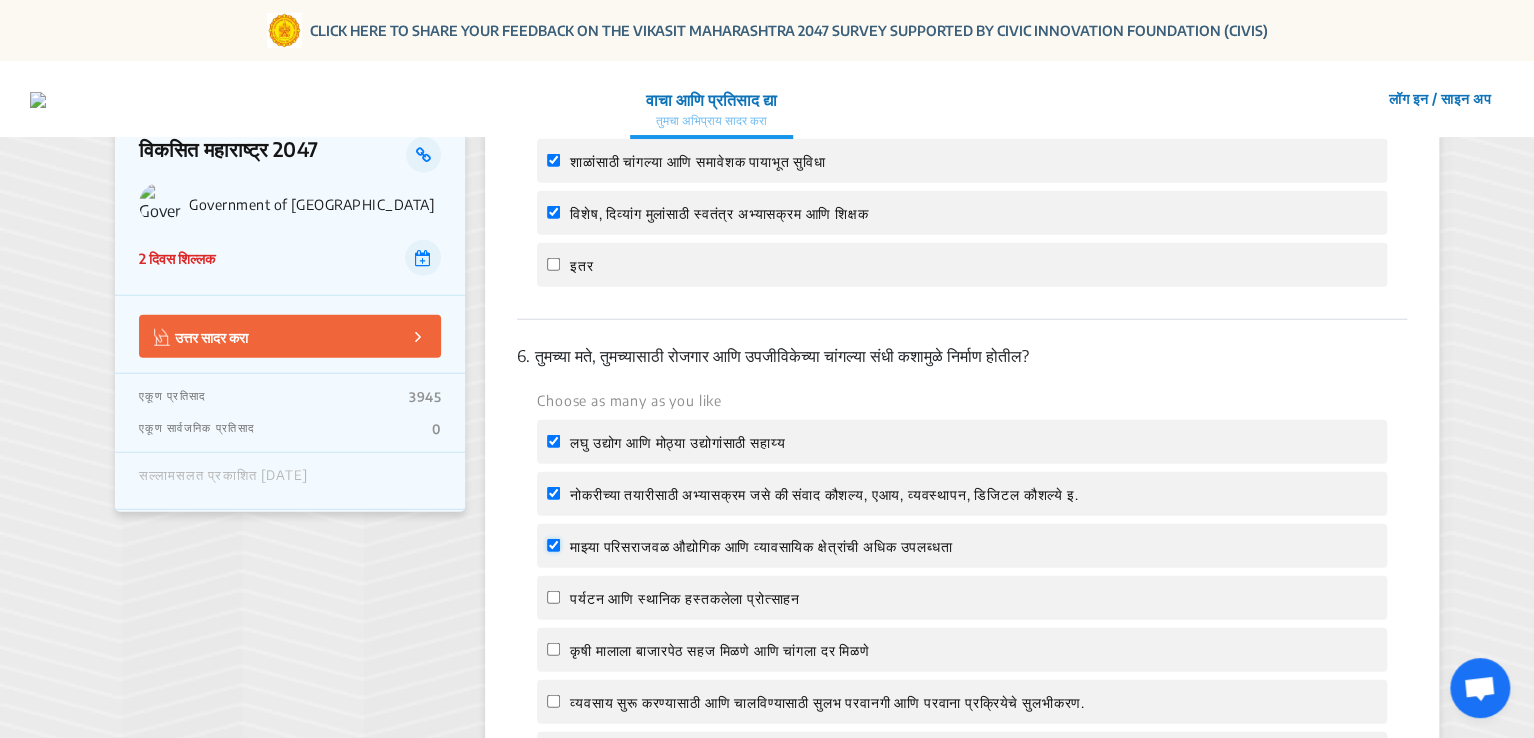 checkbox on "true" 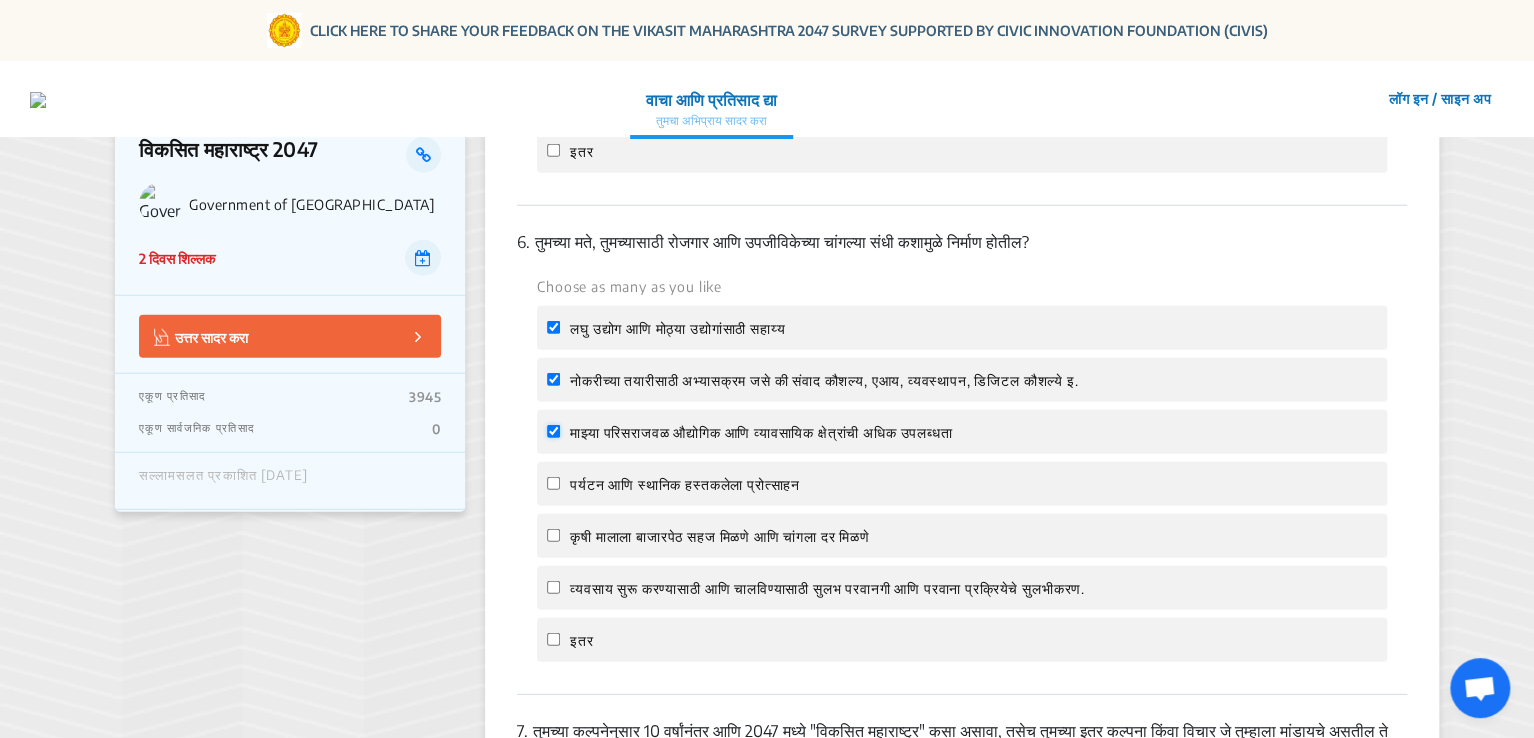 scroll, scrollTop: 2479, scrollLeft: 0, axis: vertical 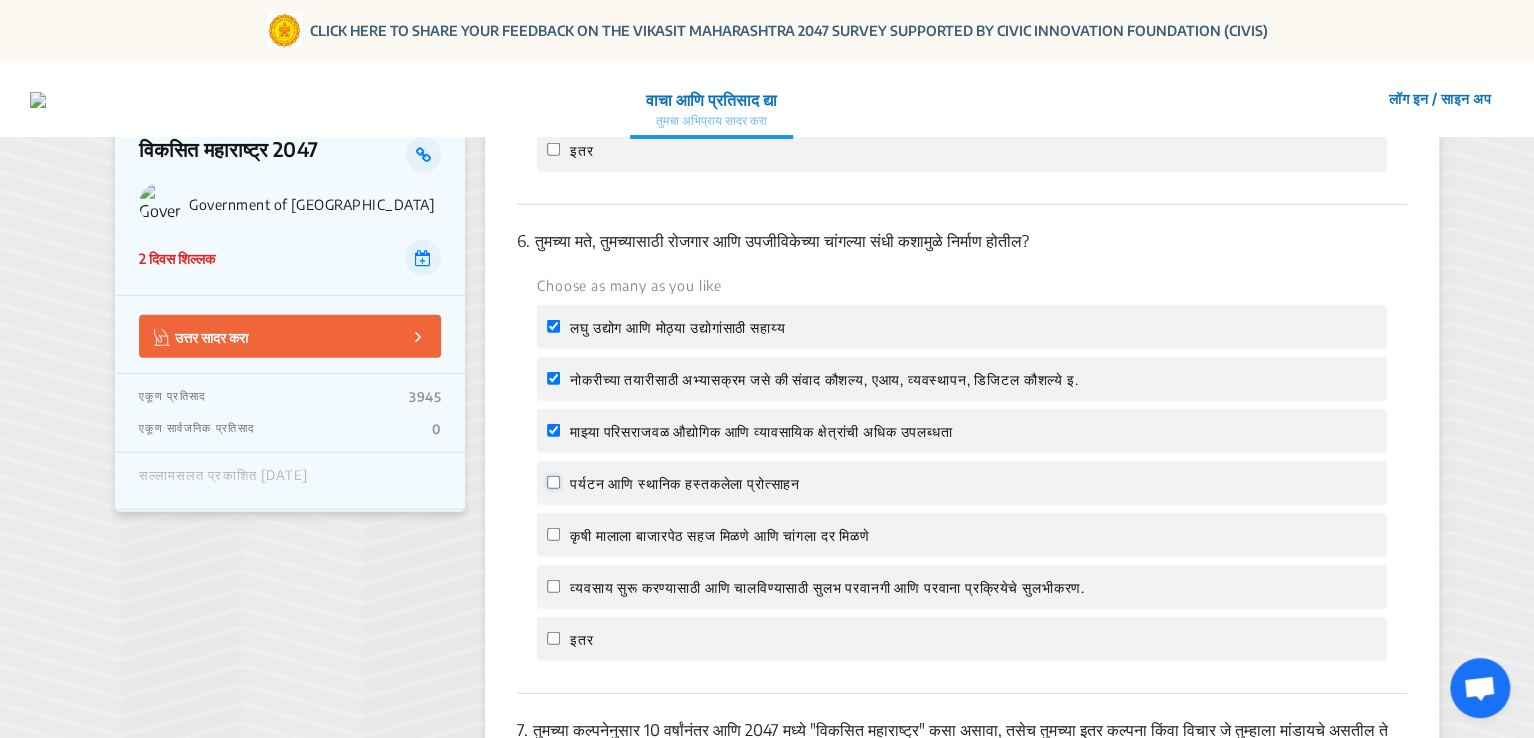 click on "पर्यटन आणि स्थानिक हस्तकलेला प्रोत्साहन" 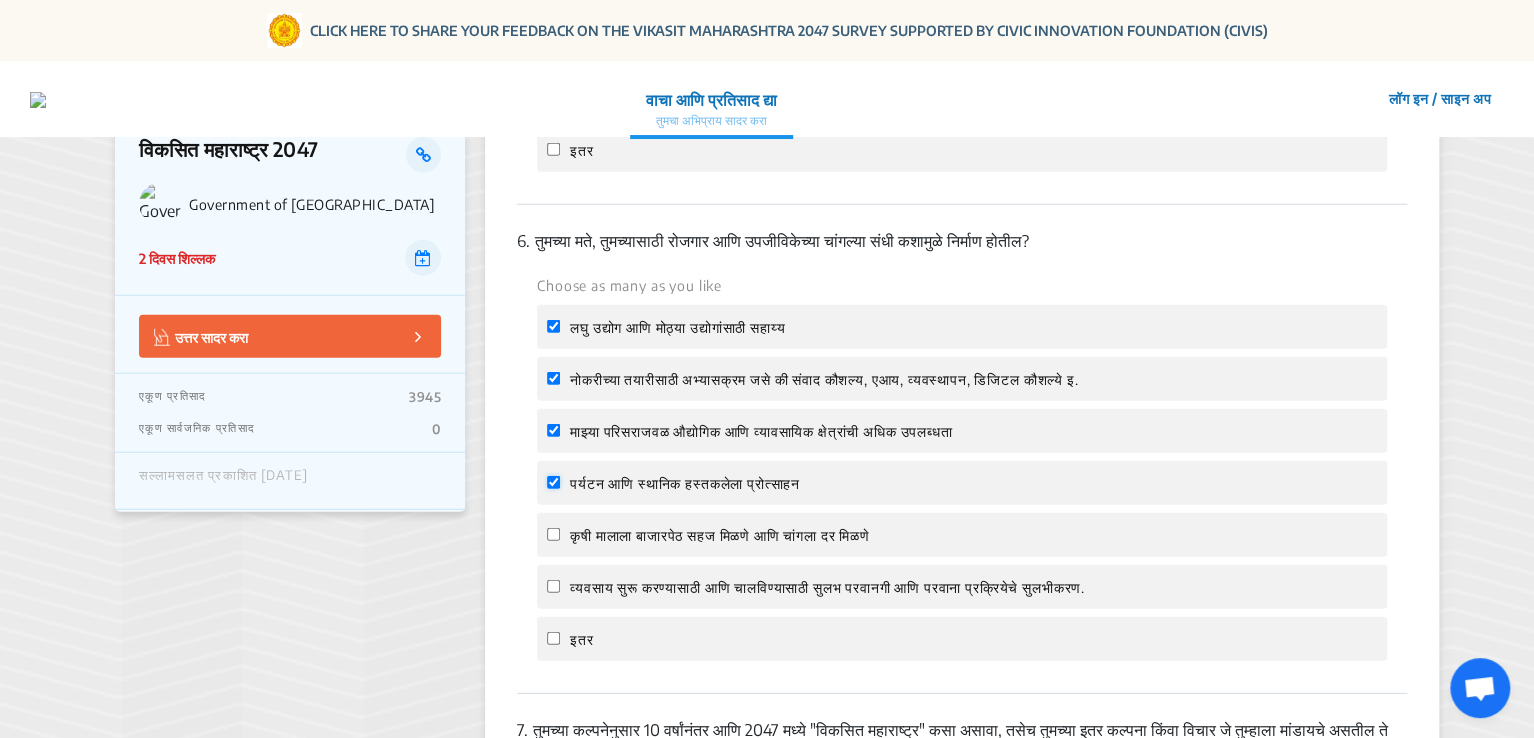 checkbox on "true" 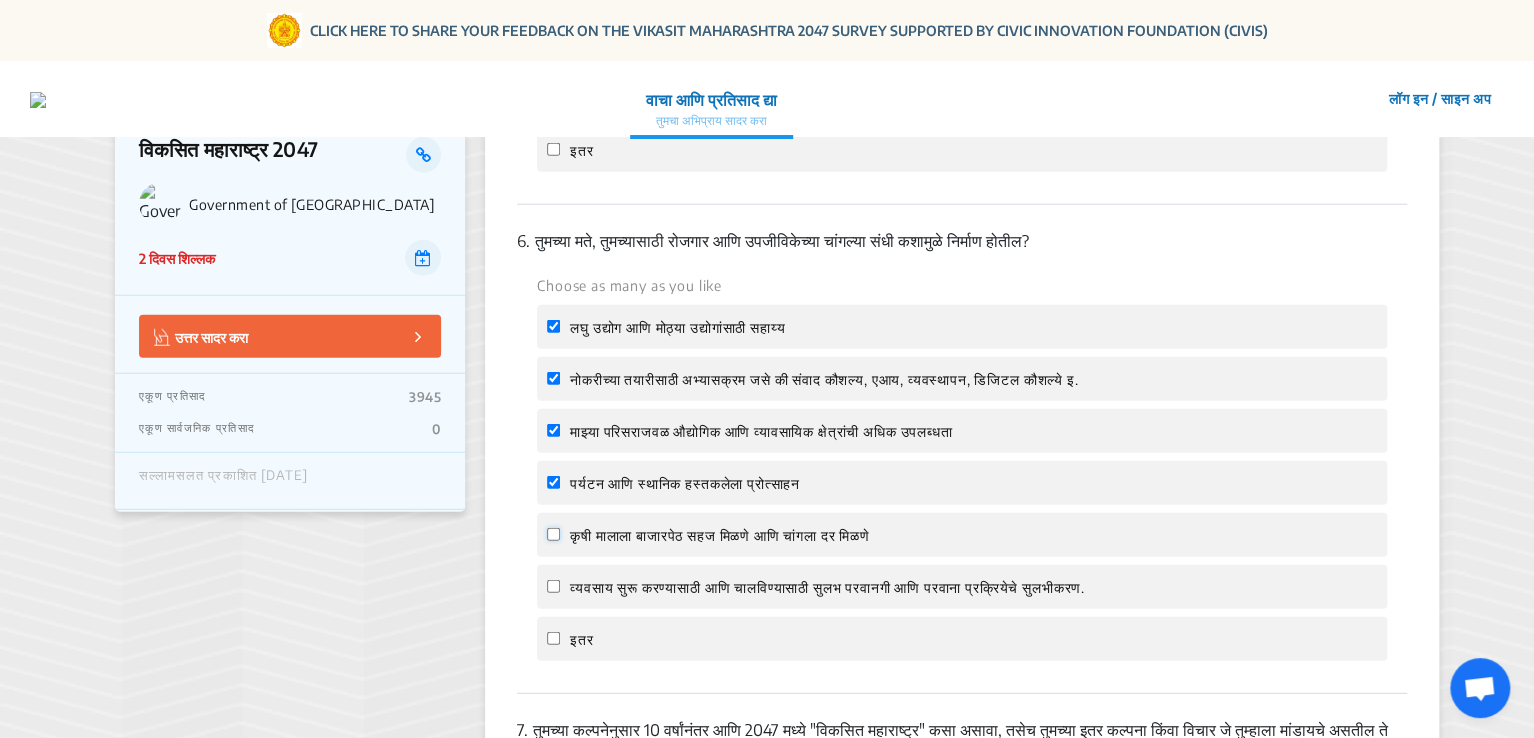 click on "कृषी मालाला बाजारपेठ सहज मिळणे आणि चांगला दर मिळणे" 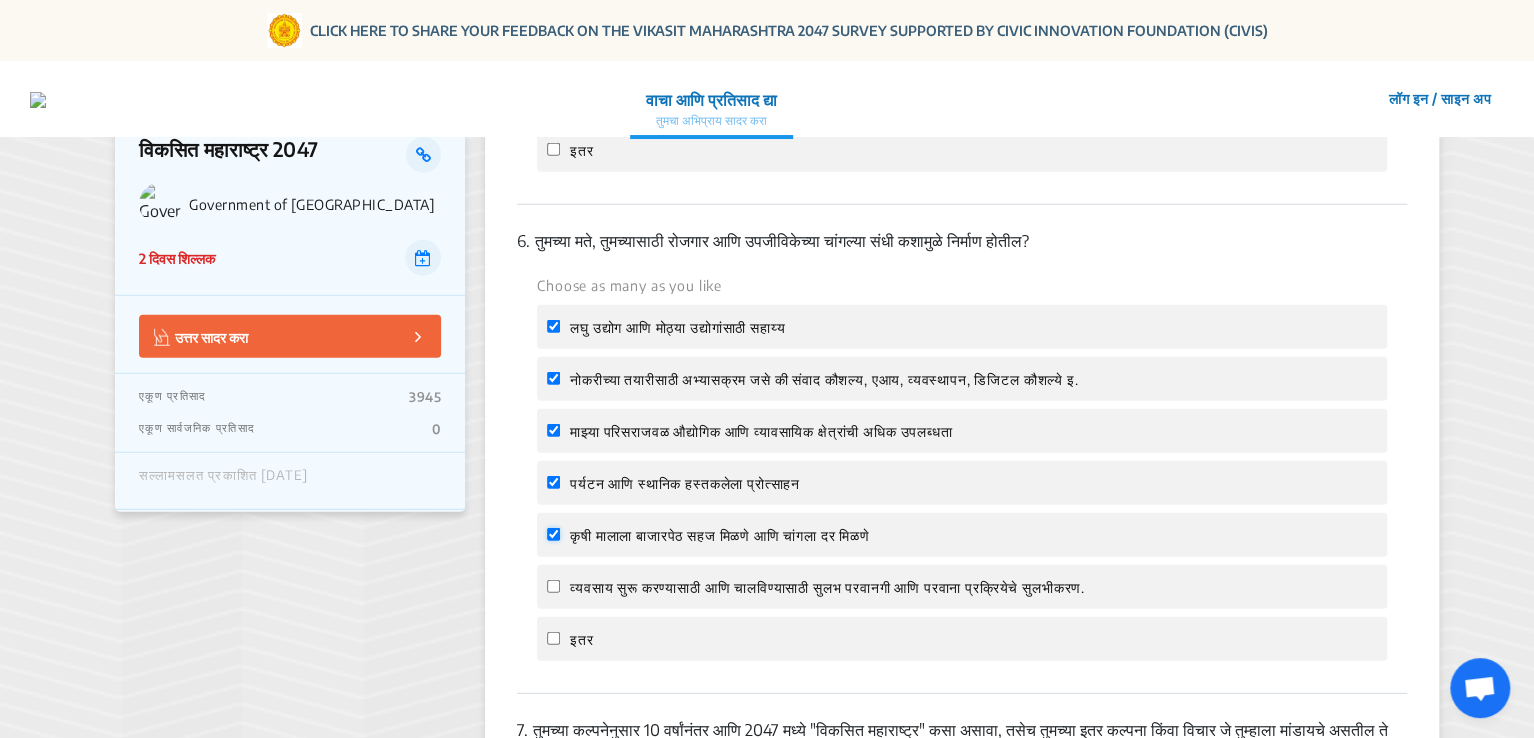 checkbox on "true" 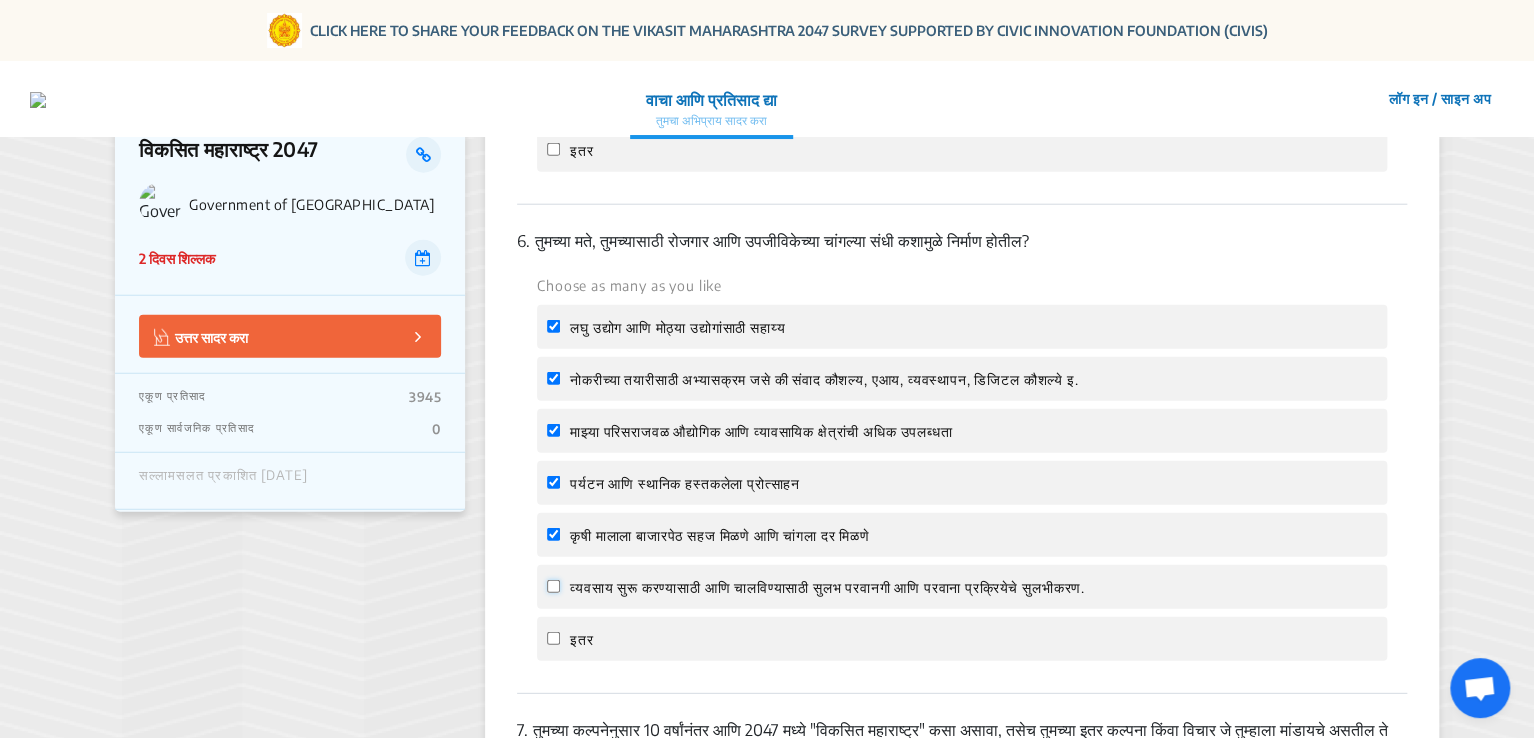 click on "व्यवसाय सुरू करण्यासाठी आणि चालविण्यासाठी सुलभ परवानगी आणि परवाना प्रक्रियेचे सुलभीकरण." 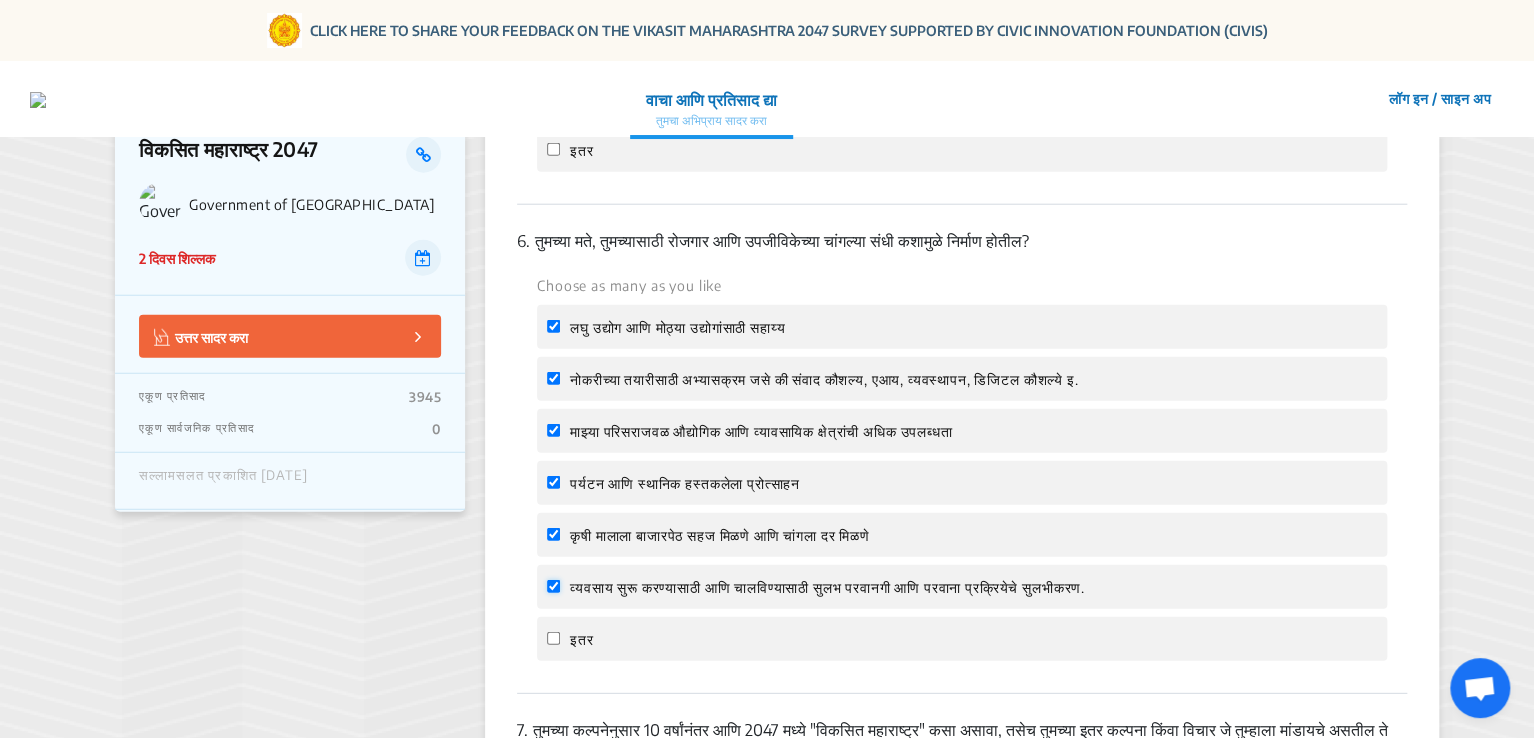 checkbox on "true" 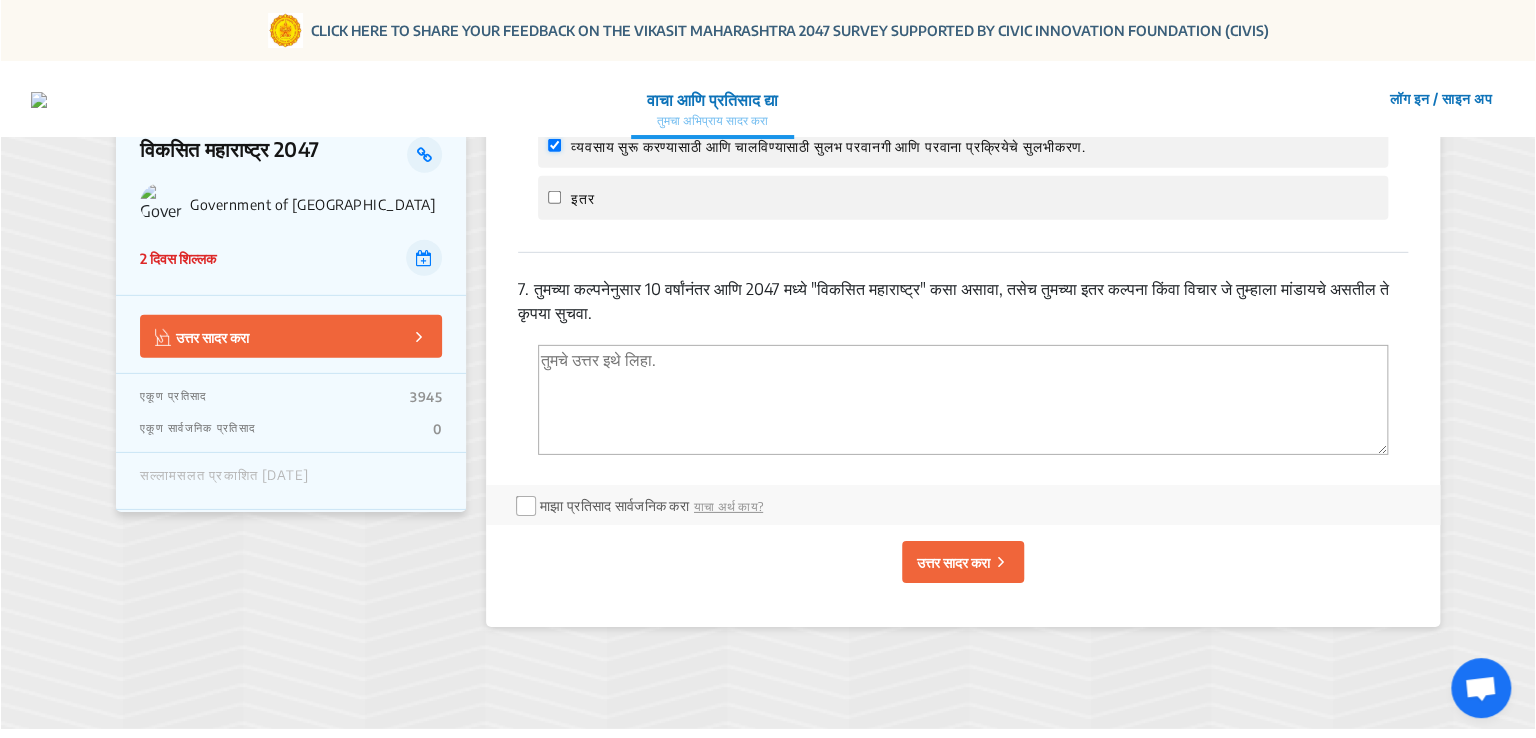 scroll, scrollTop: 2942, scrollLeft: 0, axis: vertical 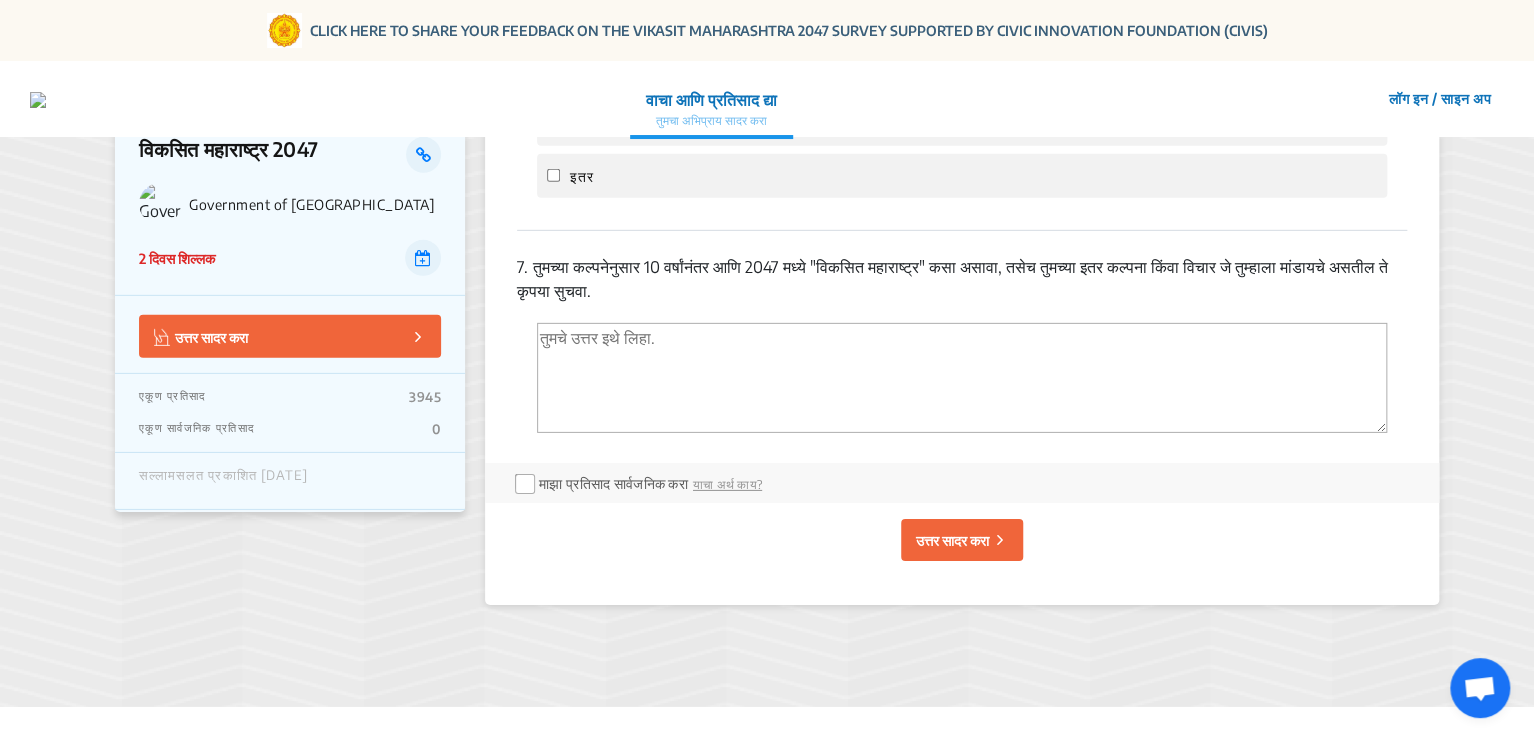 click at bounding box center [962, 378] 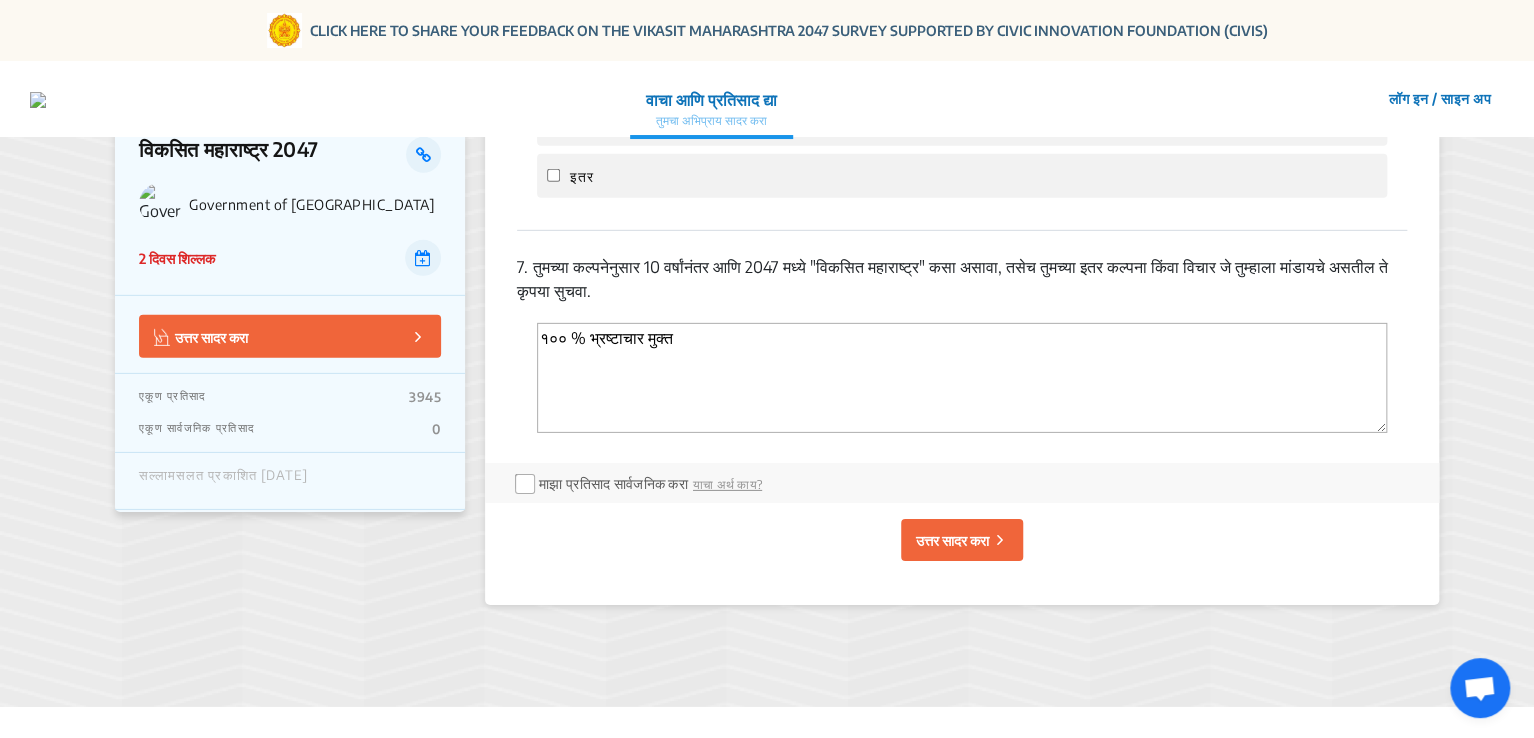 type on "१०० % भ्रष्टाचार मुक्त" 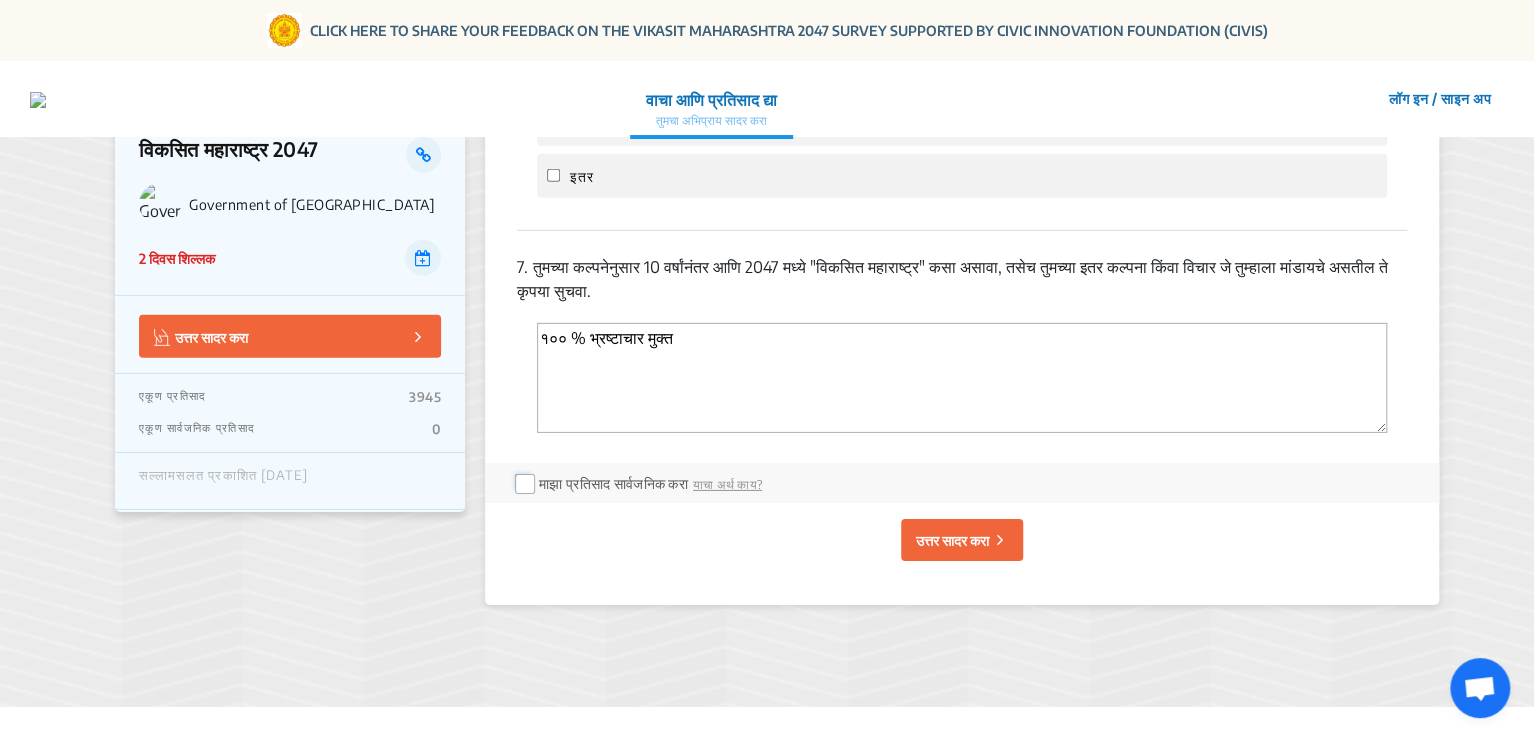 click 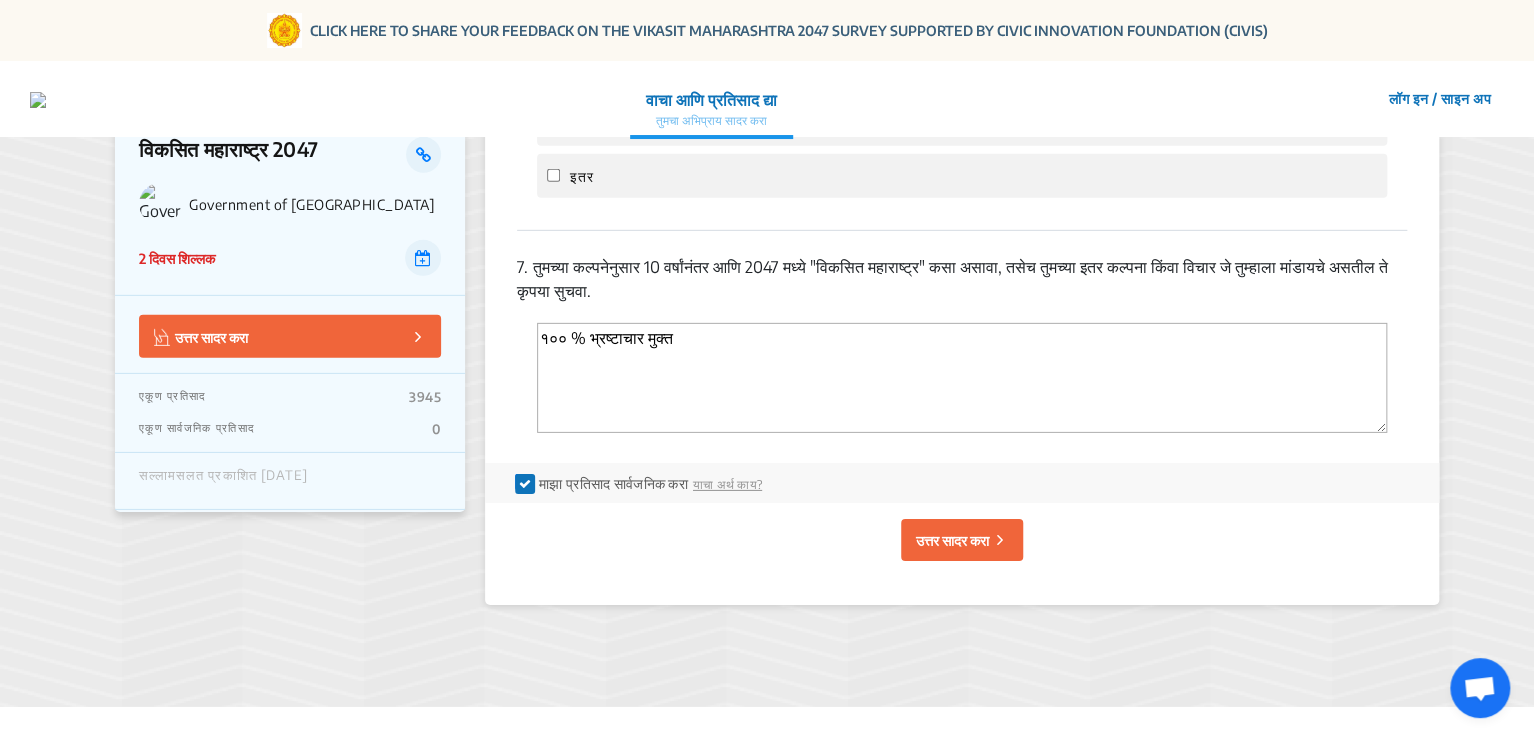 click on "उत्तर सादर करा" 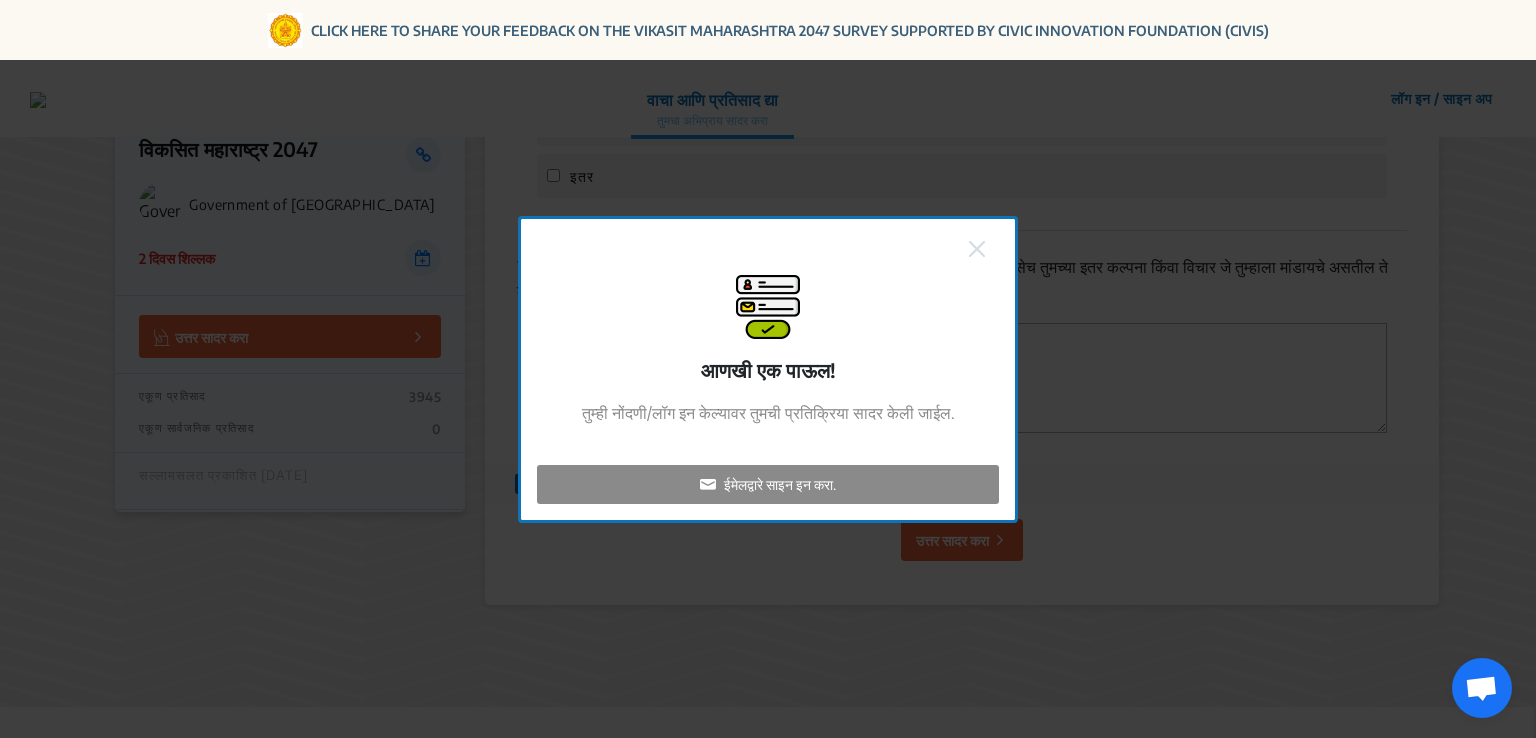 click on "ईमेलद्वारे साइन इन करा." 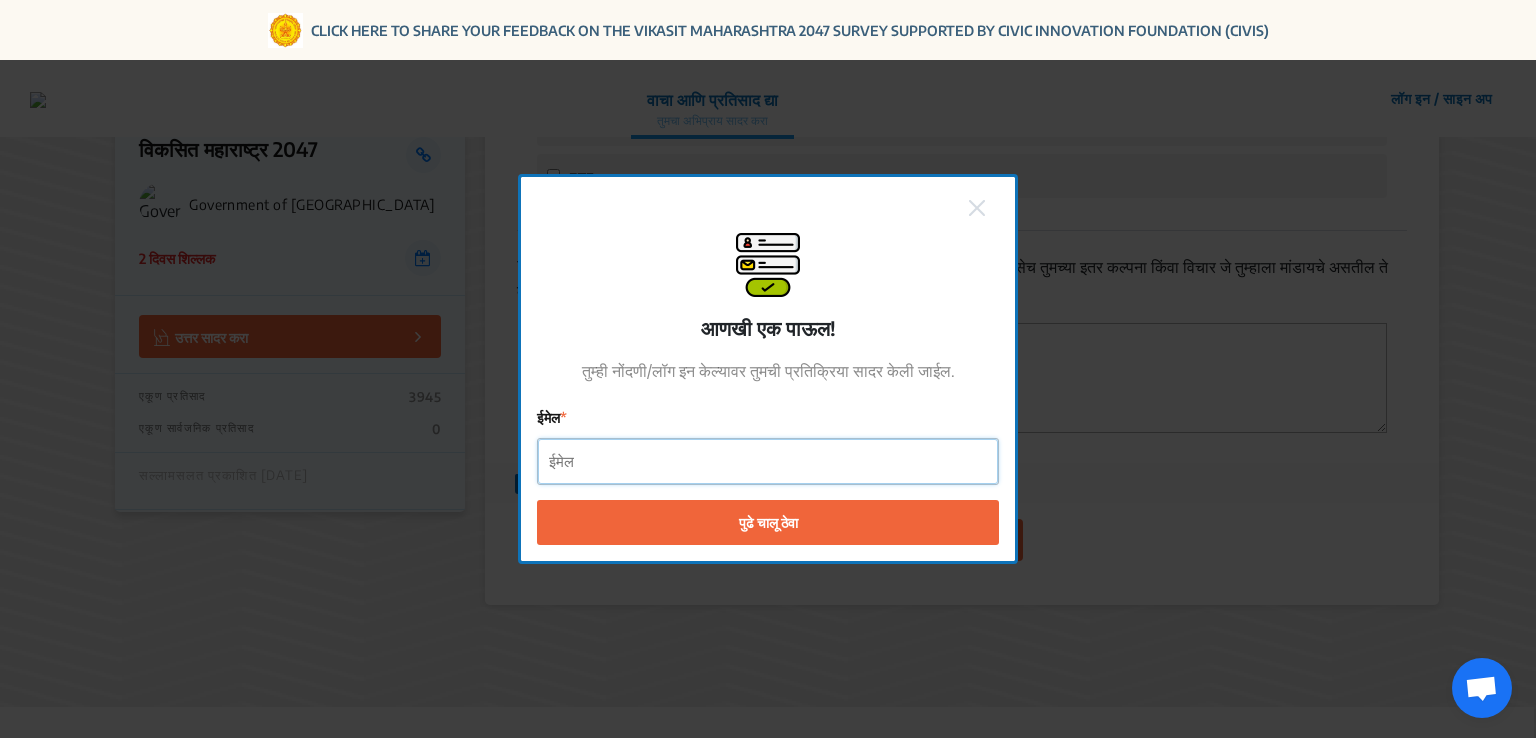 click on "ईमेल" at bounding box center (768, 461) 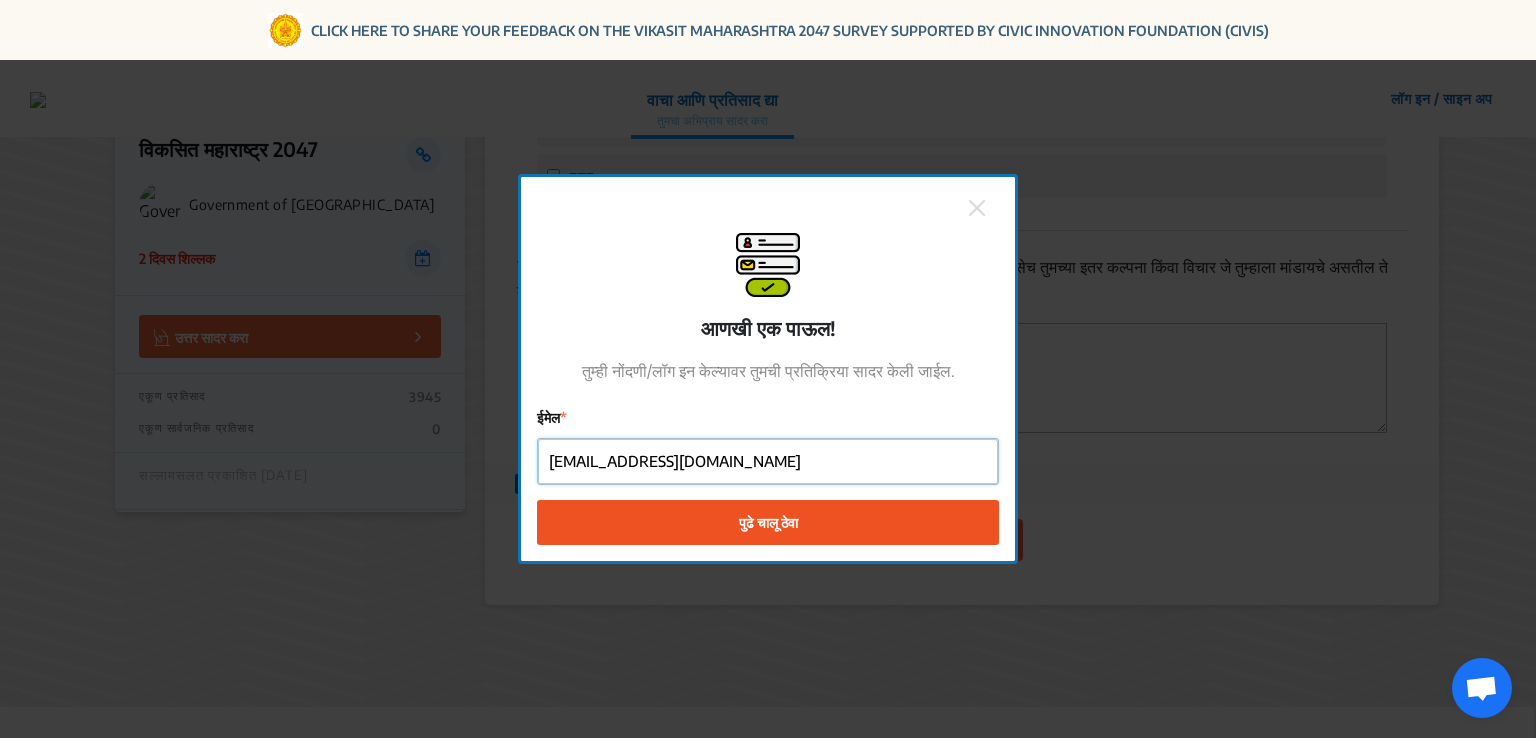 type on "[EMAIL_ADDRESS][DOMAIN_NAME]" 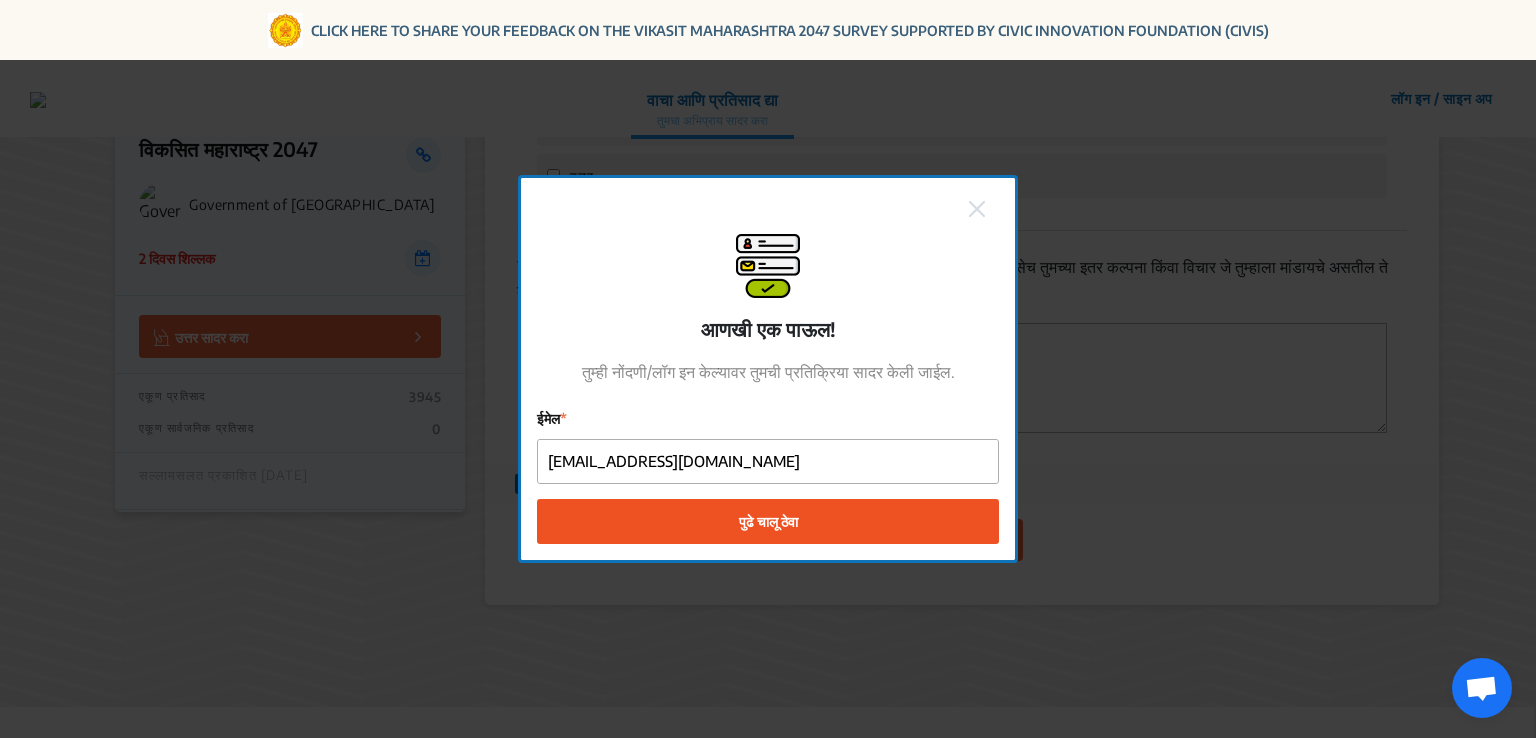 click on "पुढे चालू ठेवा" 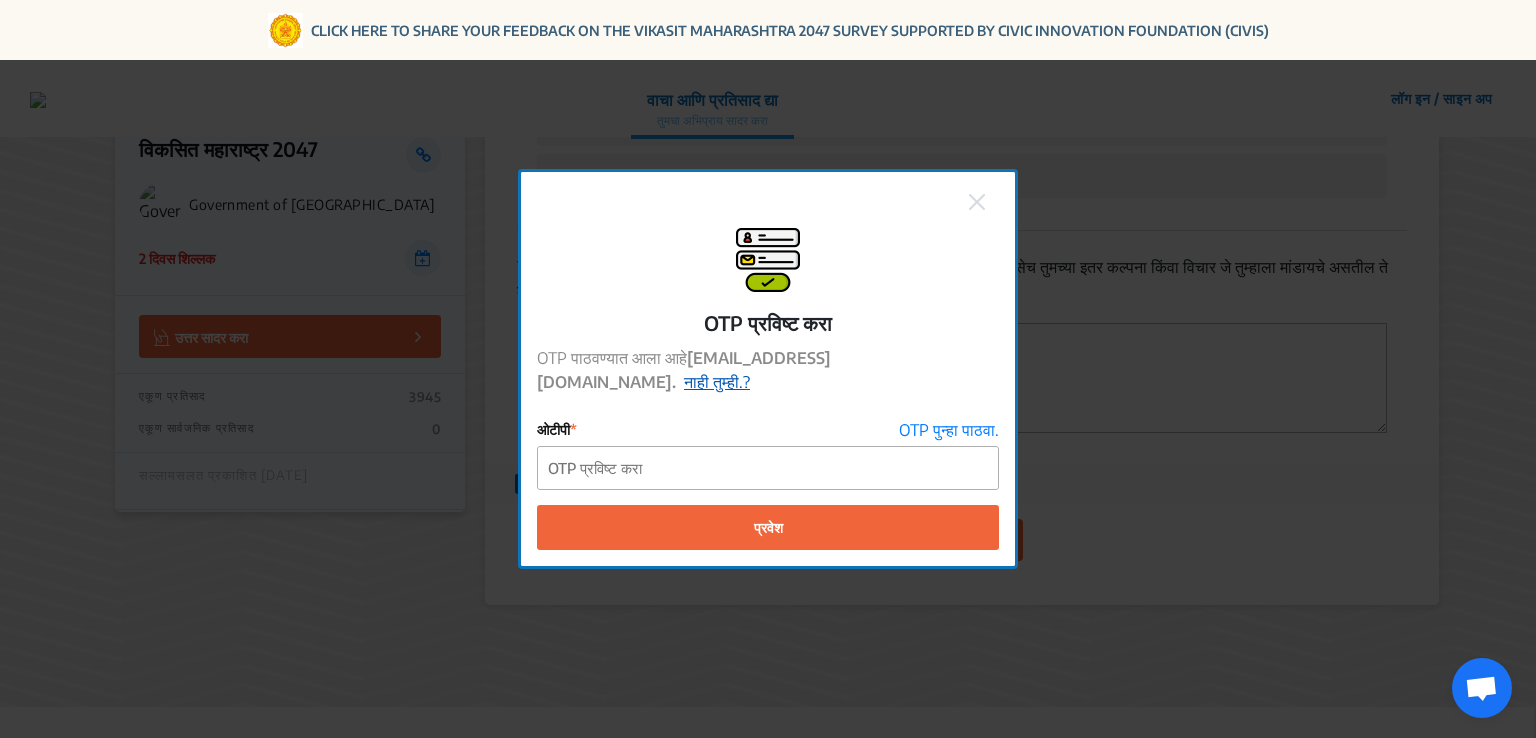 click on "नाही तुम्ही.?" 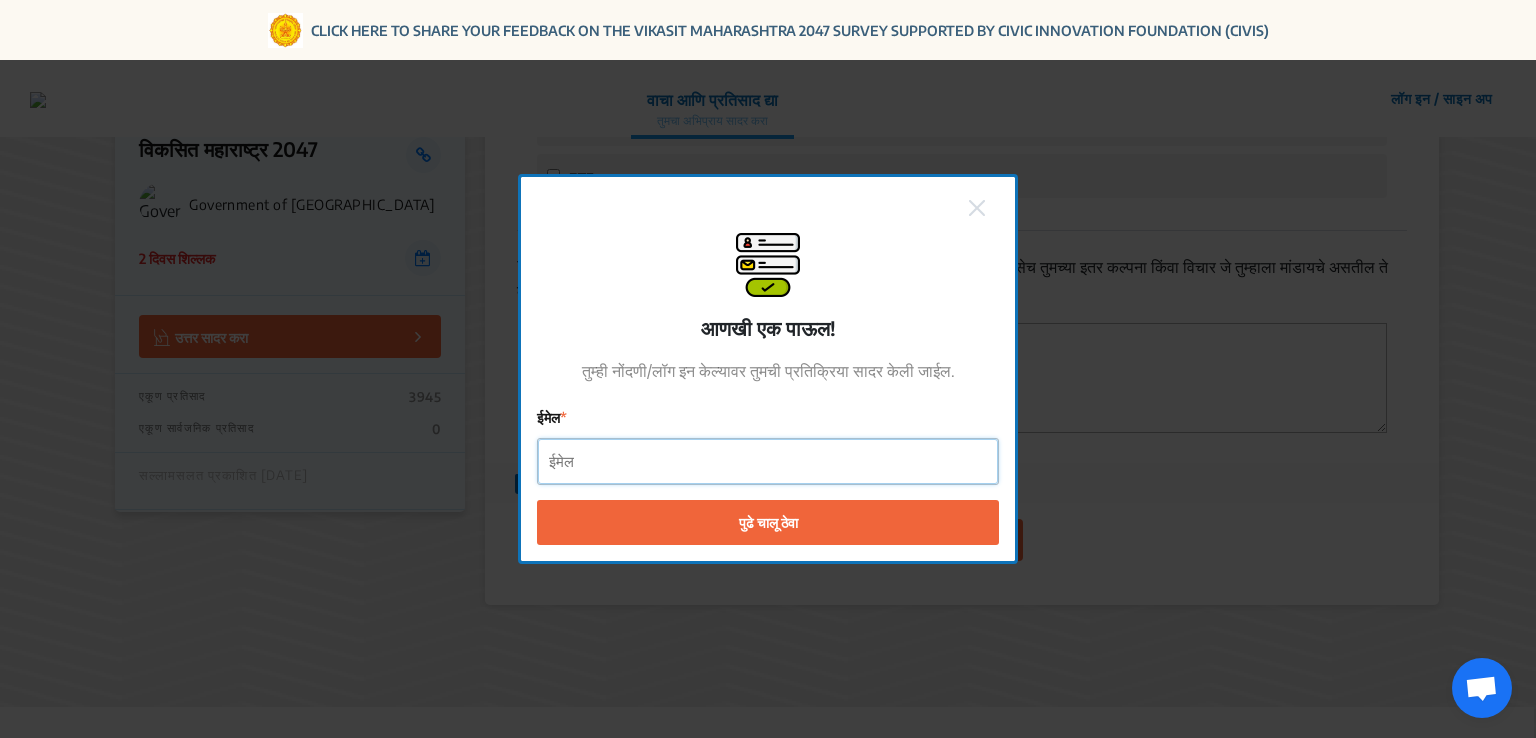 click on "ईमेल" at bounding box center (768, 461) 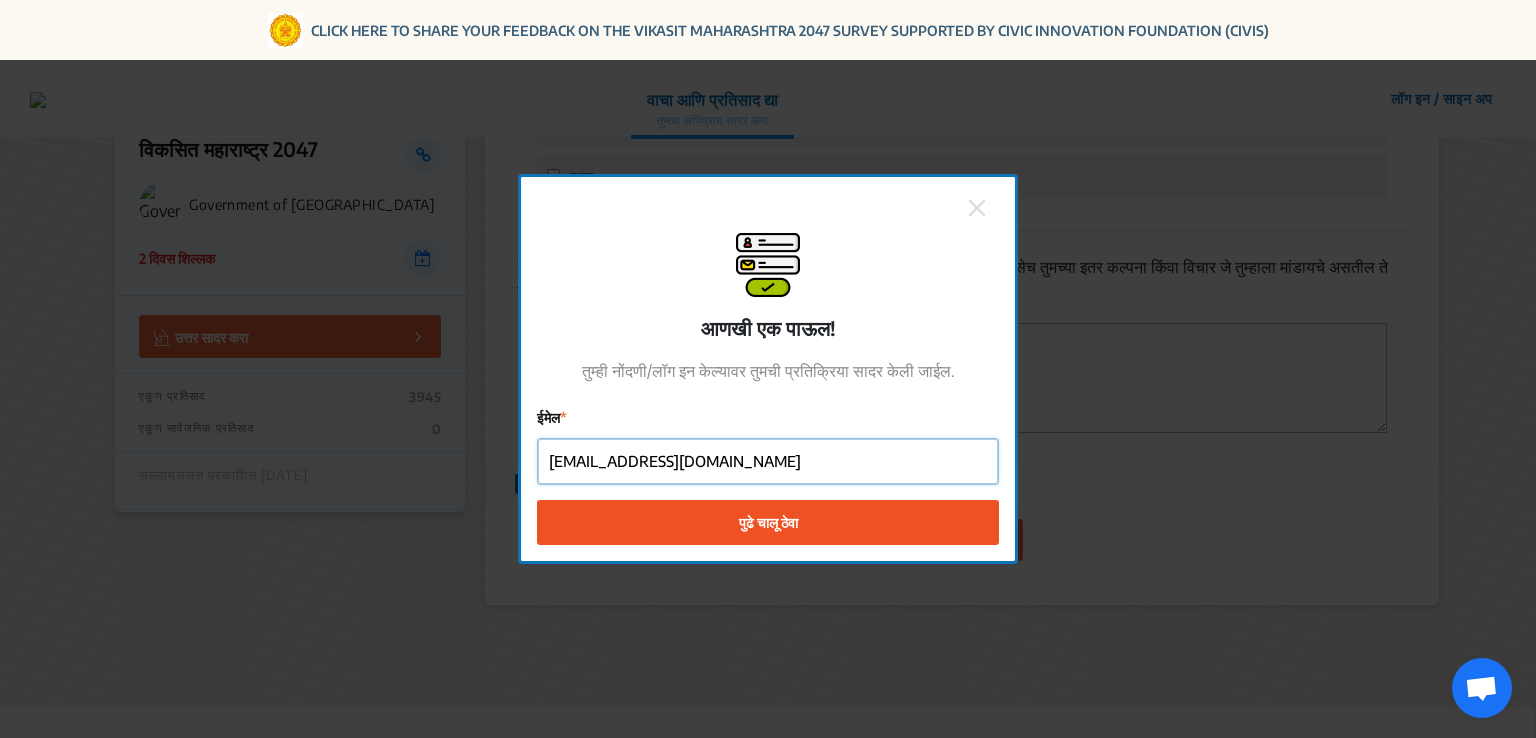 type on "[EMAIL_ADDRESS][DOMAIN_NAME]" 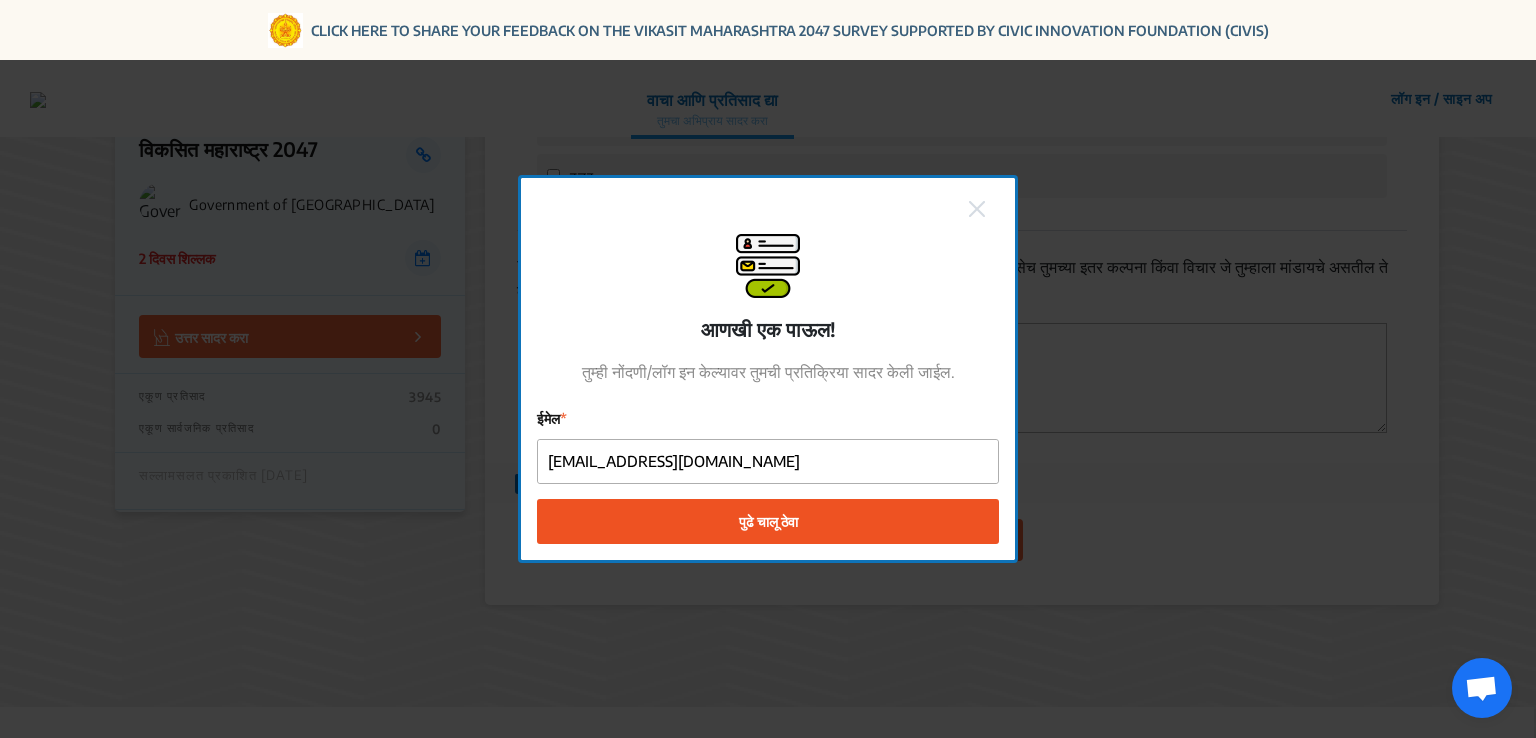 click on "पुढे चालू ठेवा" 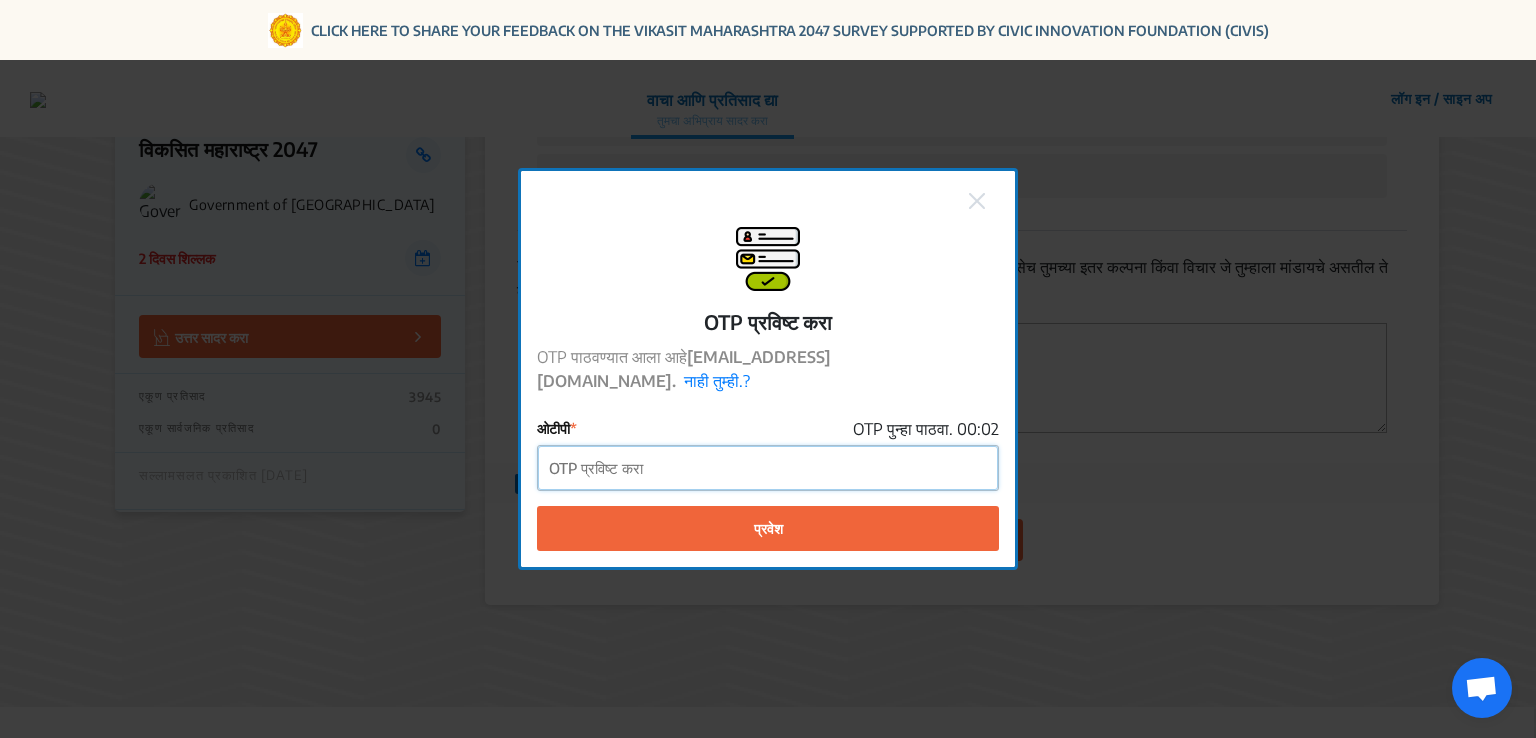 click on "ओटीपी" at bounding box center [768, 468] 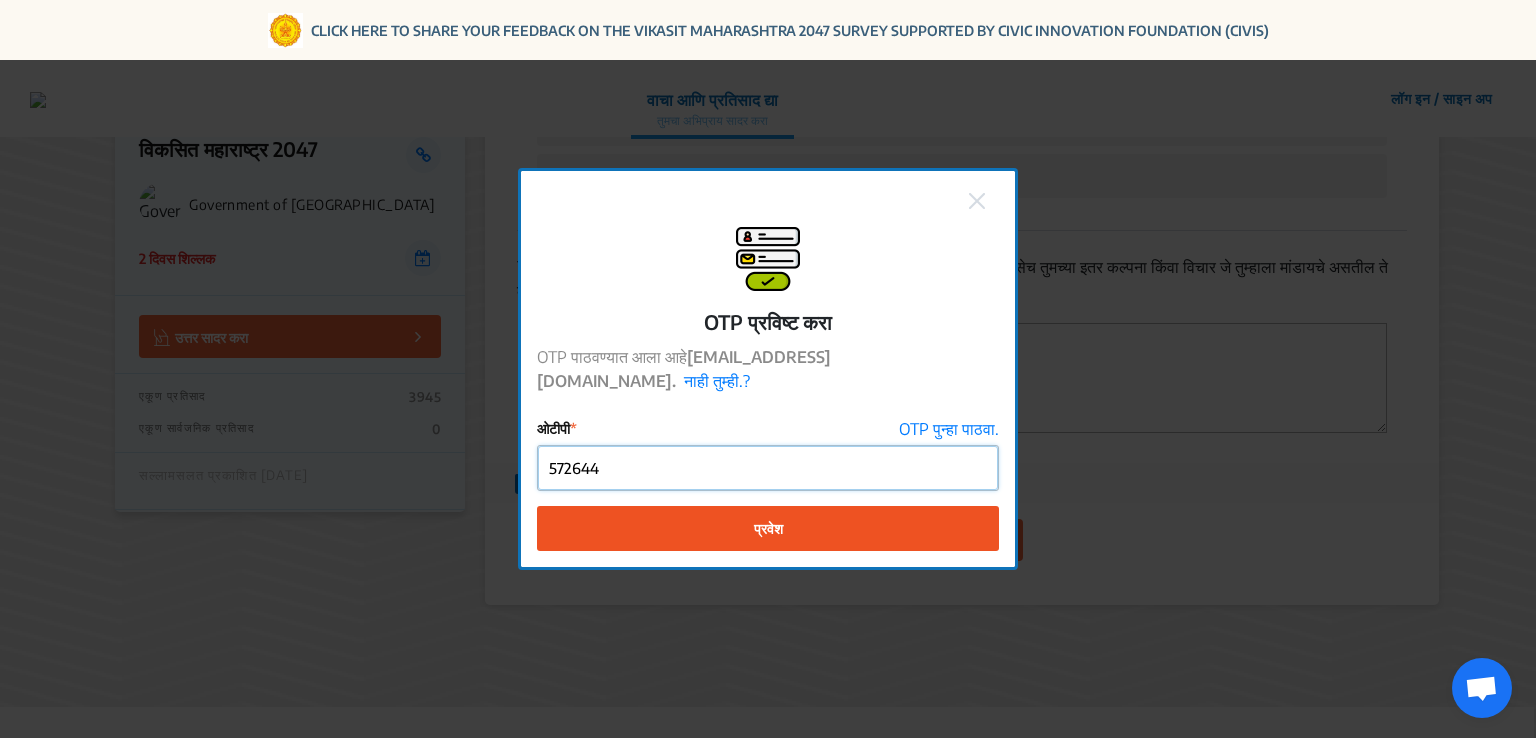 type on "572644" 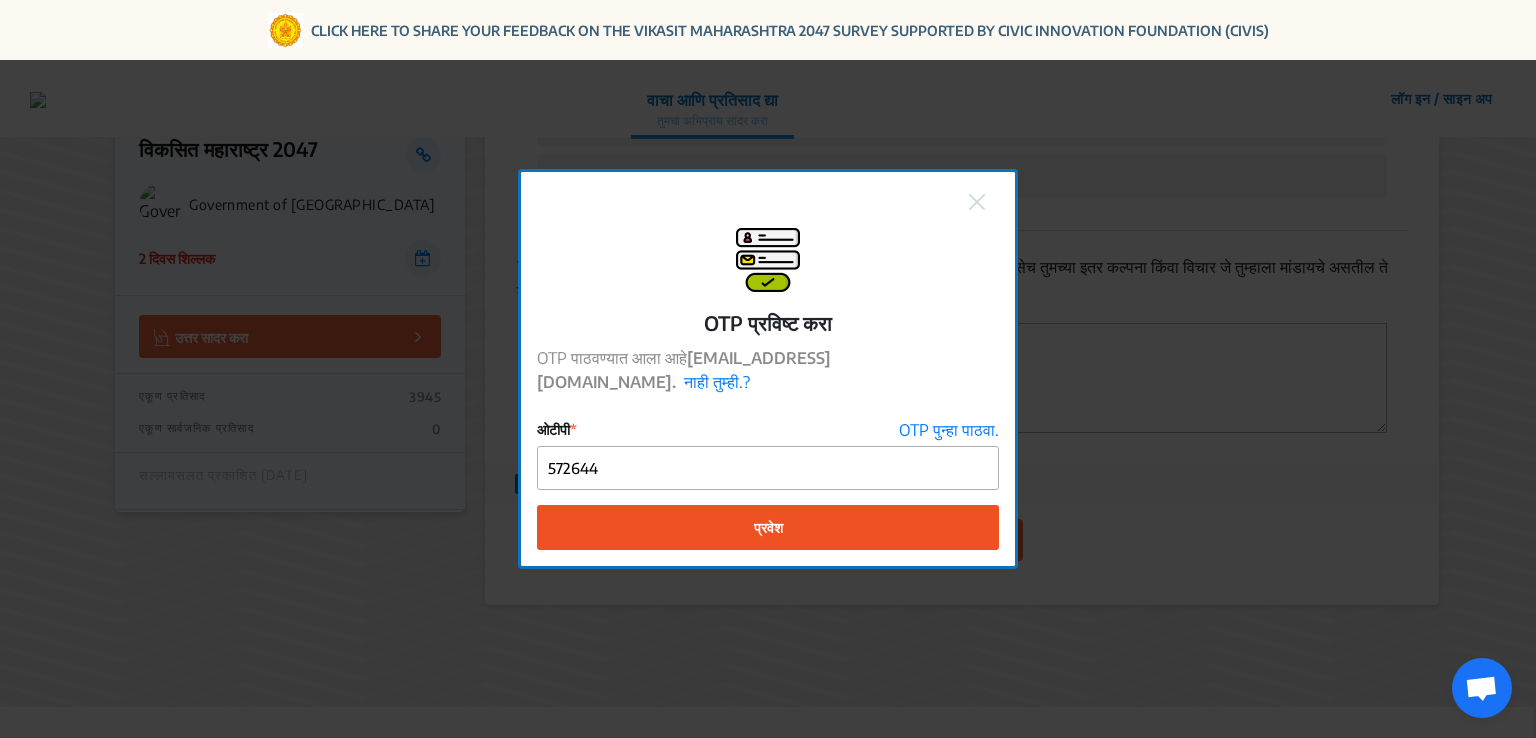 click on "प्रवेश" 